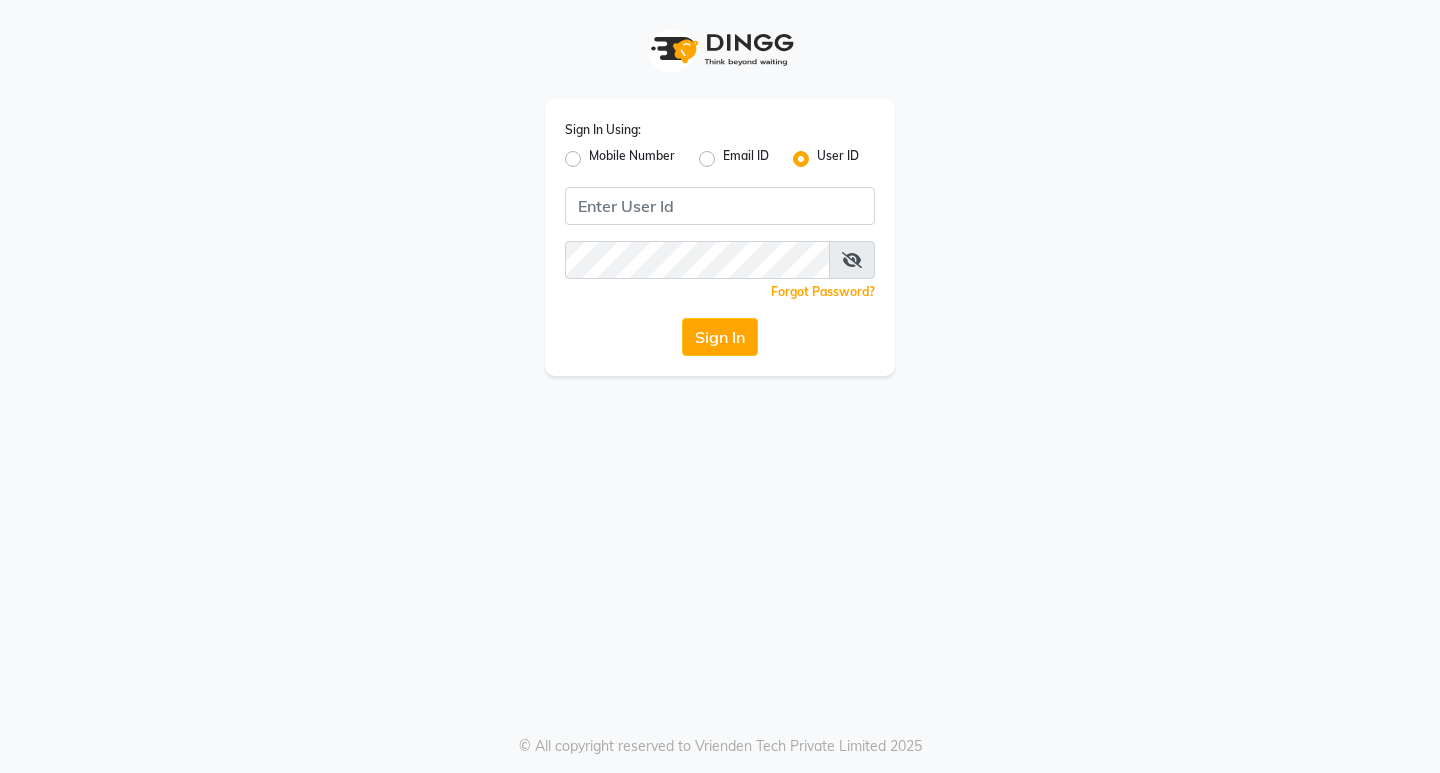 scroll, scrollTop: 0, scrollLeft: 0, axis: both 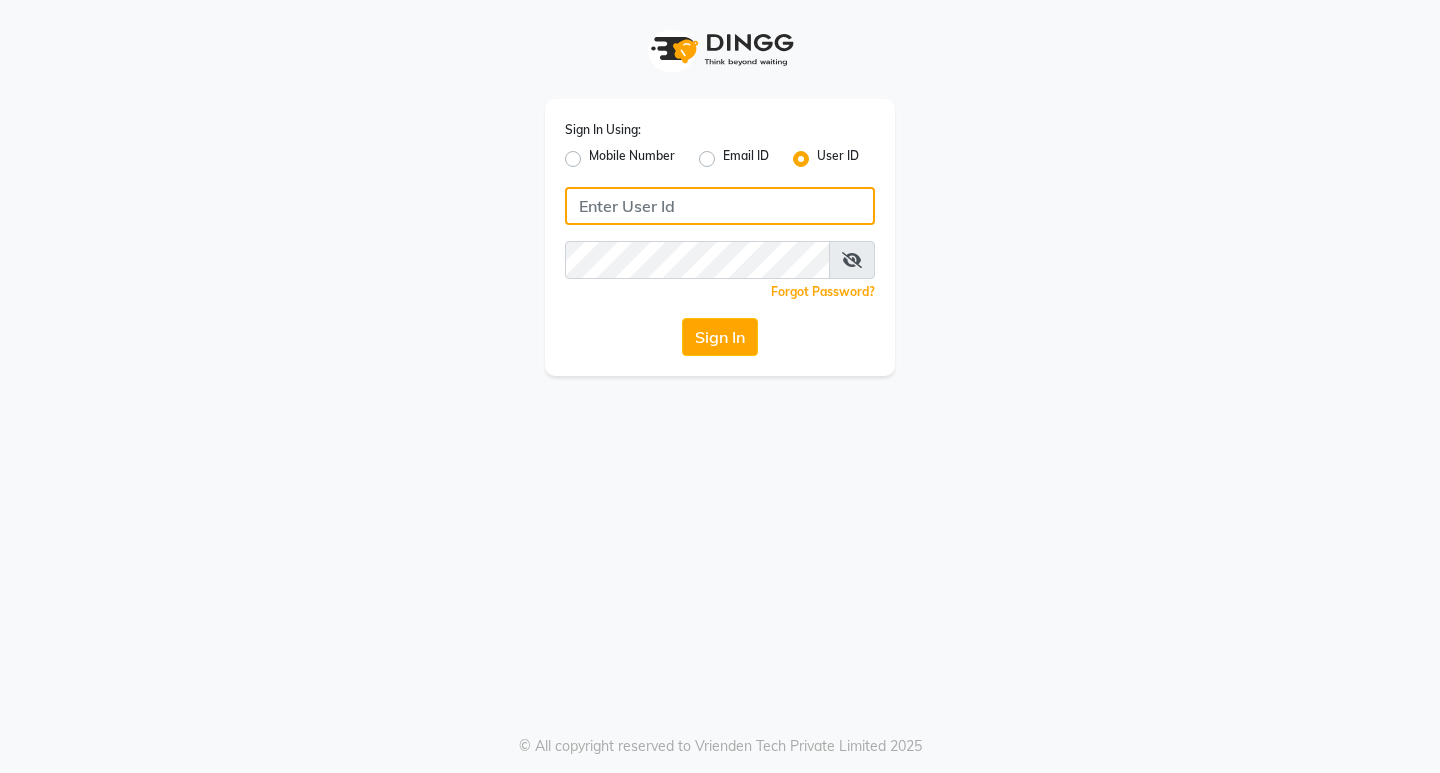 click 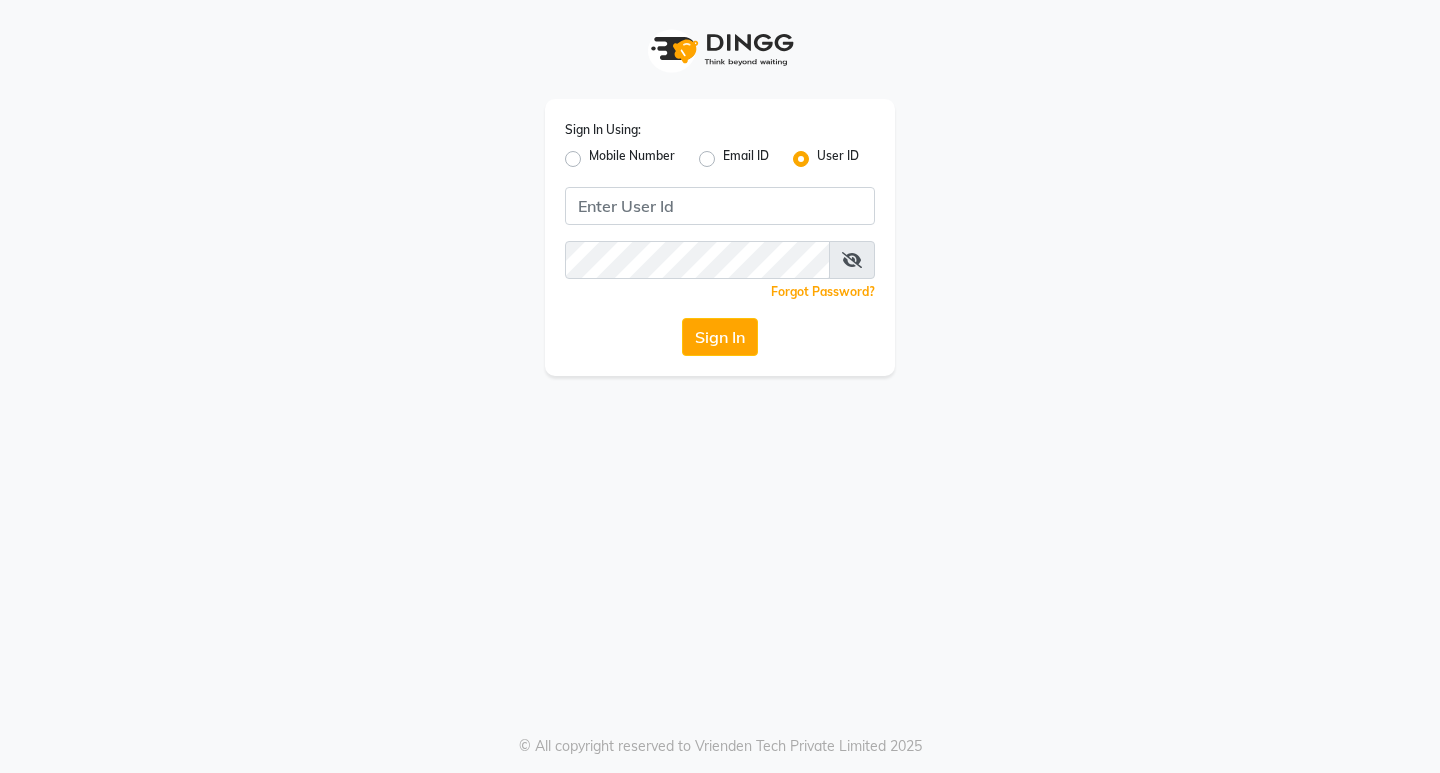 click on "Sign In Using: Mobile Number Email ID User ID  Remember me Forgot Password?  Sign In" 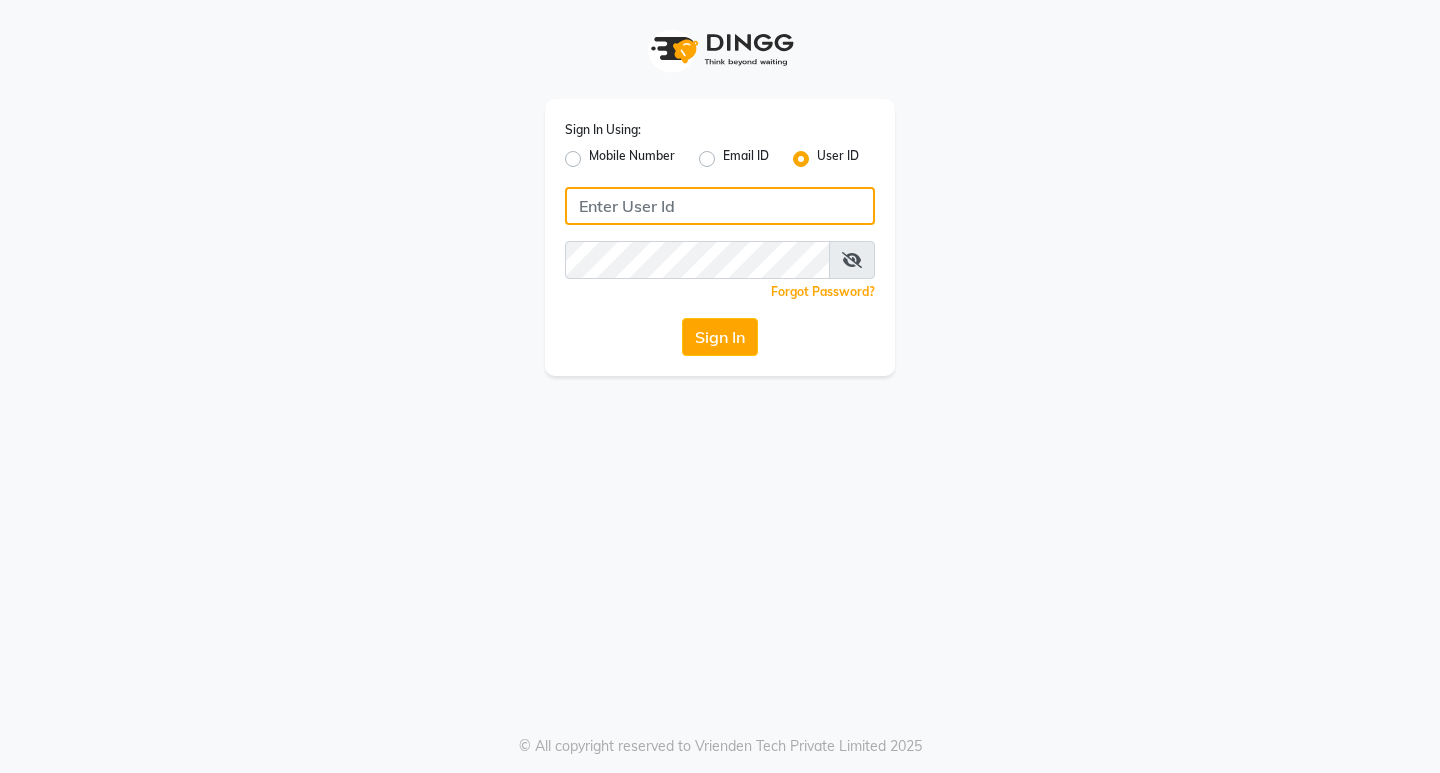 click 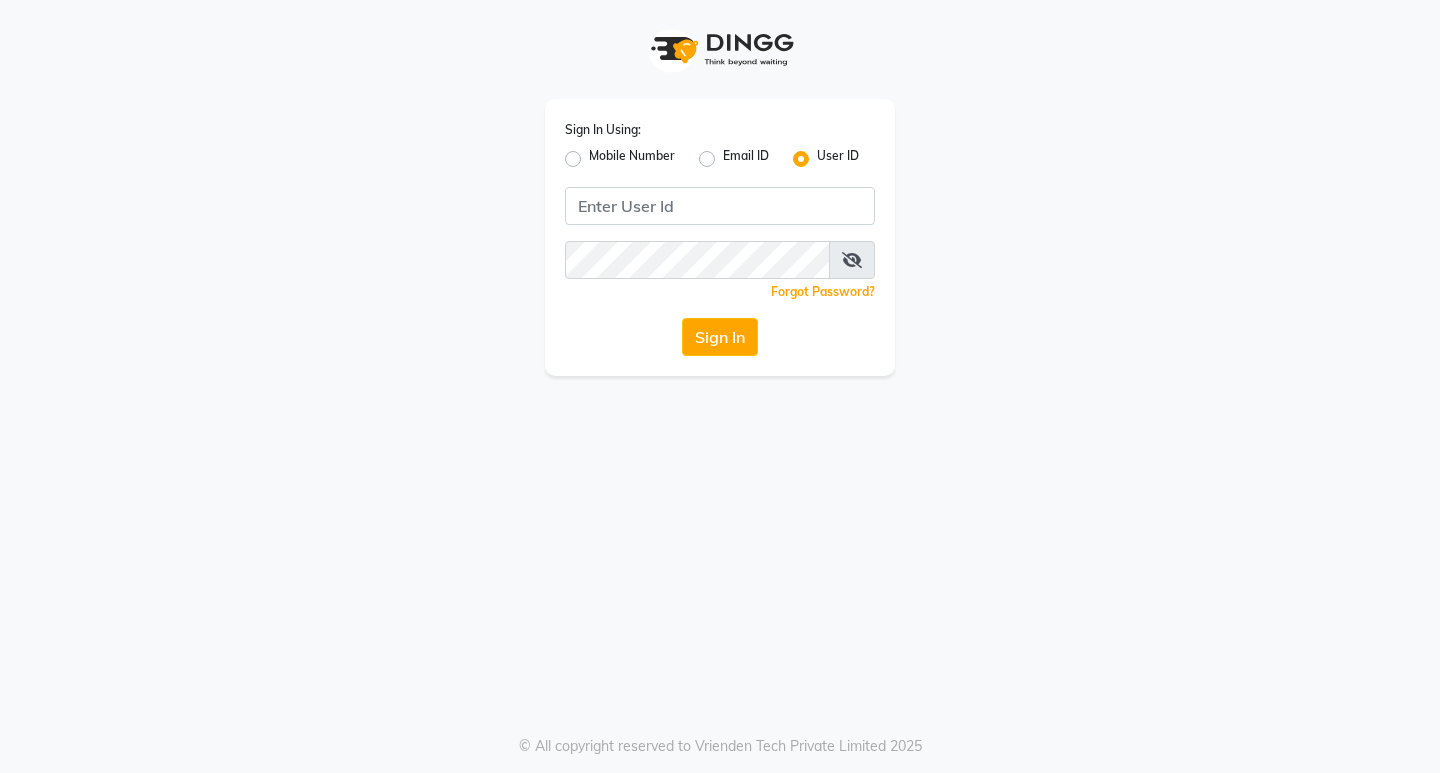 scroll, scrollTop: 0, scrollLeft: 0, axis: both 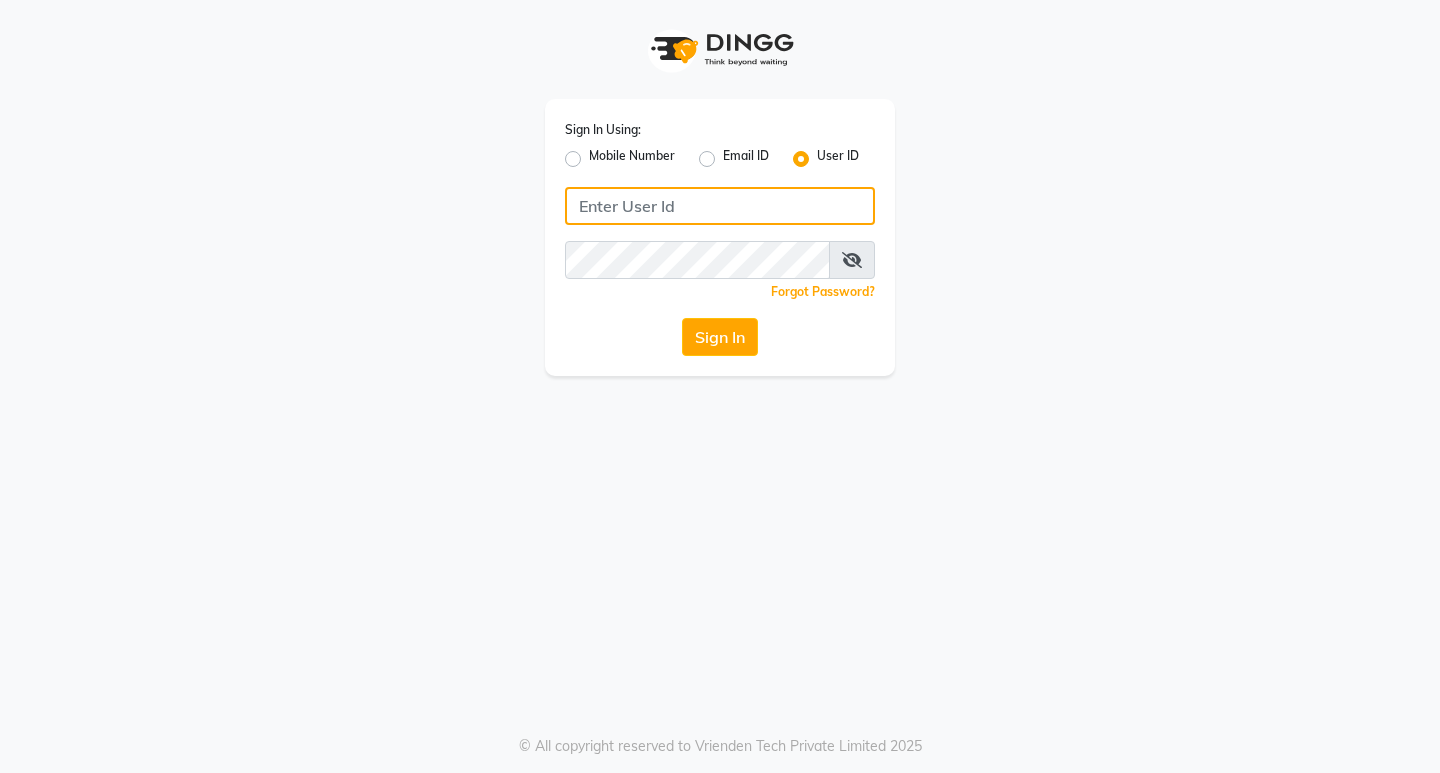 click 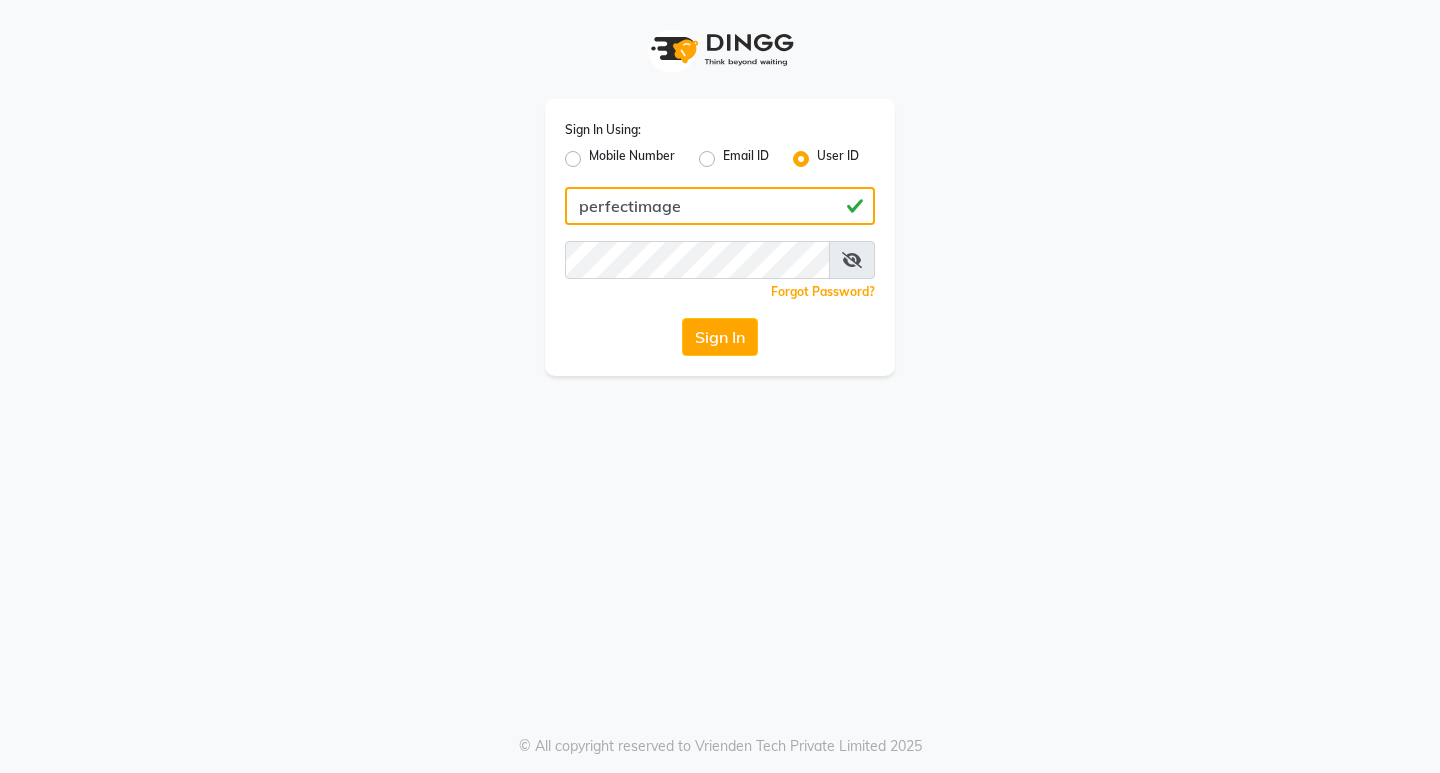 type on "perfectimage" 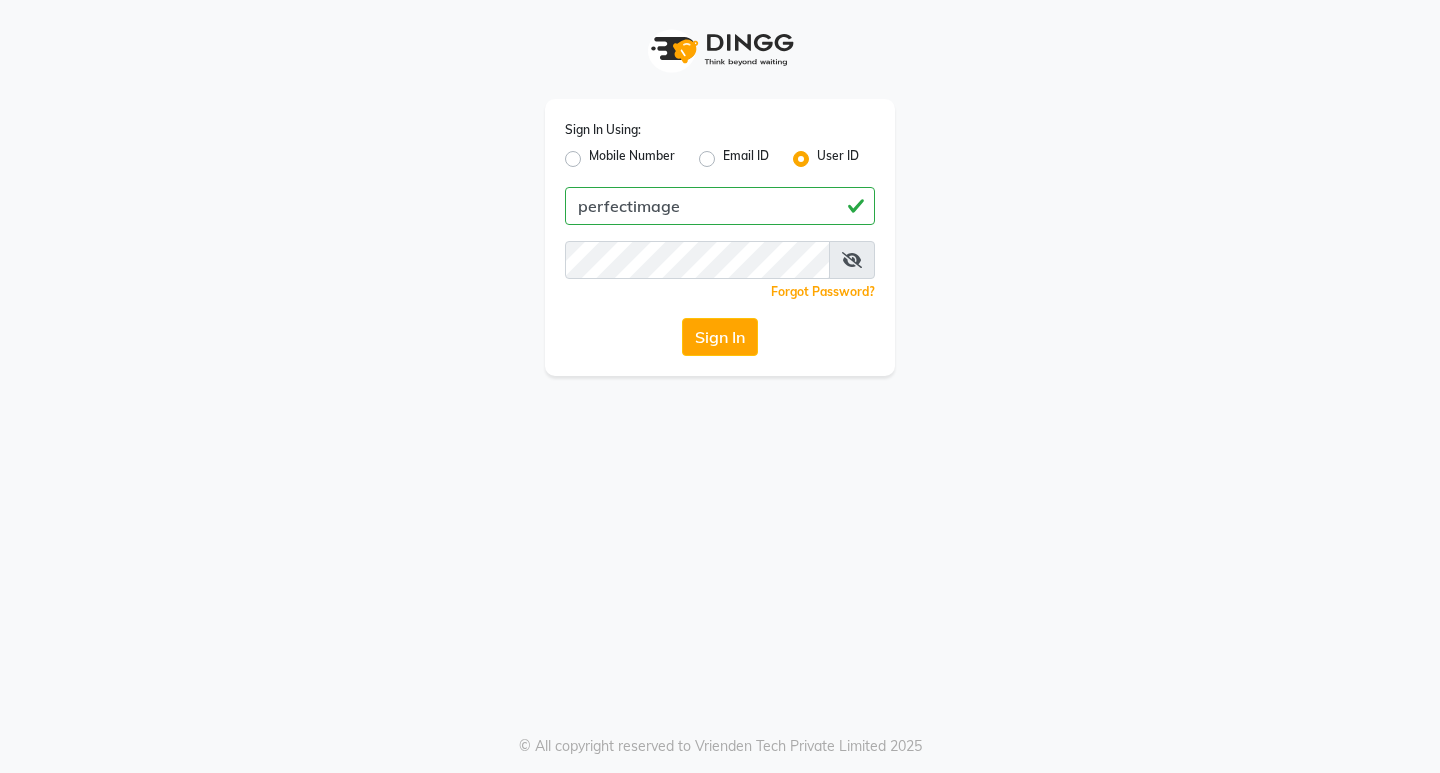 click on "Forgot Password?" 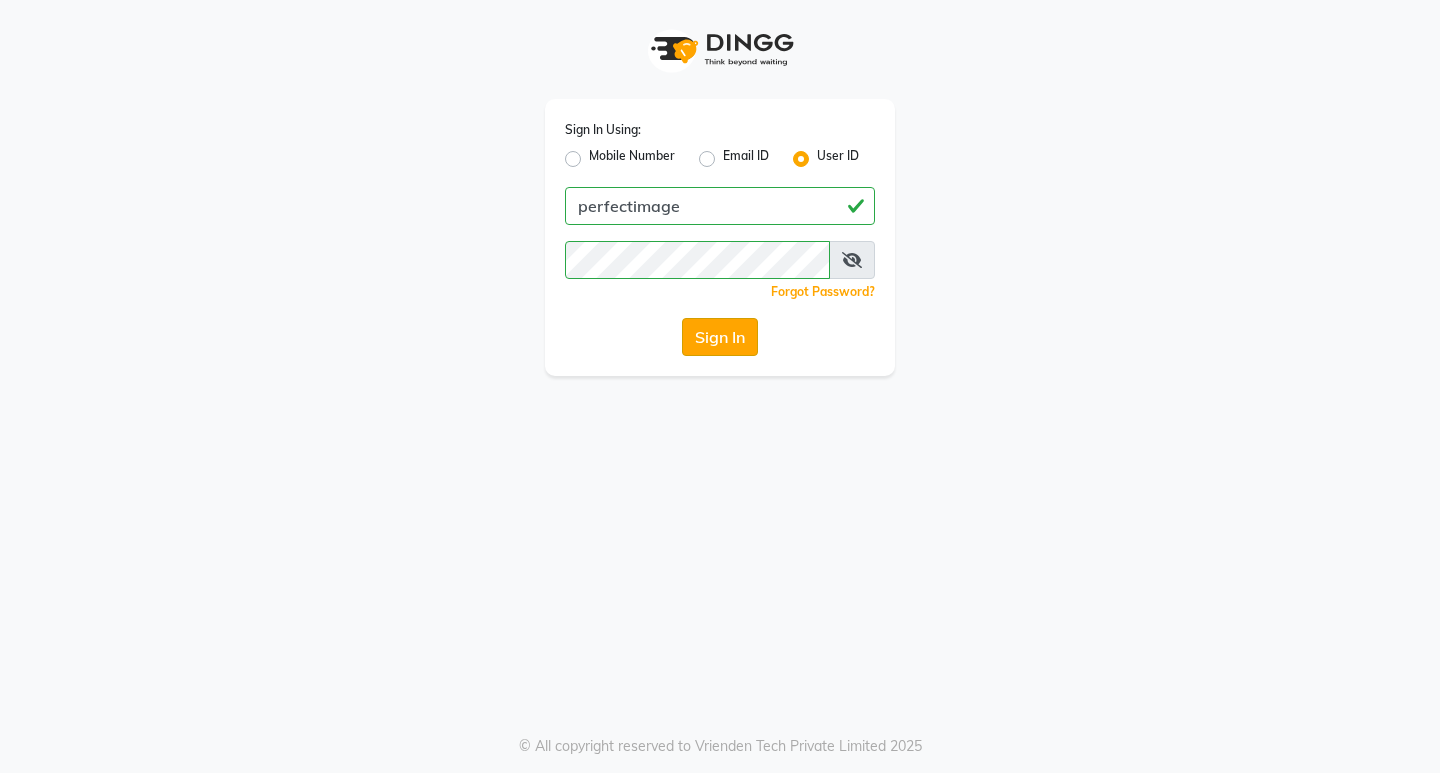 click on "Sign In" 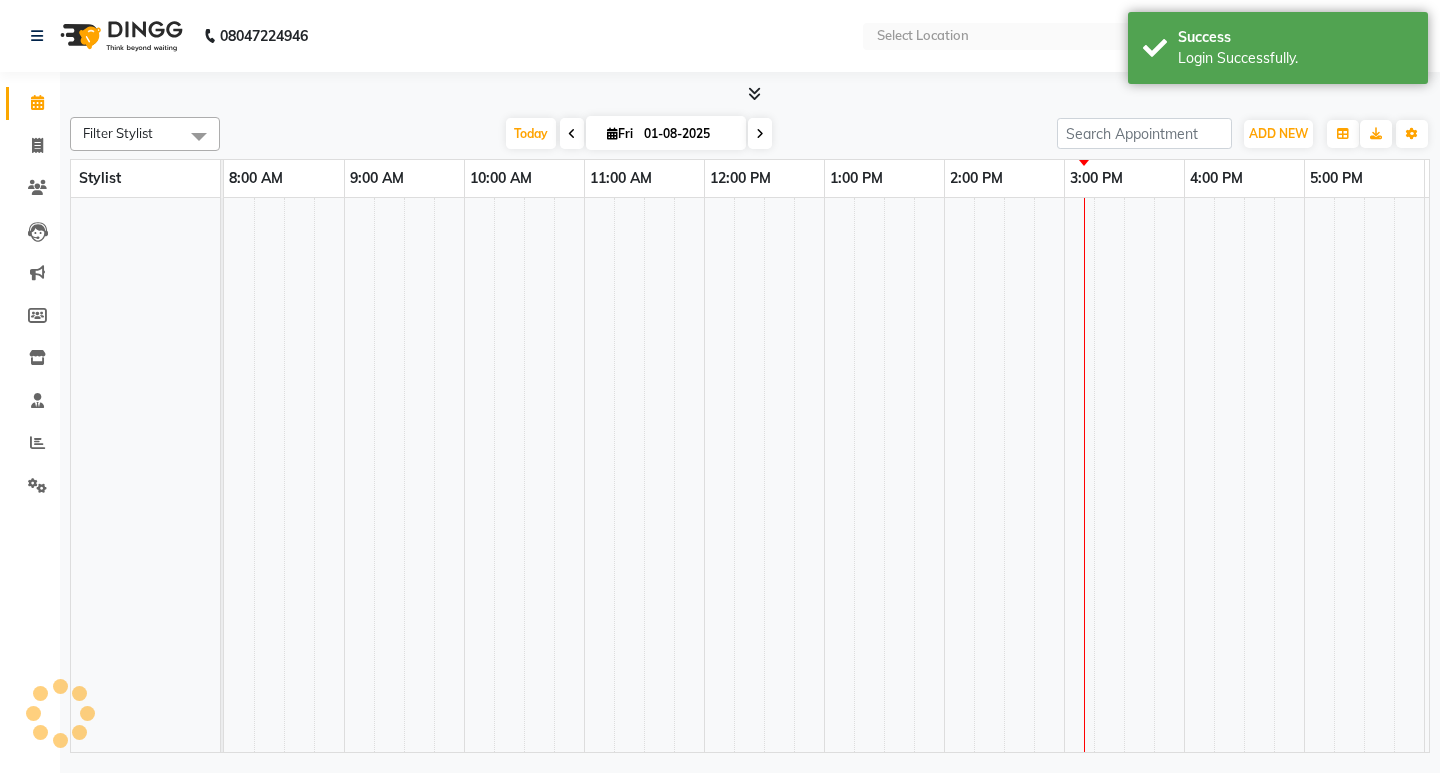 select on "en" 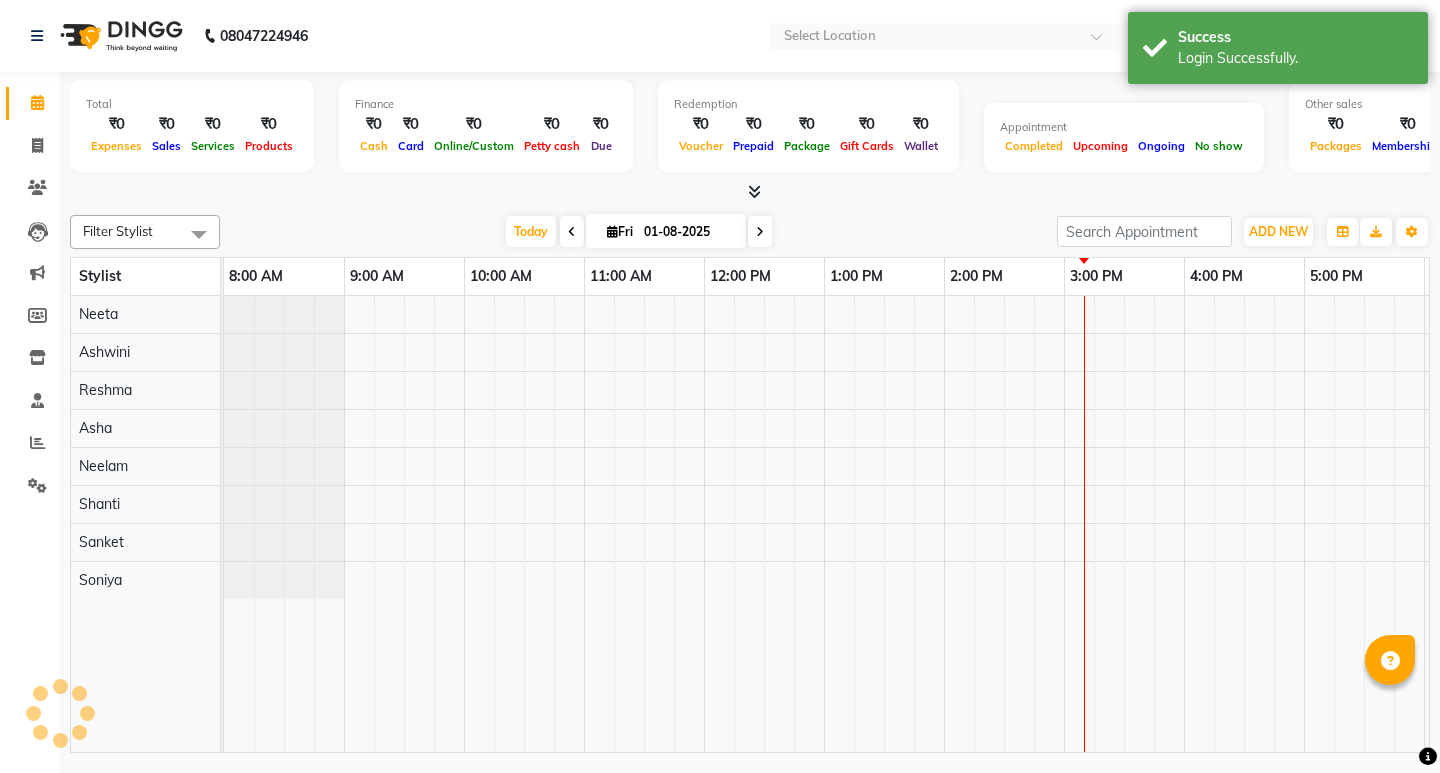 scroll, scrollTop: 0, scrollLeft: 475, axis: horizontal 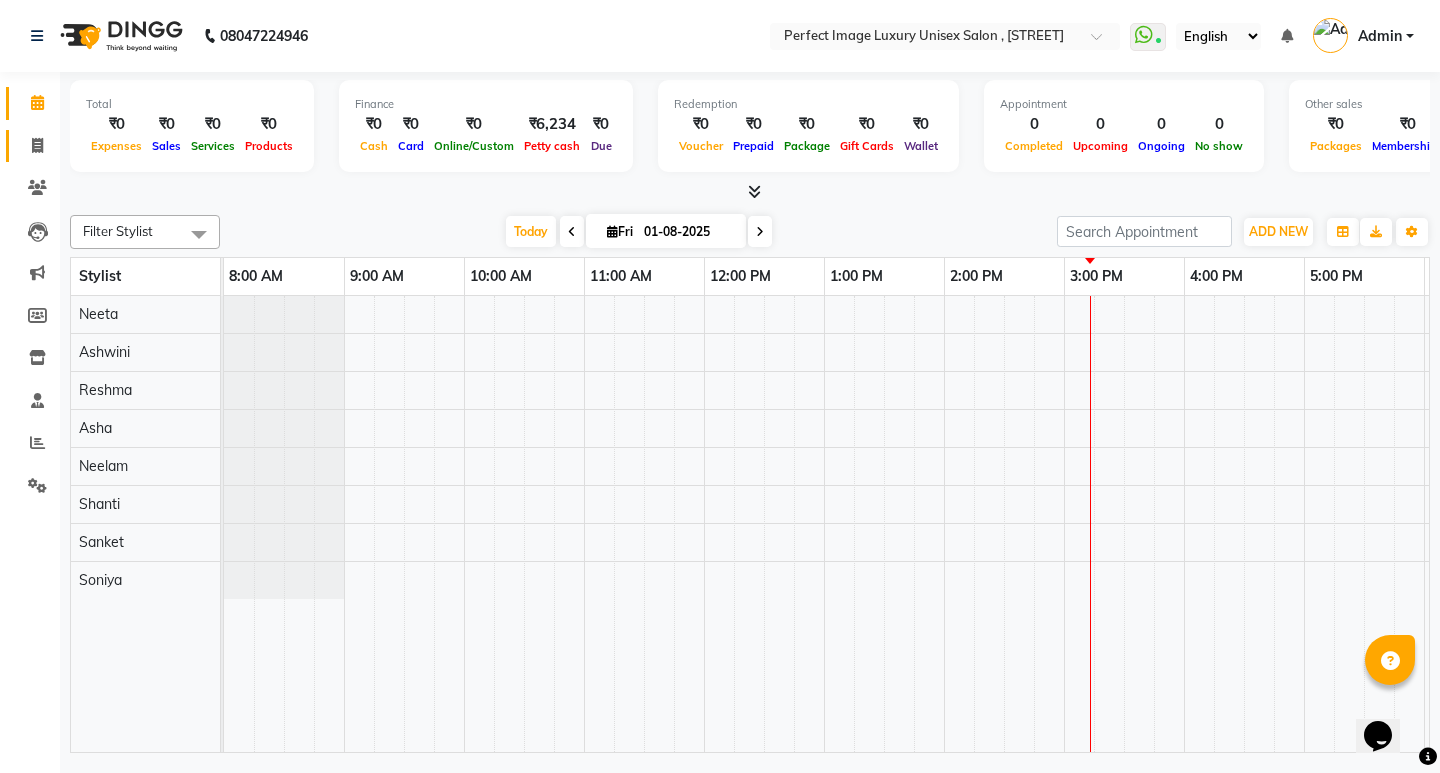 click 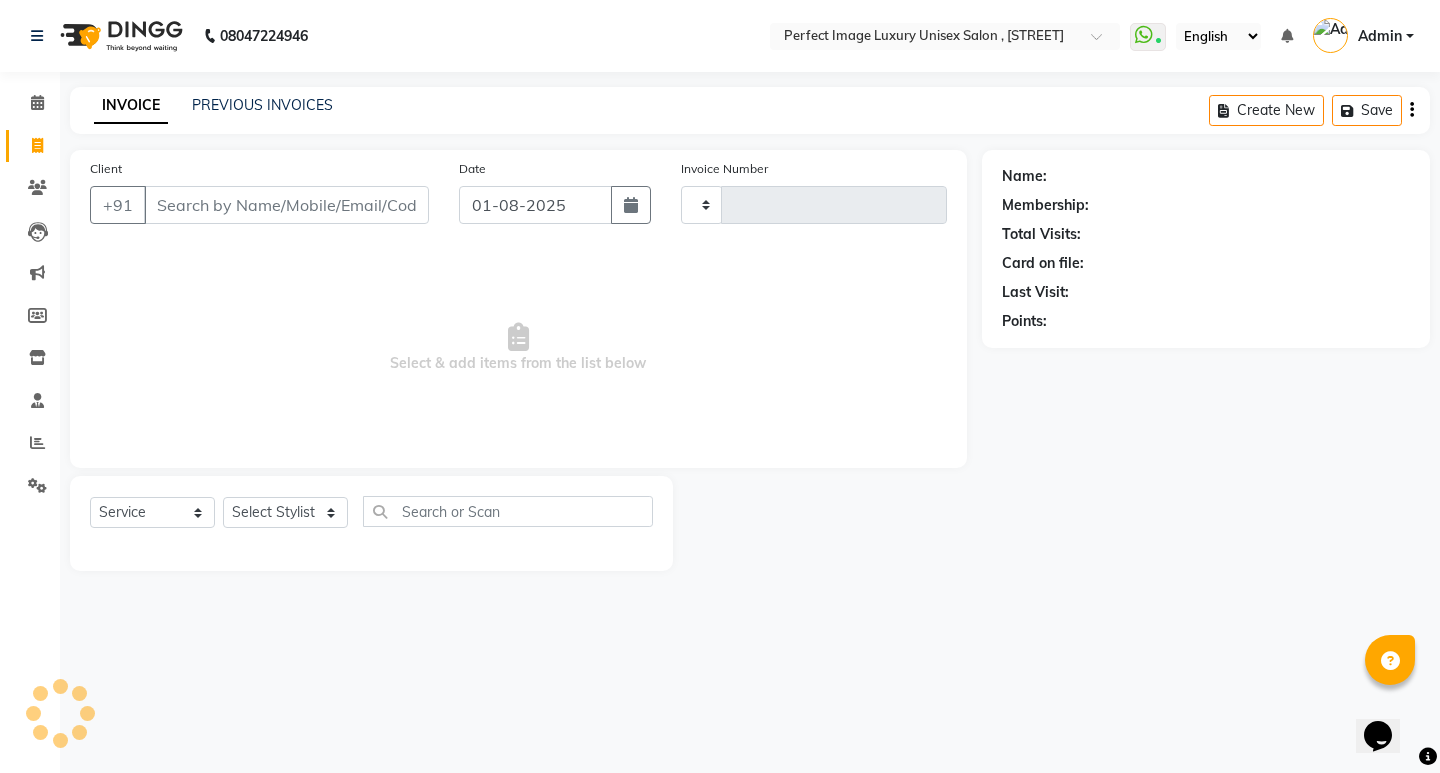 type on "0417" 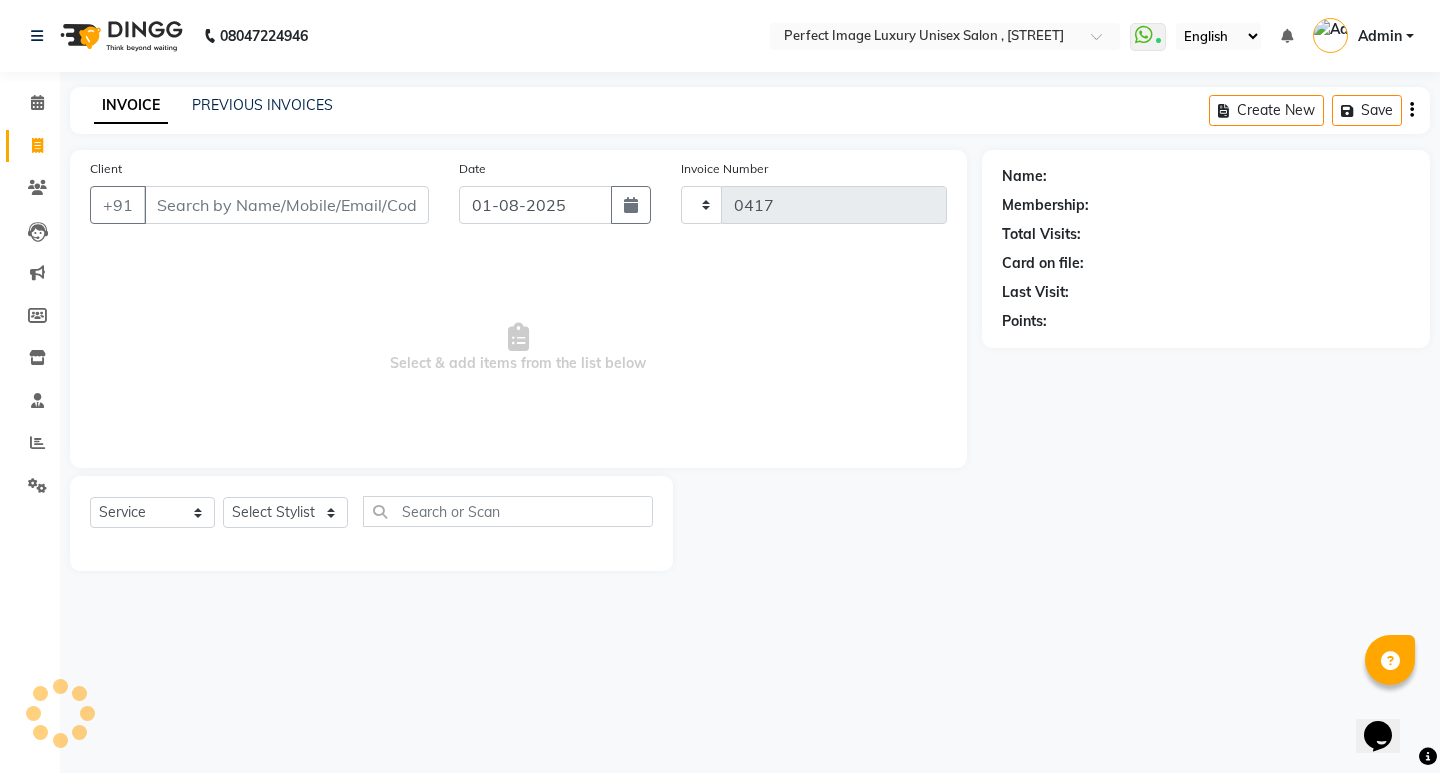 select on "5078" 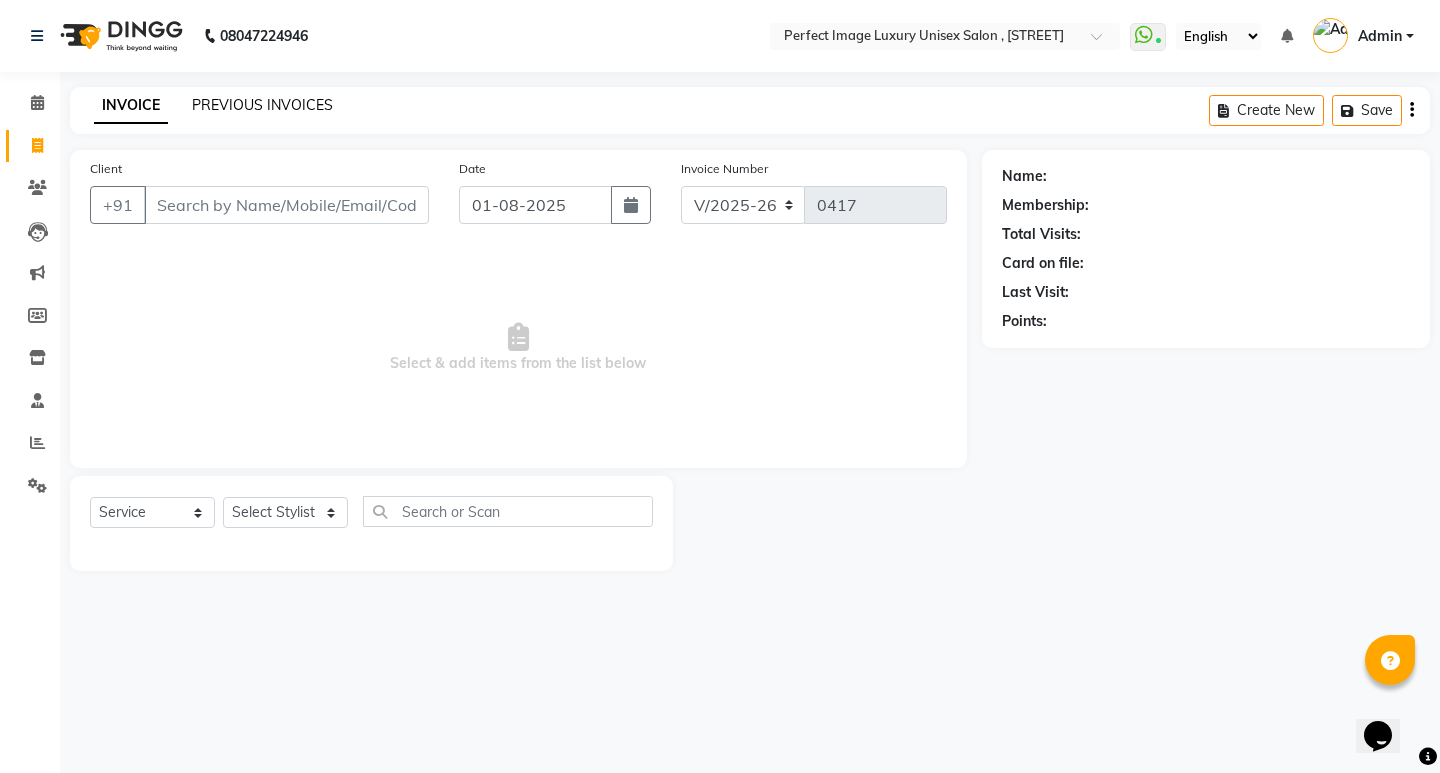 click on "PREVIOUS INVOICES" 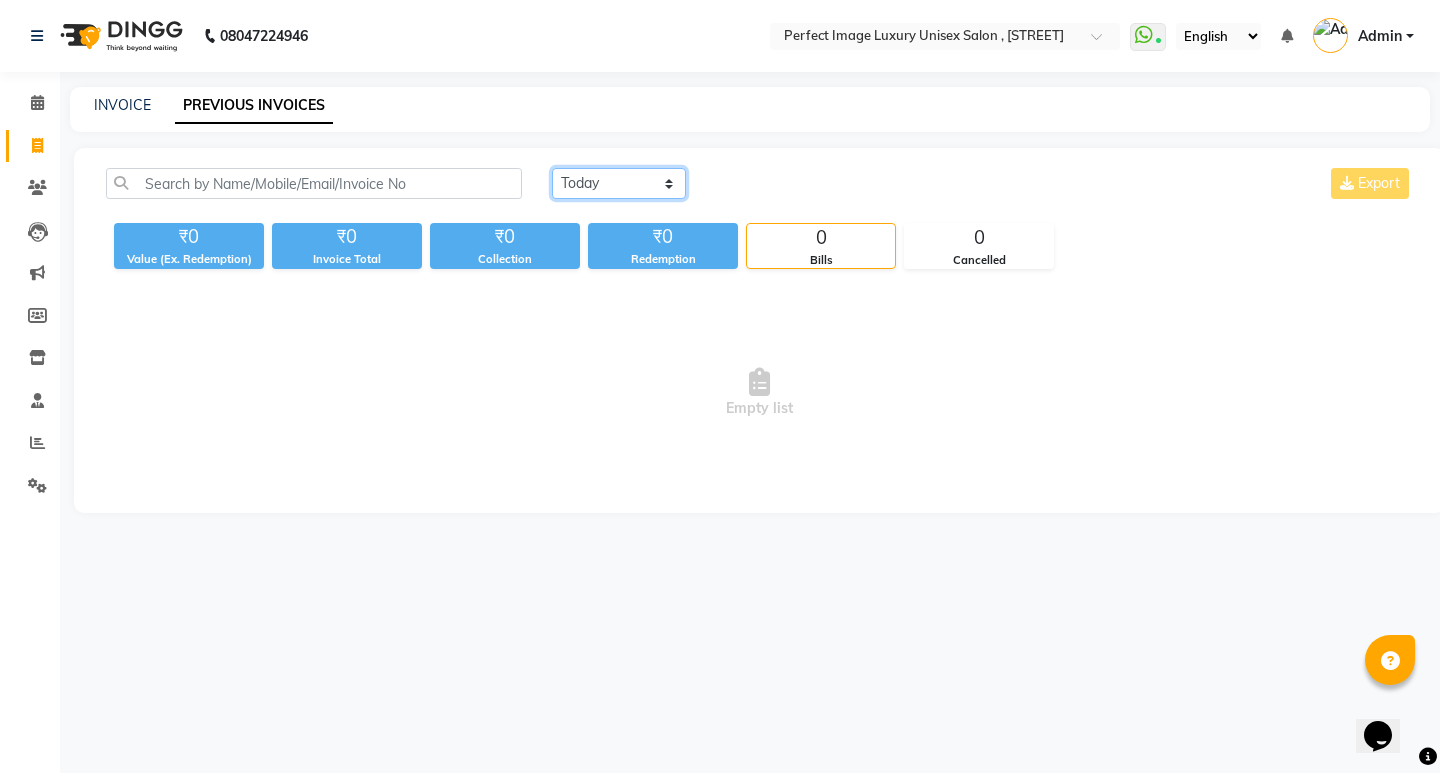 click on "Today Yesterday Custom Range" 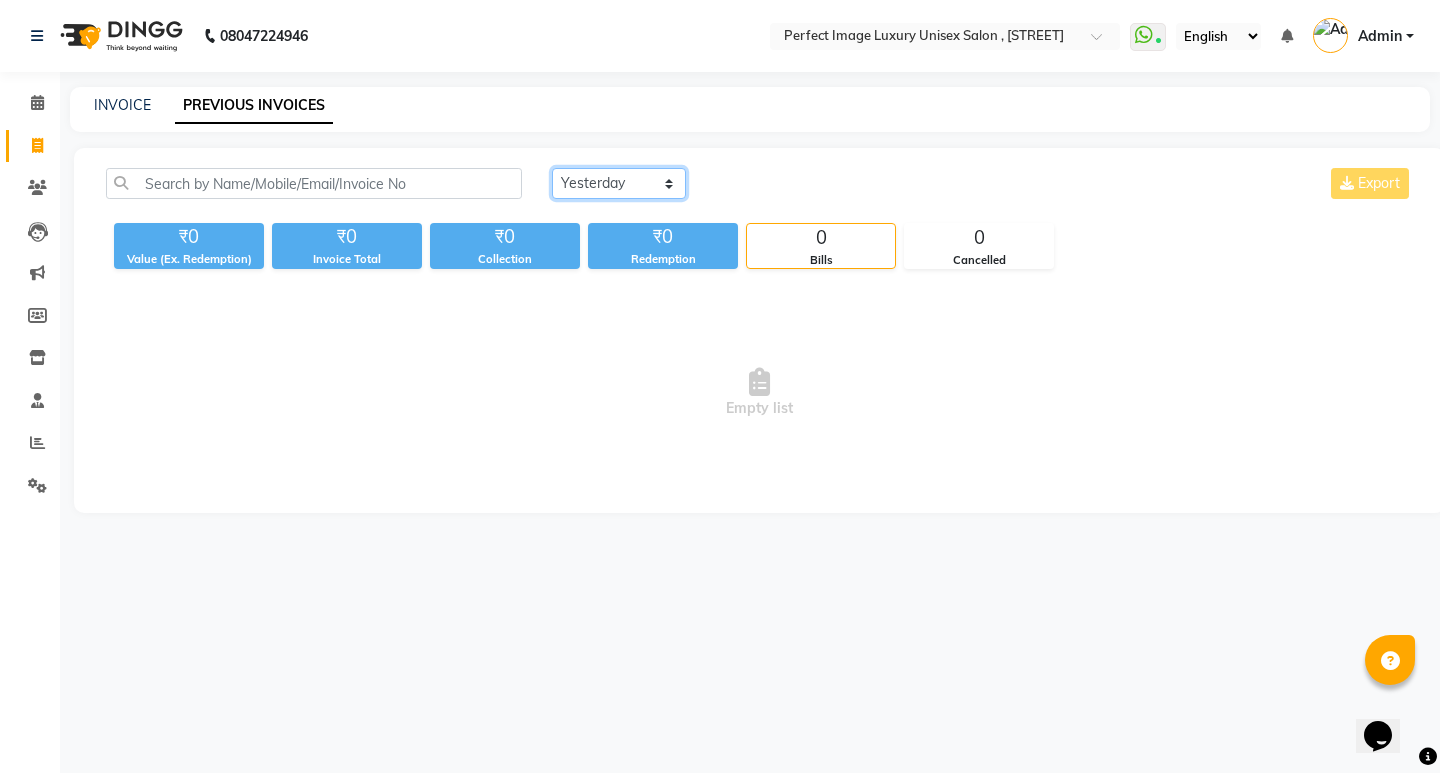 click on "Today Yesterday Custom Range" 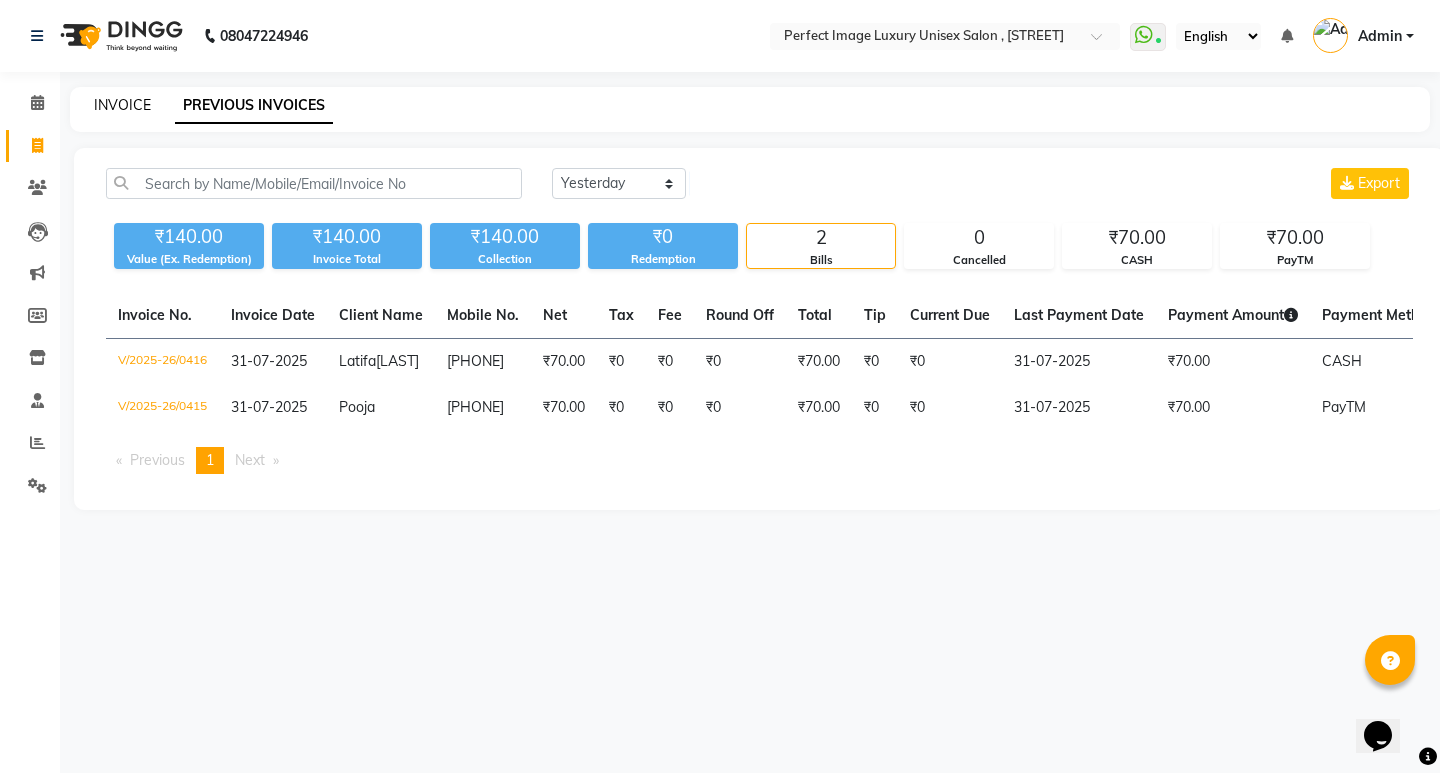 click on "INVOICE" 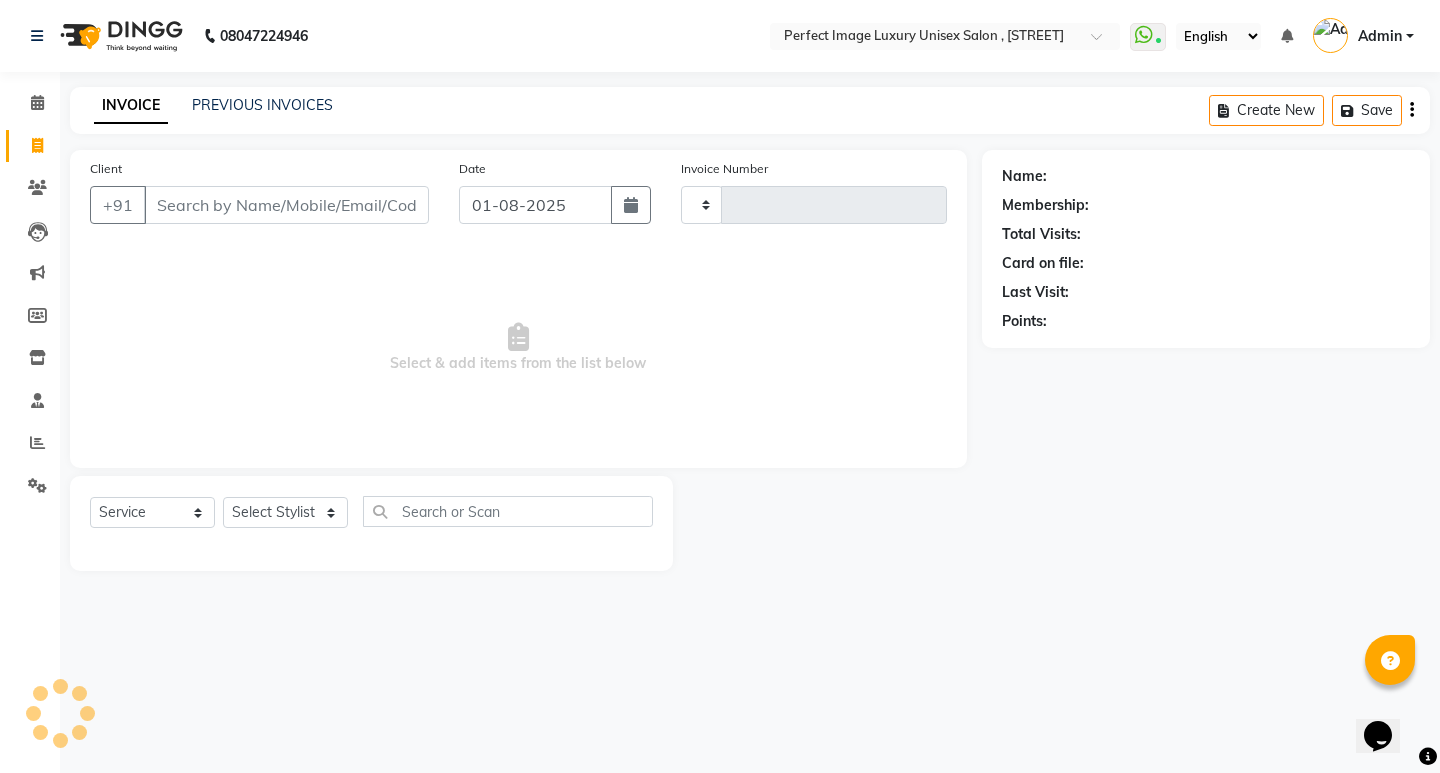type on "0417" 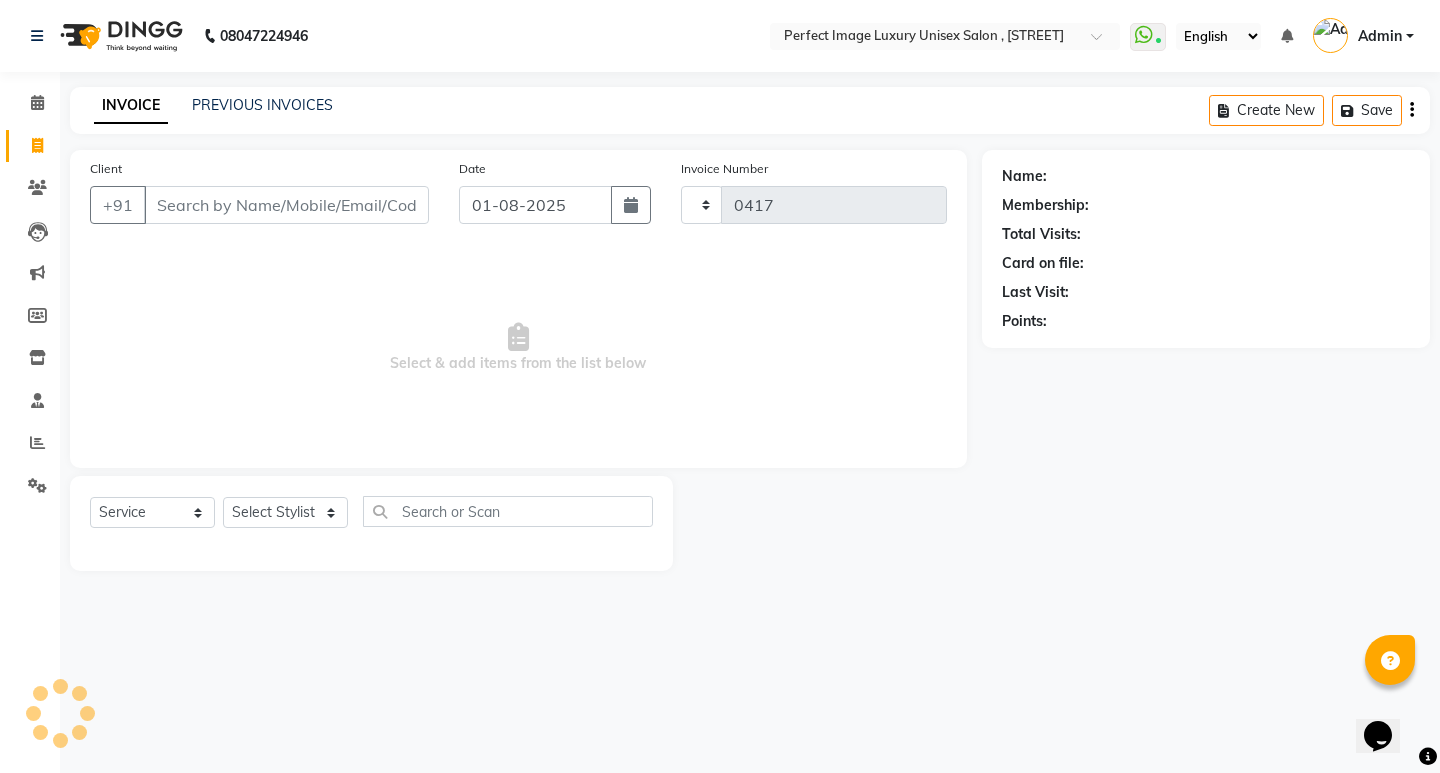 select on "5078" 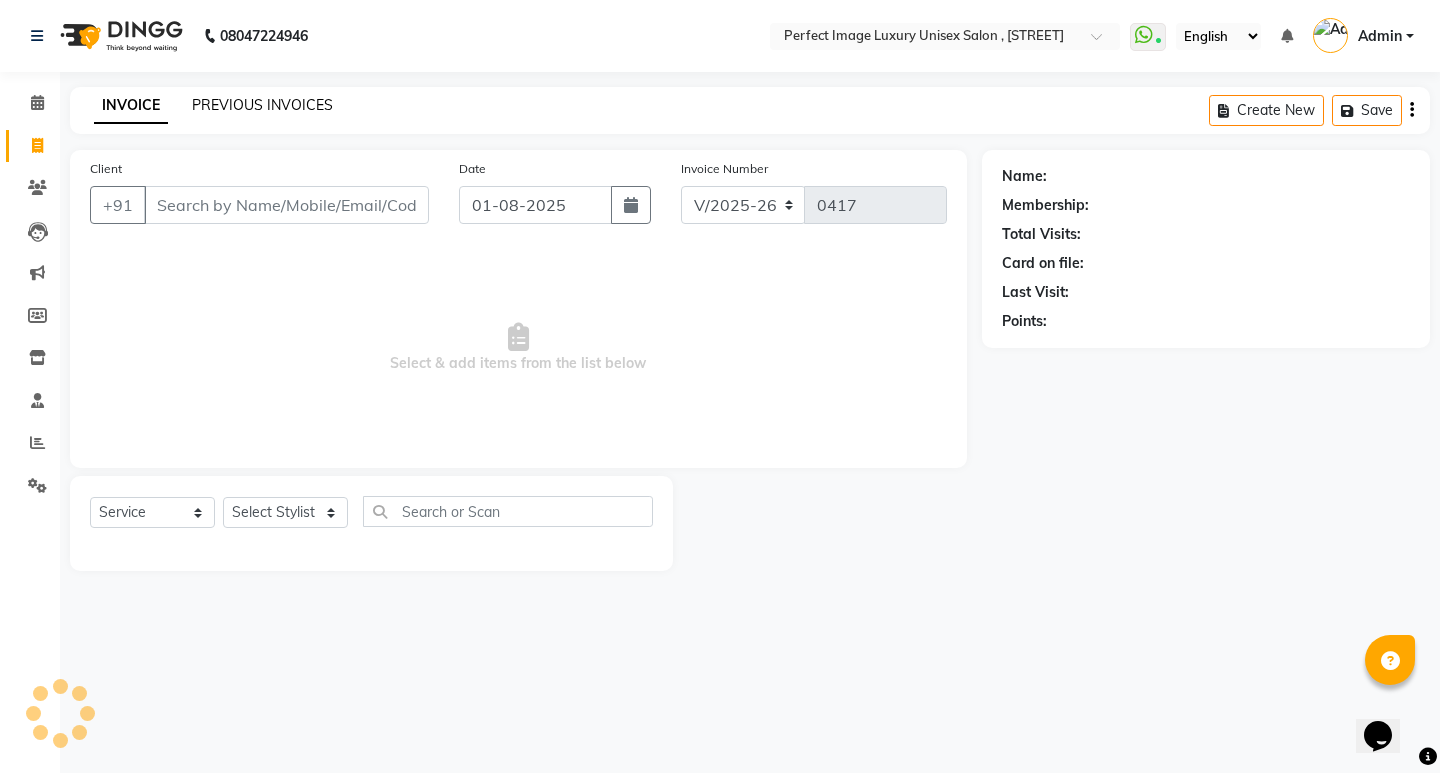click on "PREVIOUS INVOICES" 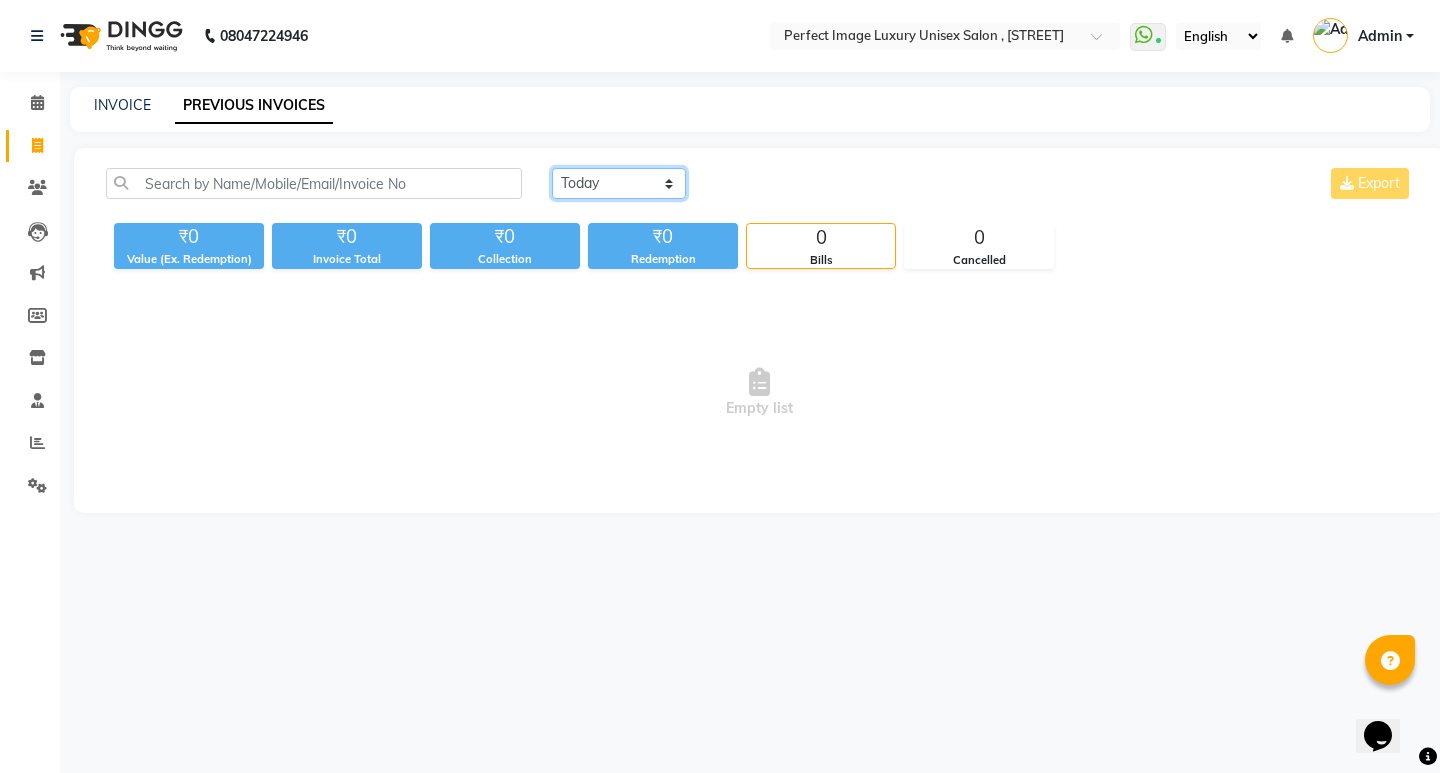 click on "Today Yesterday Custom Range" 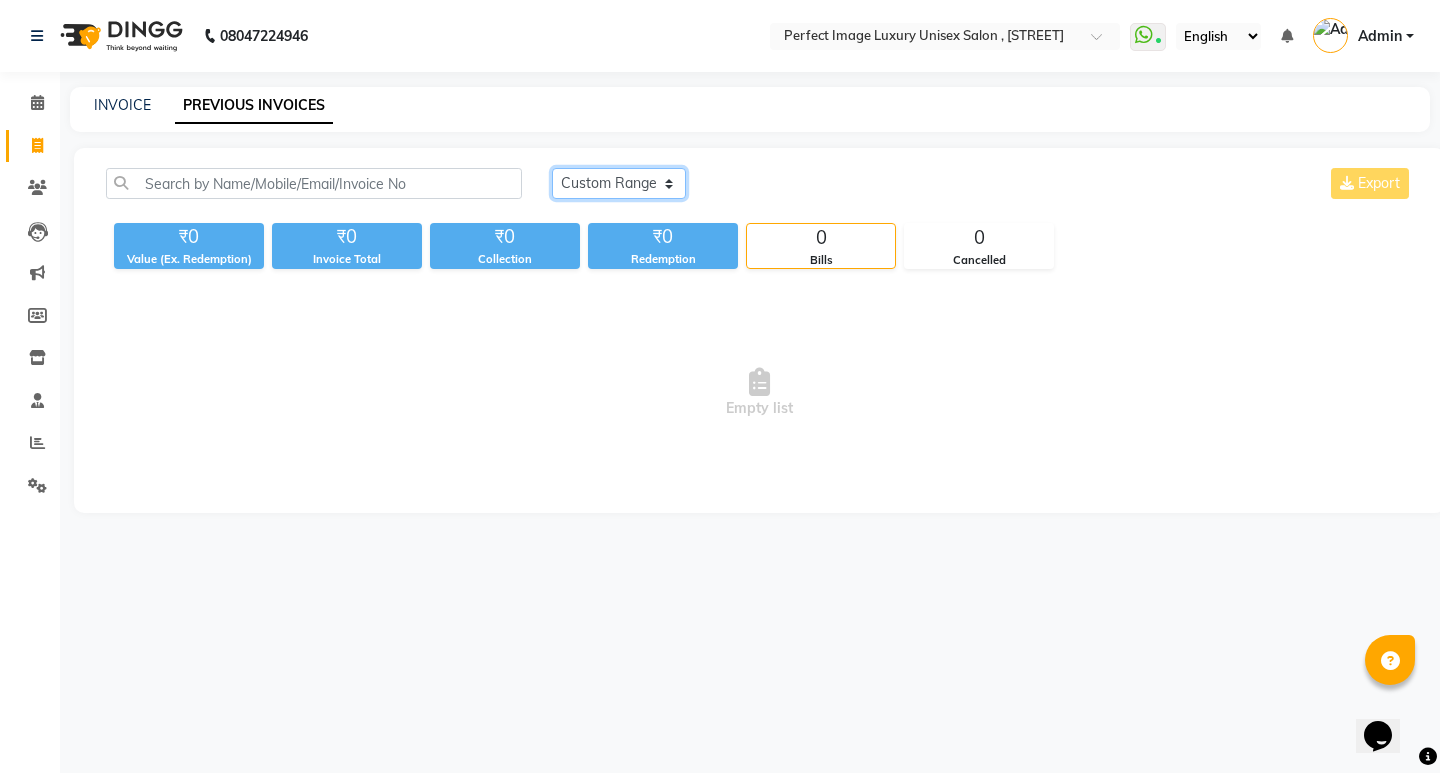 click on "Today Yesterday Custom Range" 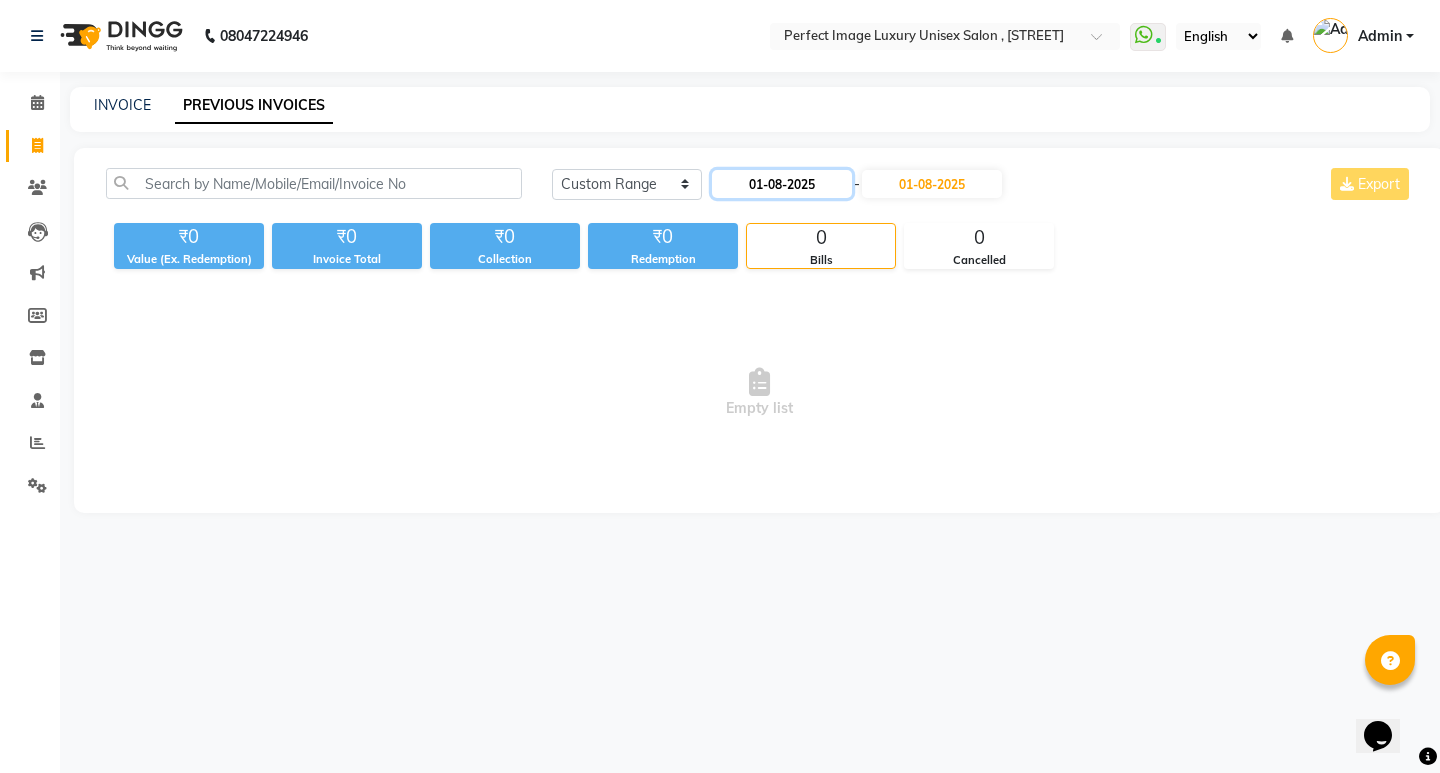 click on "01-08-2025" 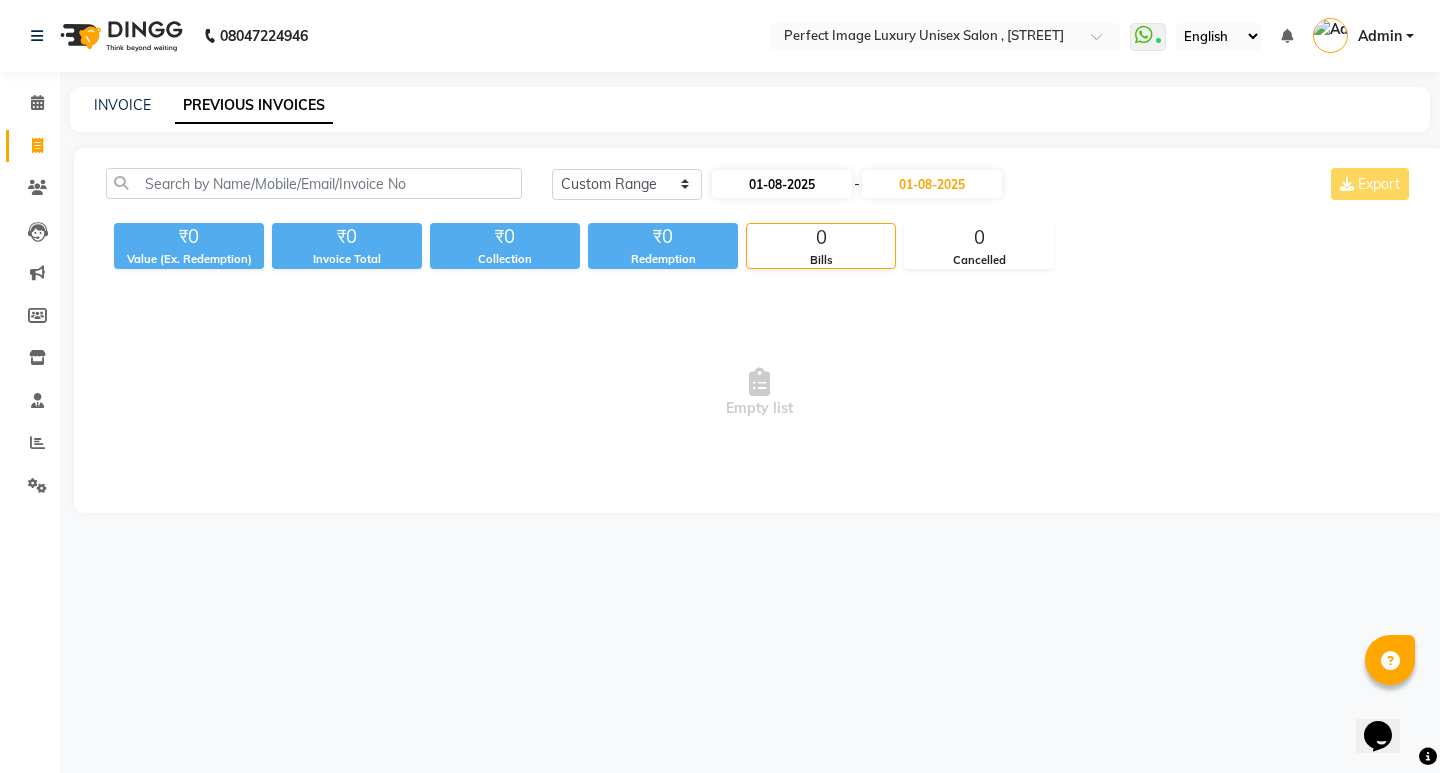 select on "8" 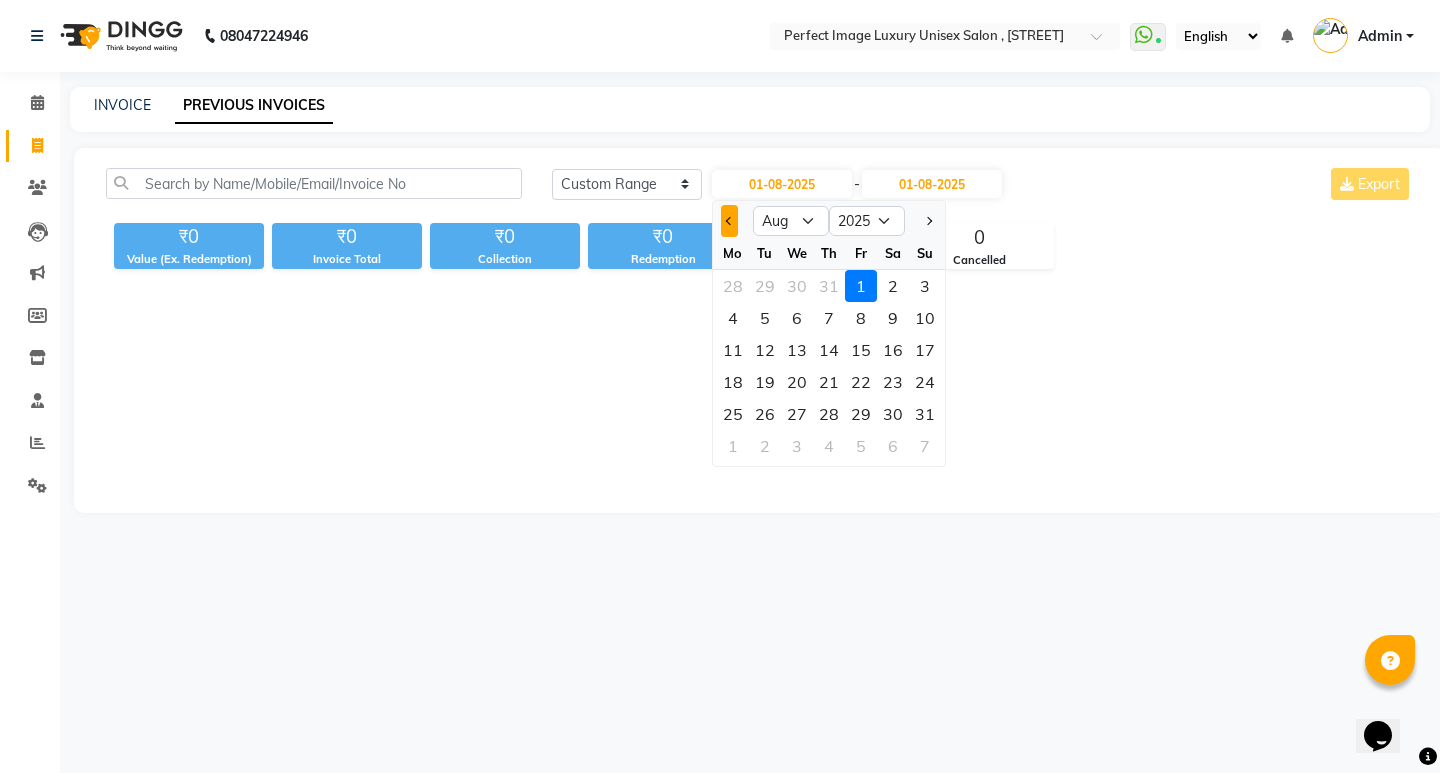 click 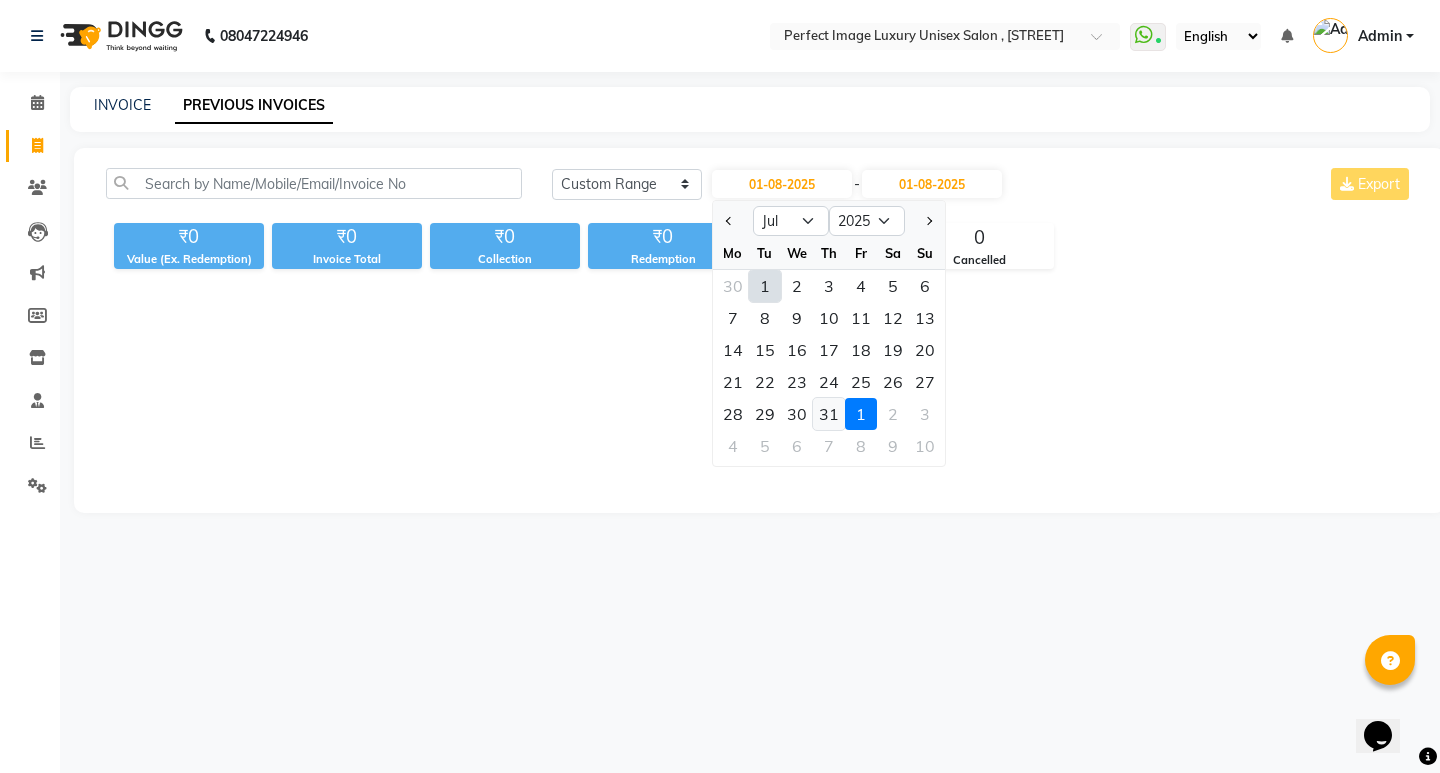 click on "31" 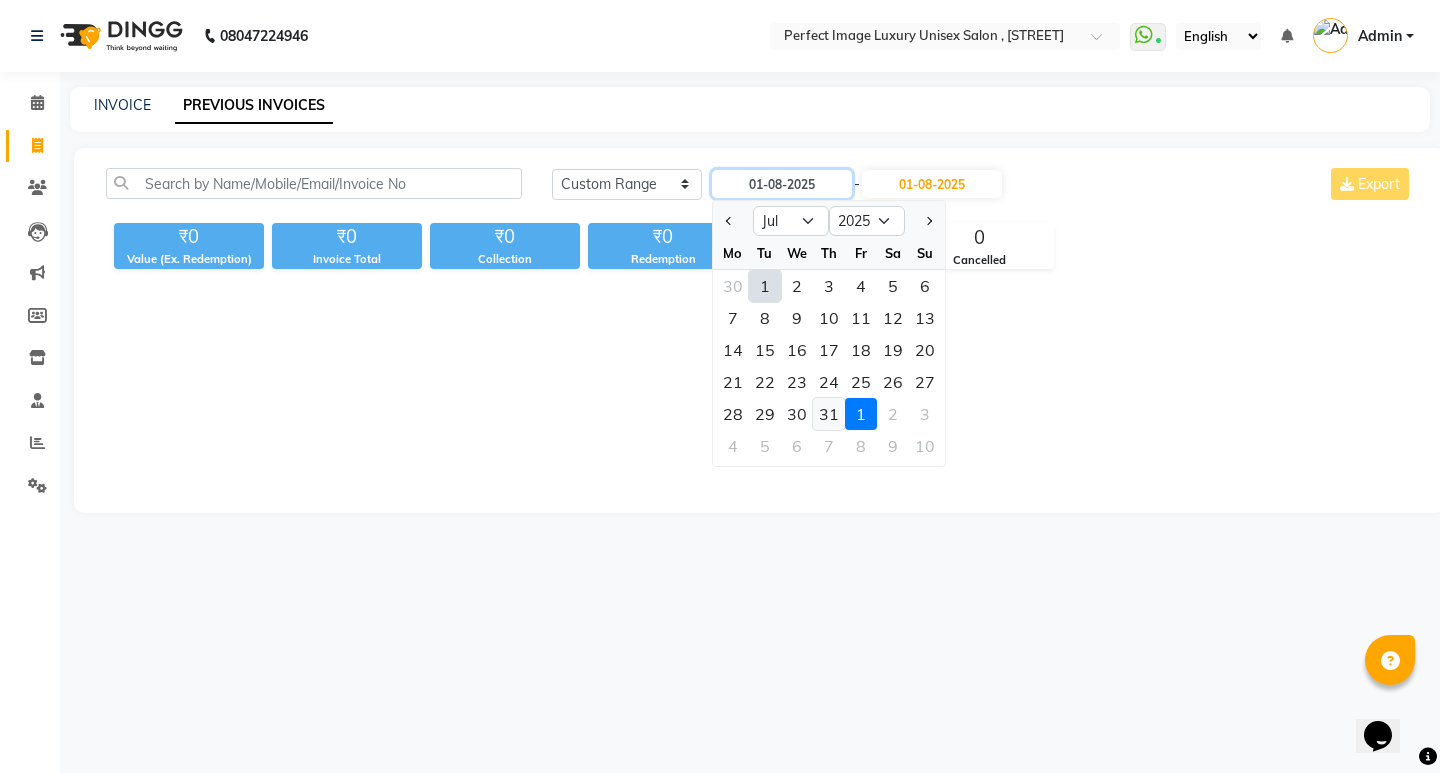 type on "31-07-2025" 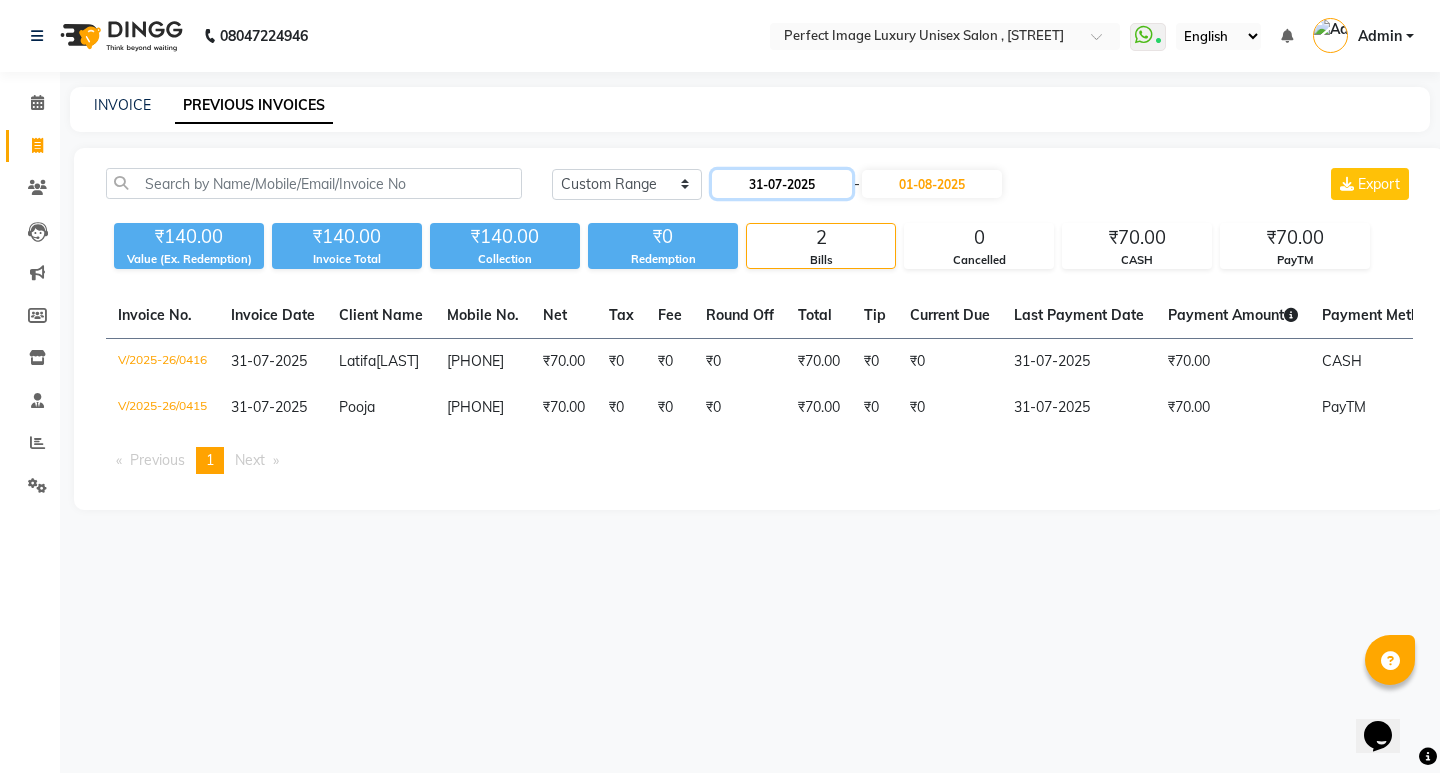 click on "31-07-2025" 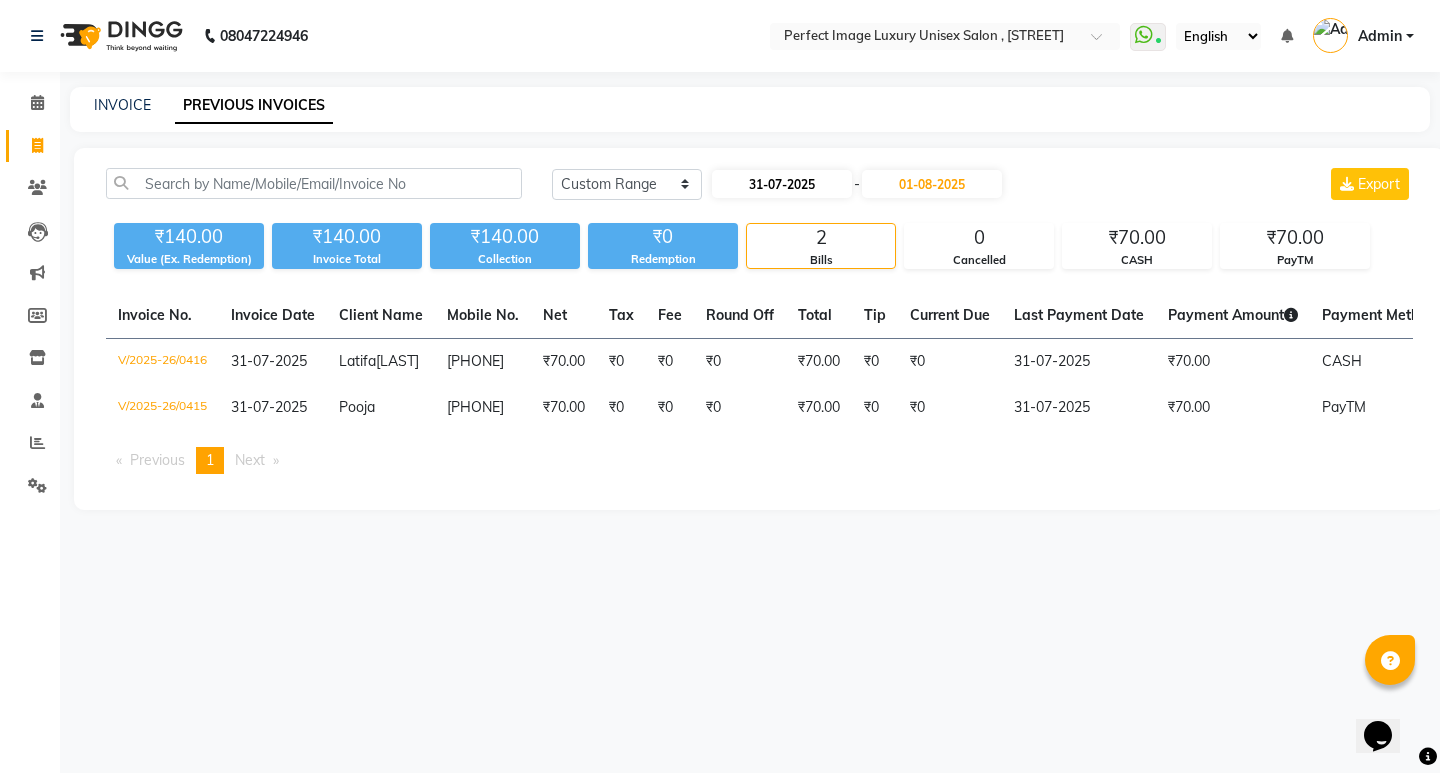 select on "7" 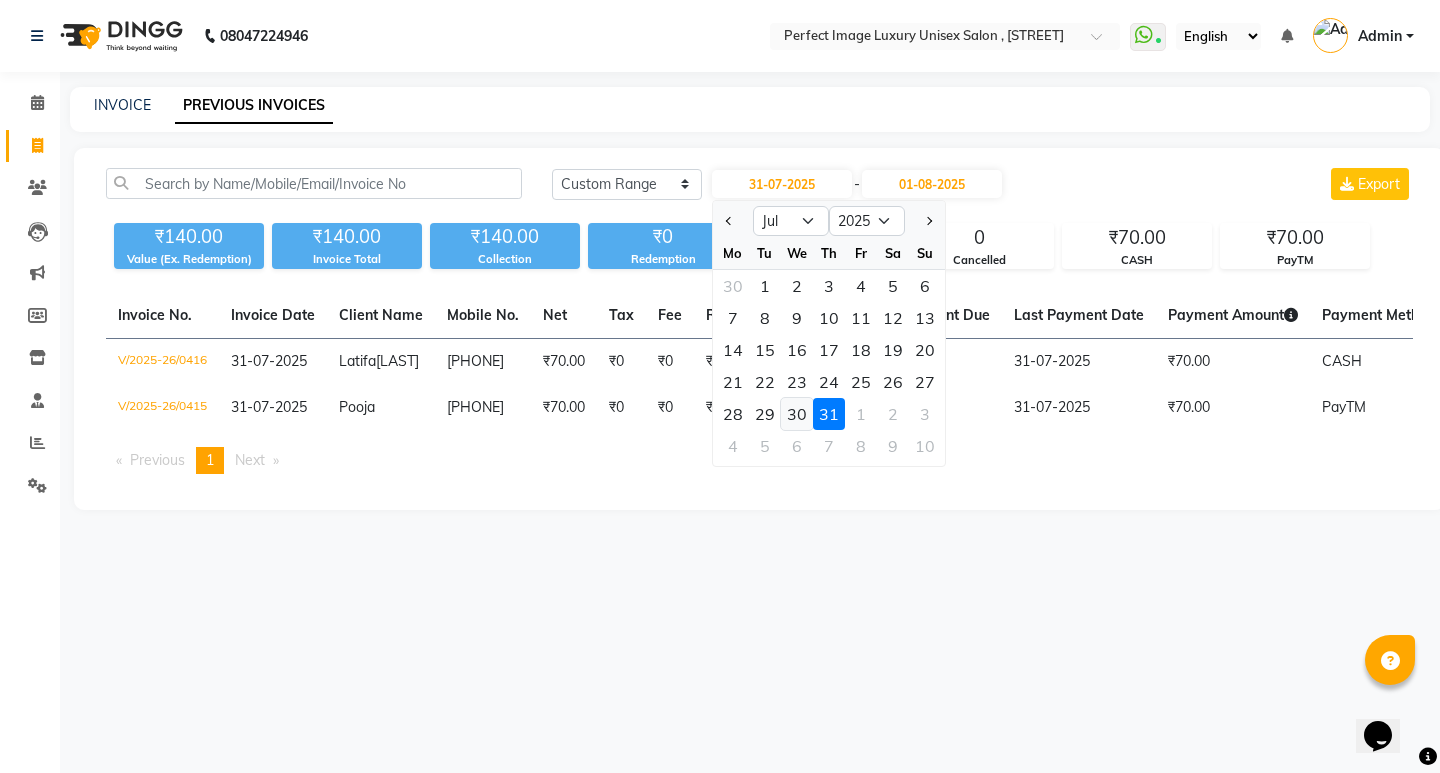 click on "30" 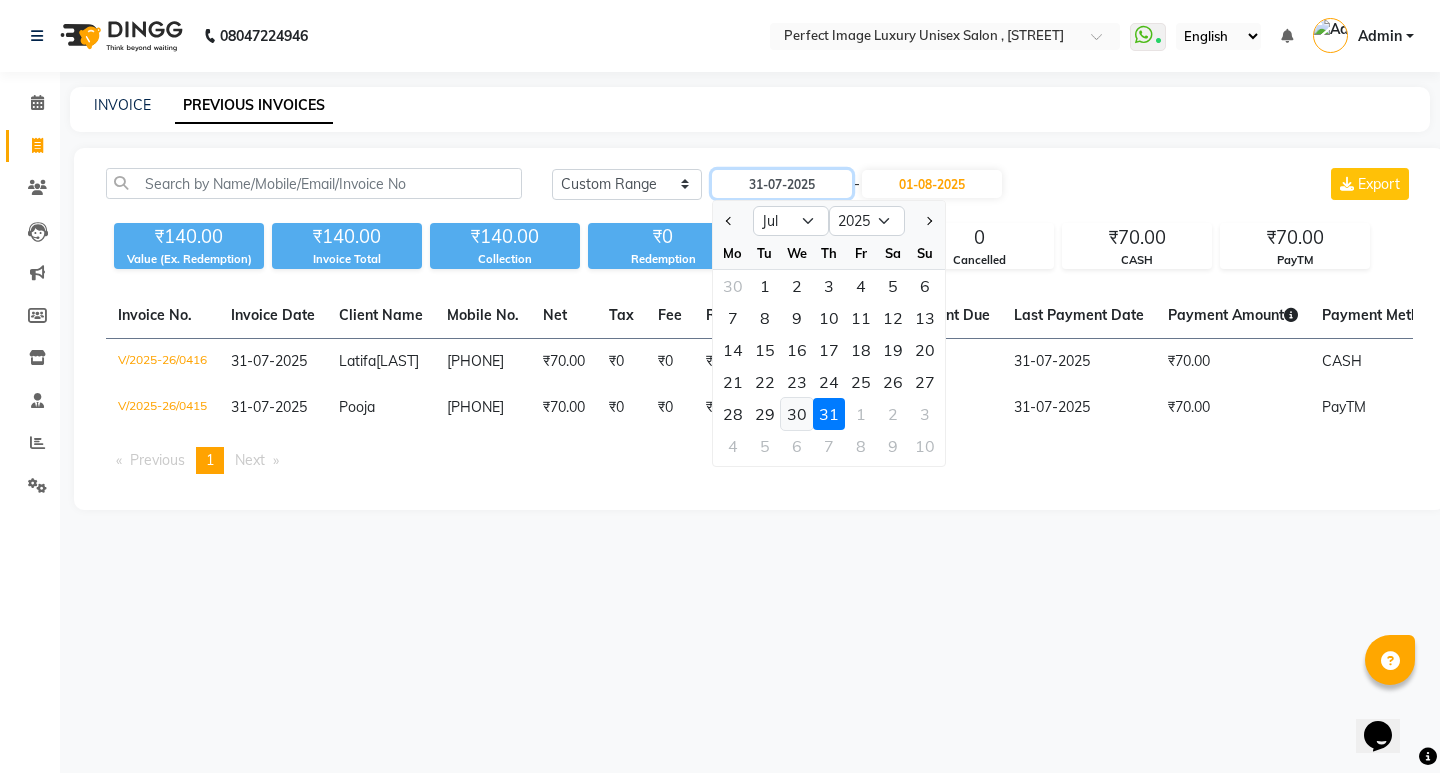 type on "30-07-2025" 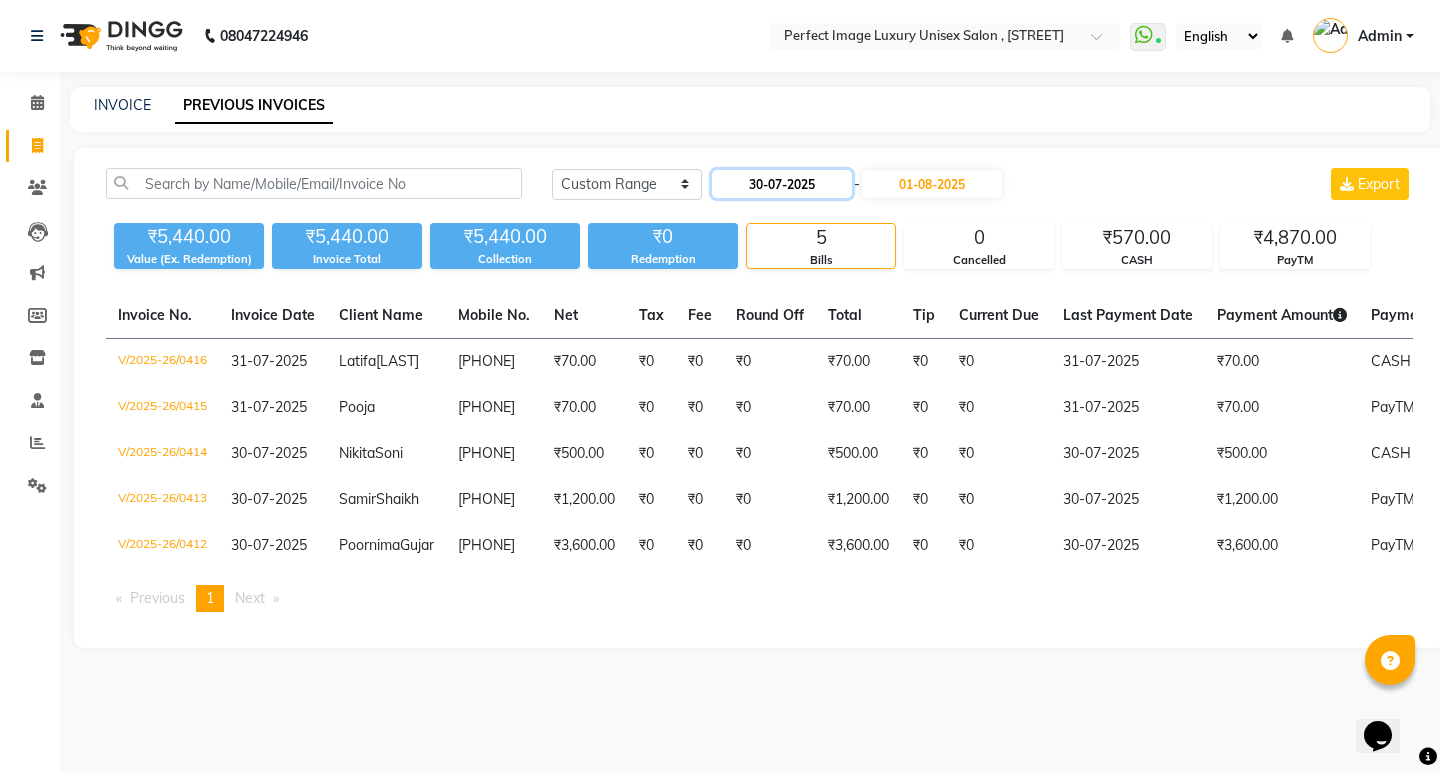 click on "30-07-2025" 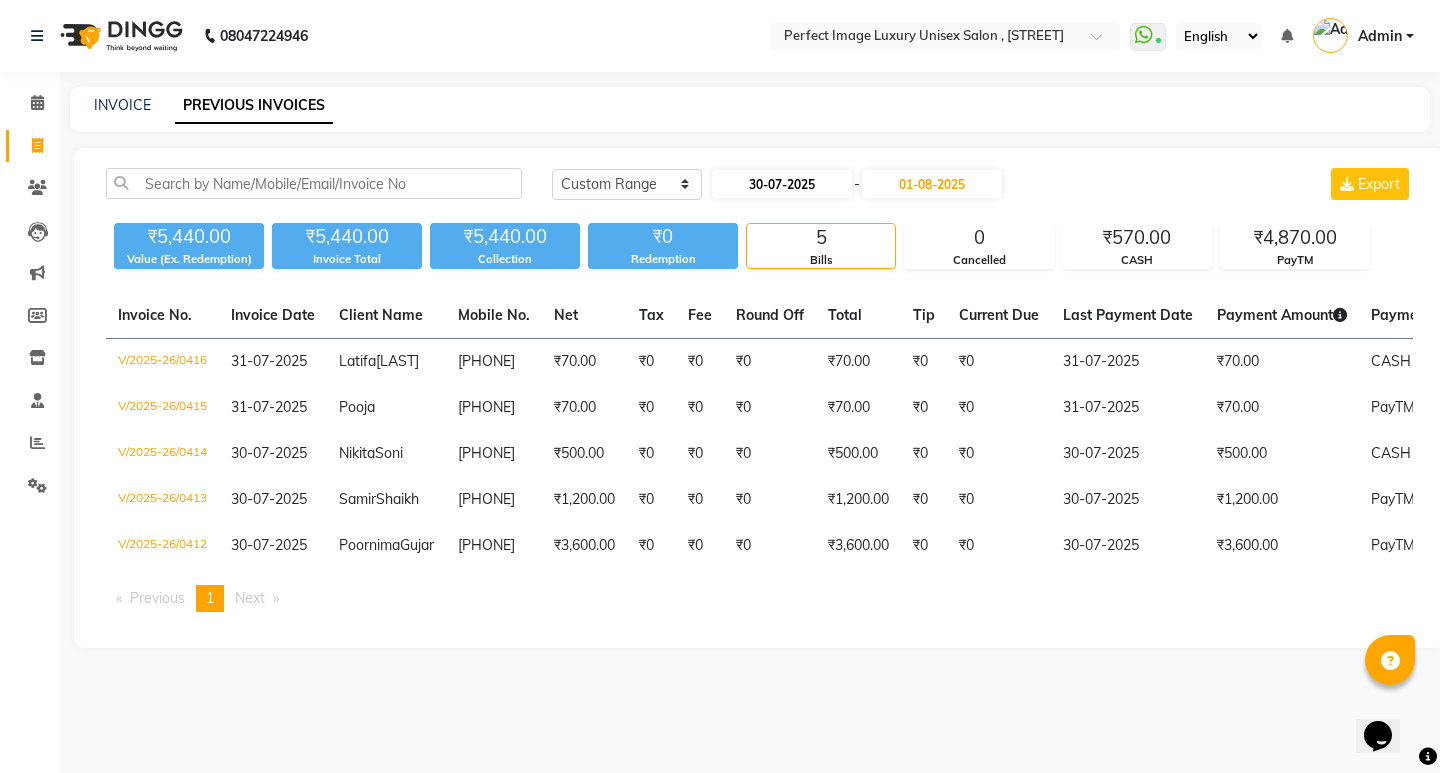 select on "7" 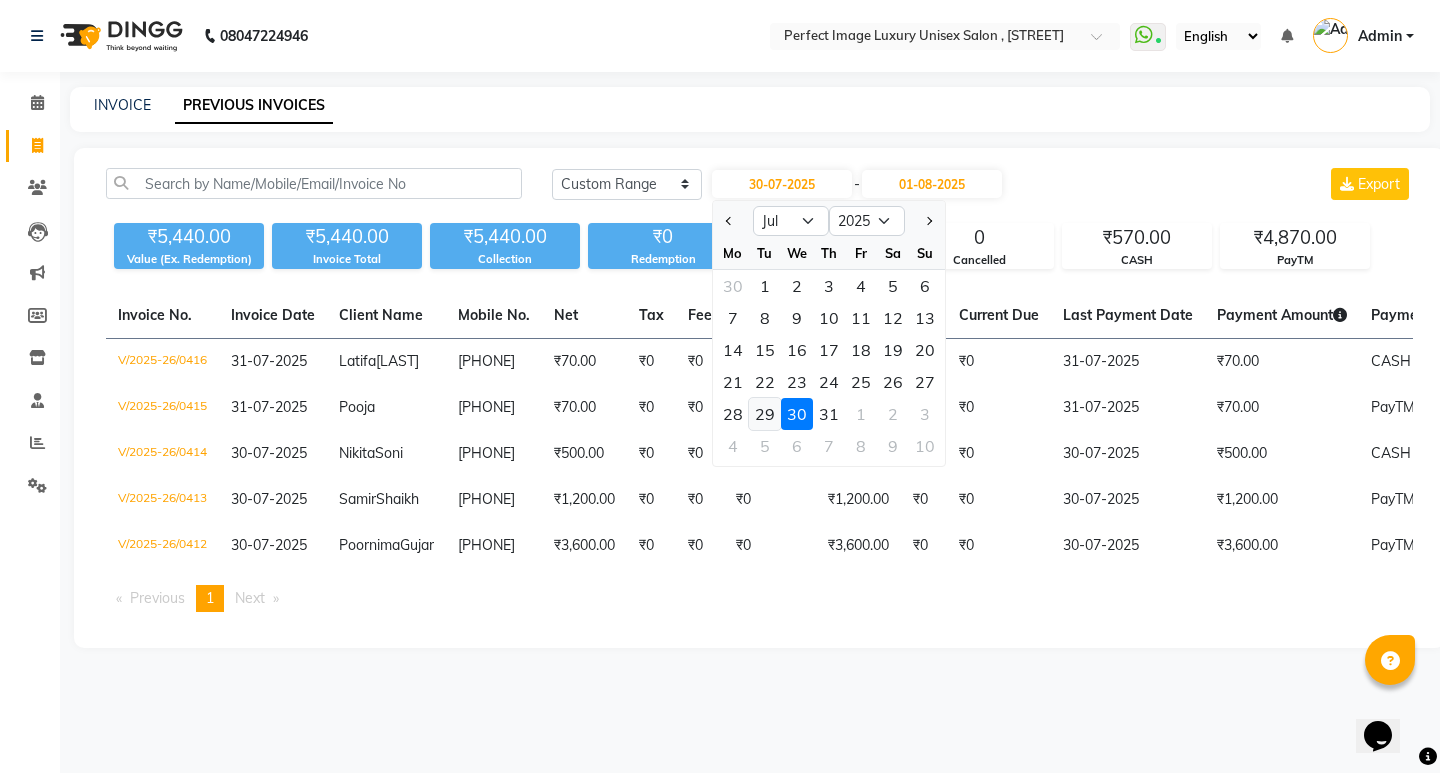 click on "29" 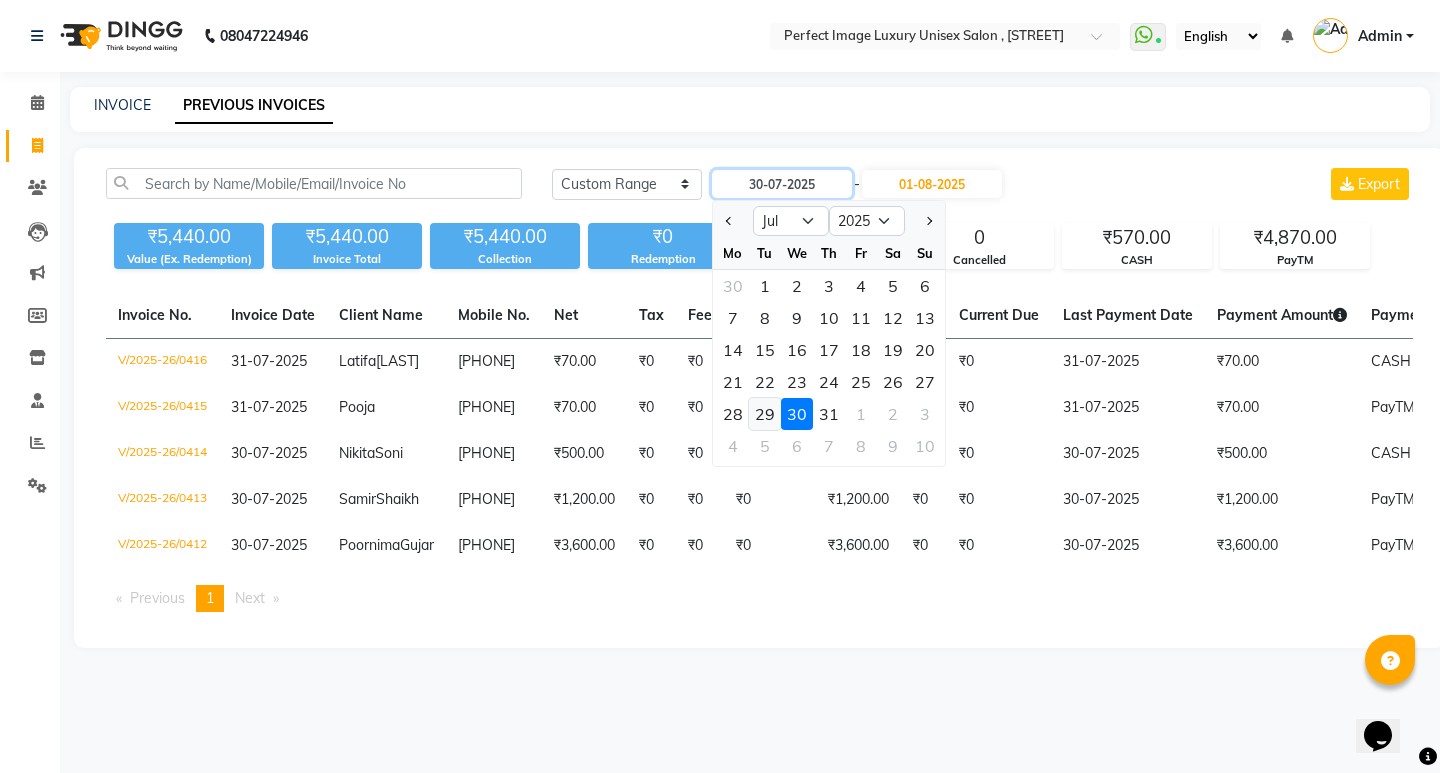 type on "29-07-2025" 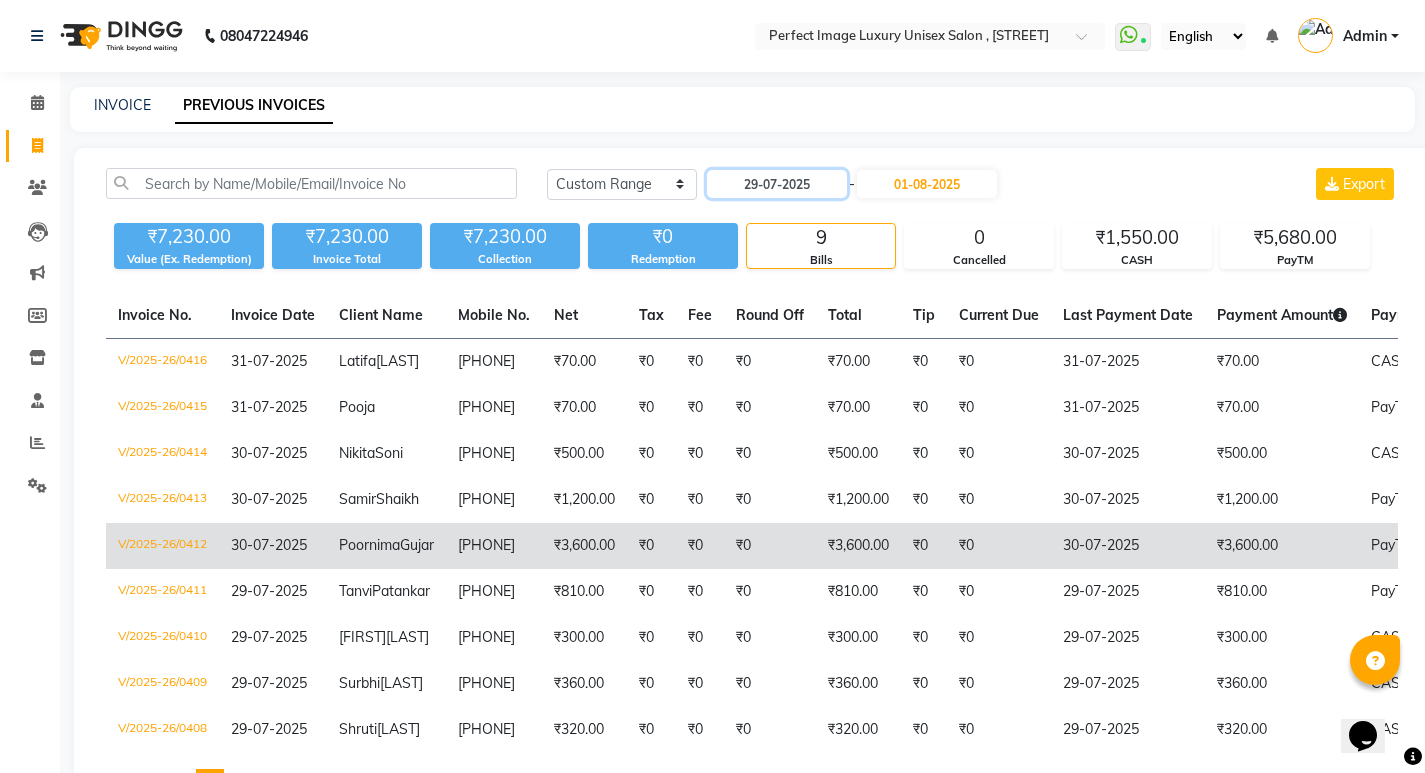 scroll, scrollTop: 224, scrollLeft: 0, axis: vertical 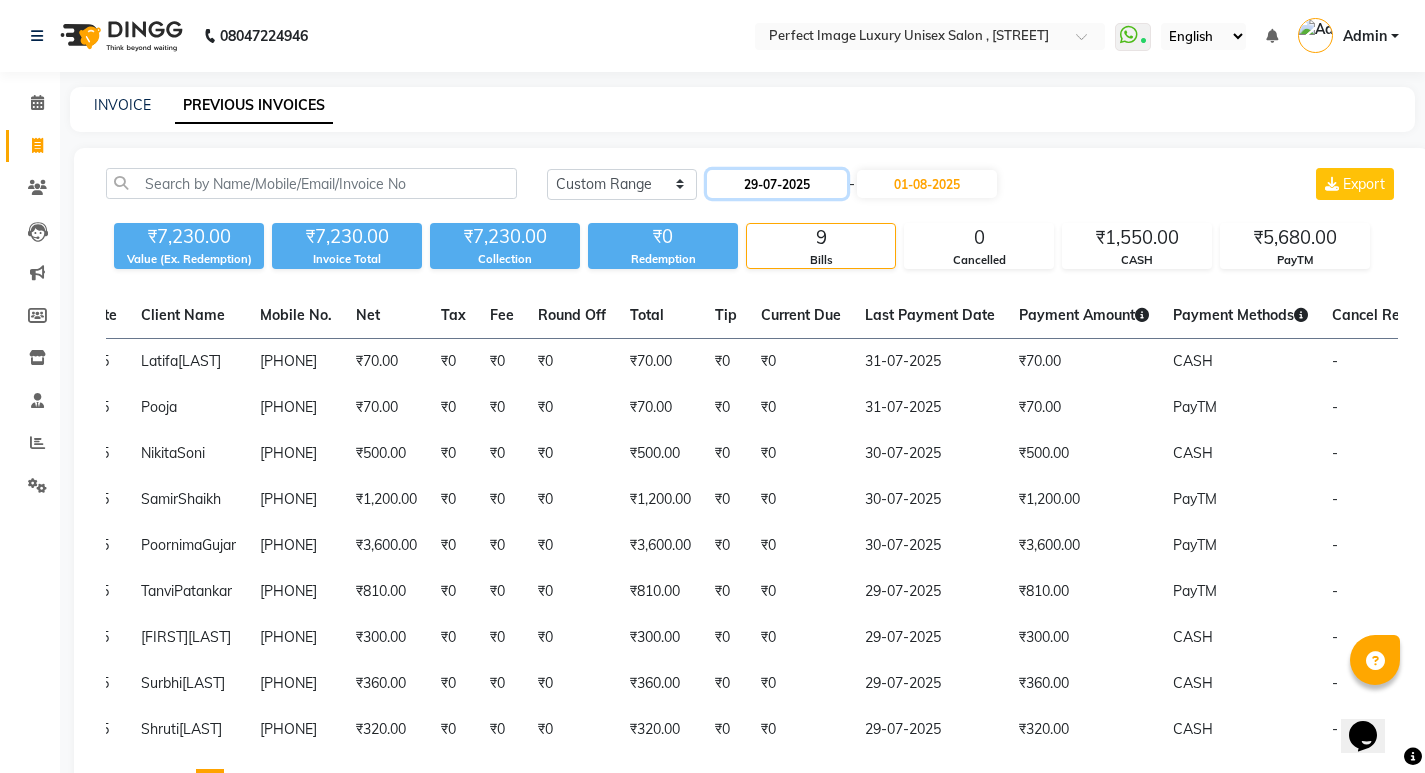 click on "29-07-2025" 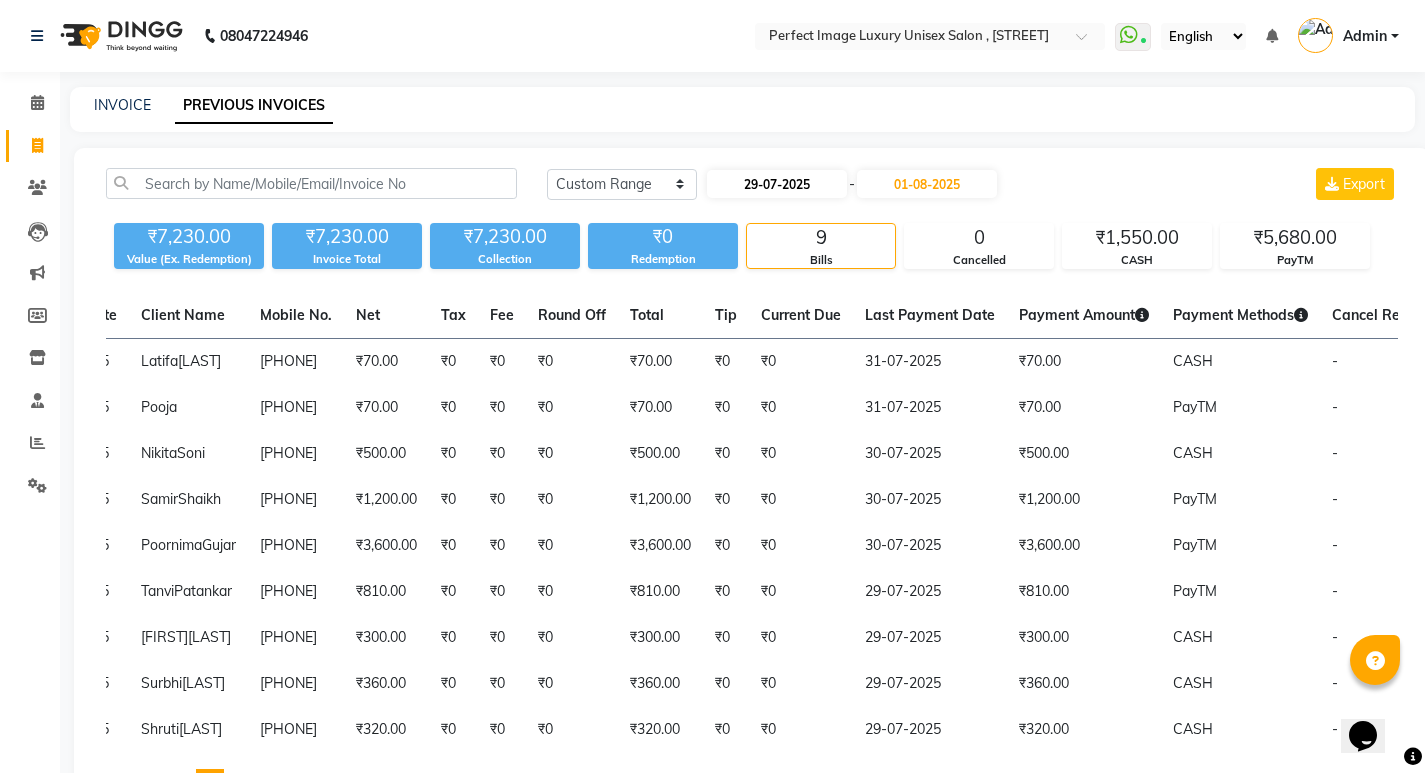 select on "7" 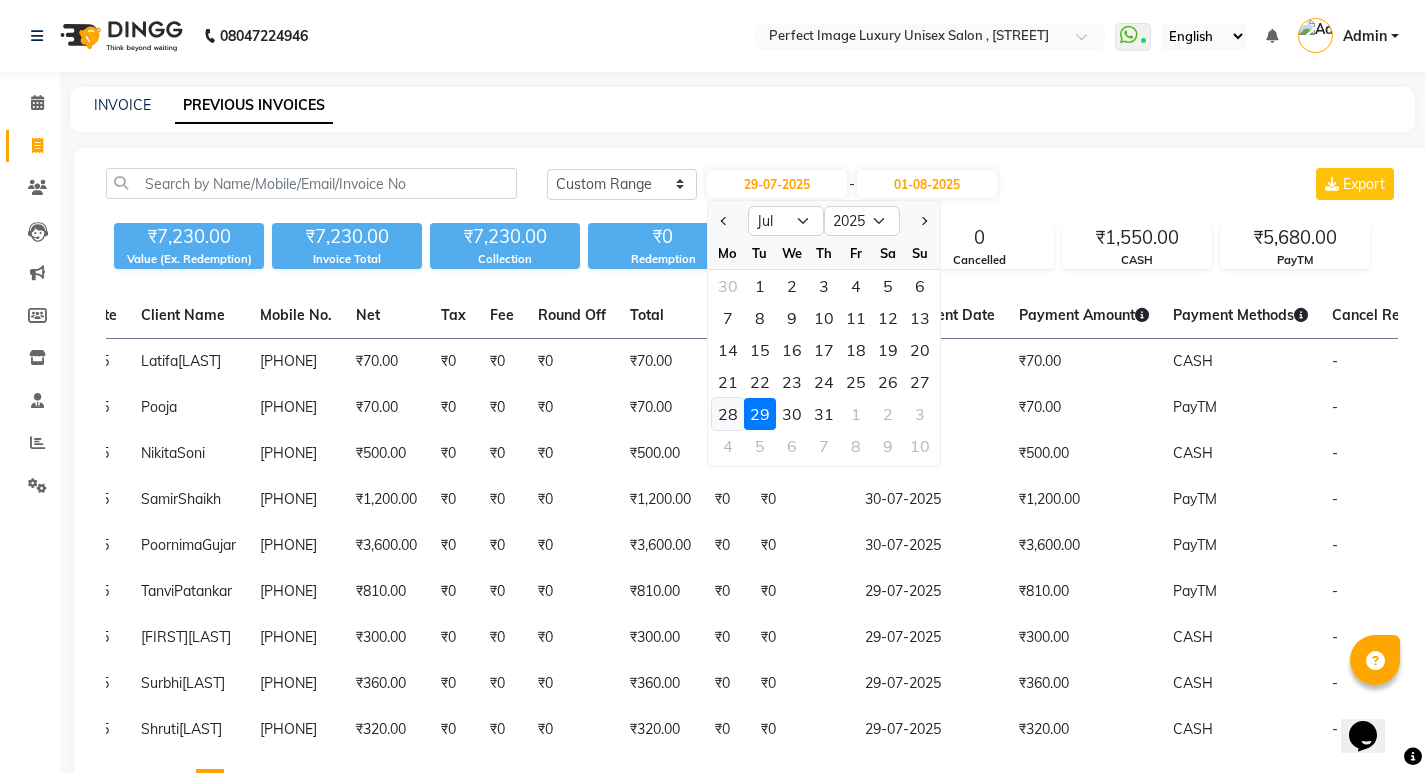 click on "28" 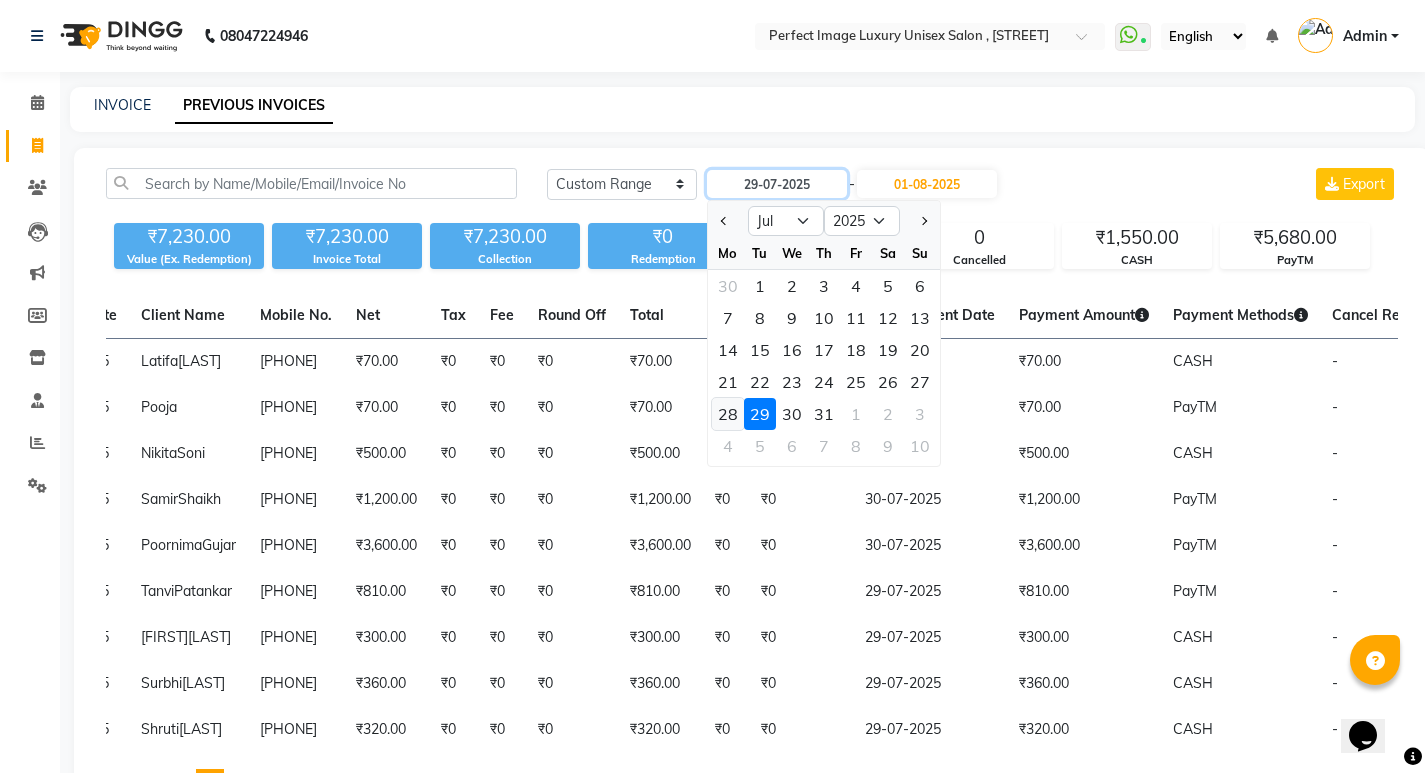type on "28-07-2025" 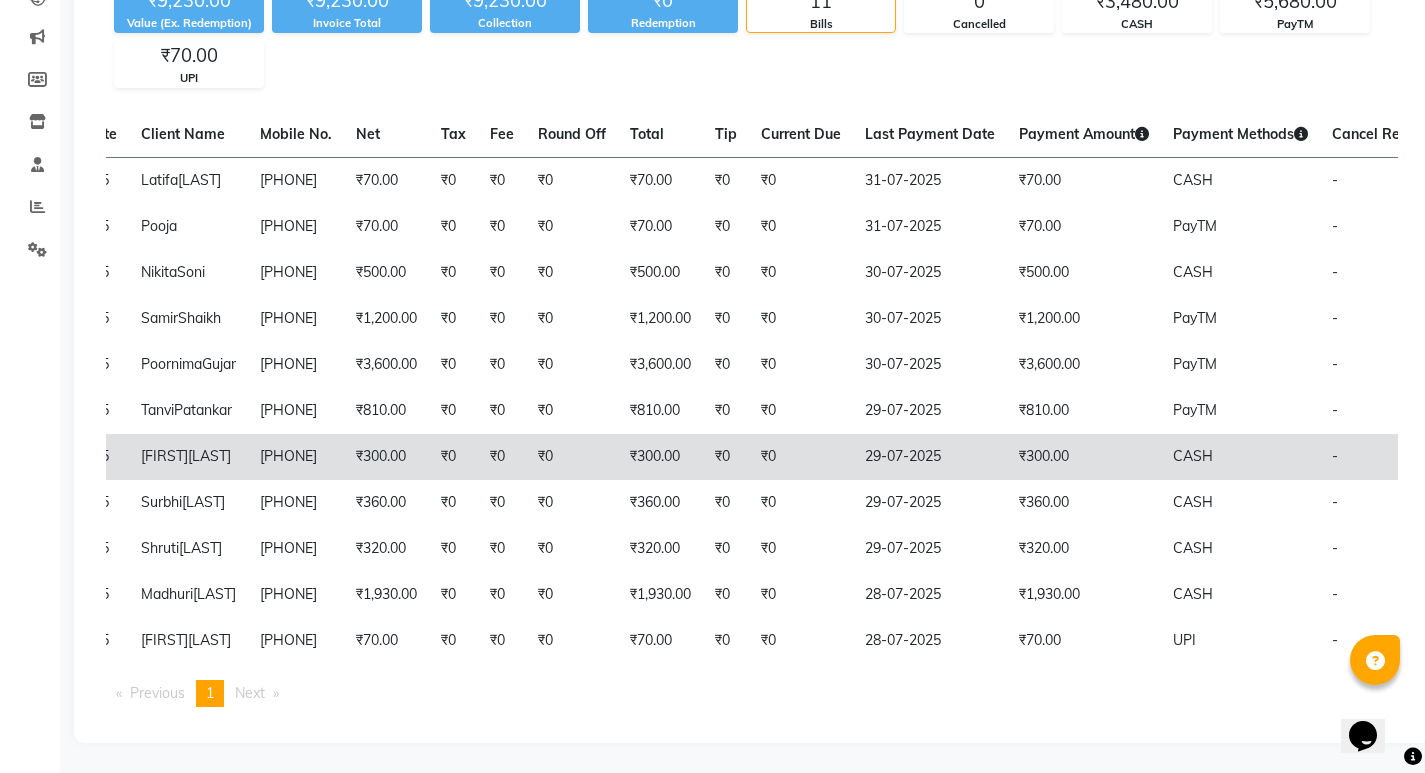 scroll, scrollTop: 411, scrollLeft: 0, axis: vertical 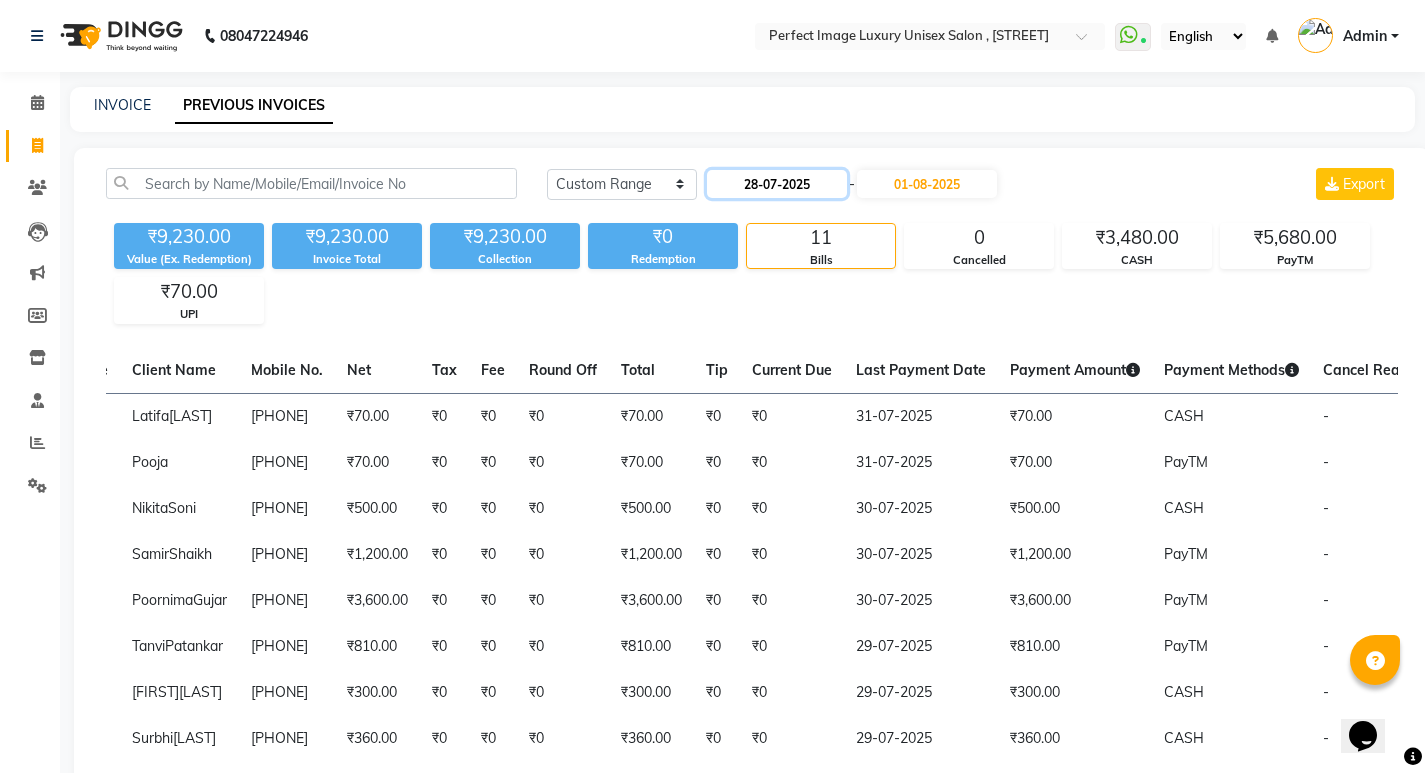 click on "28-07-2025" 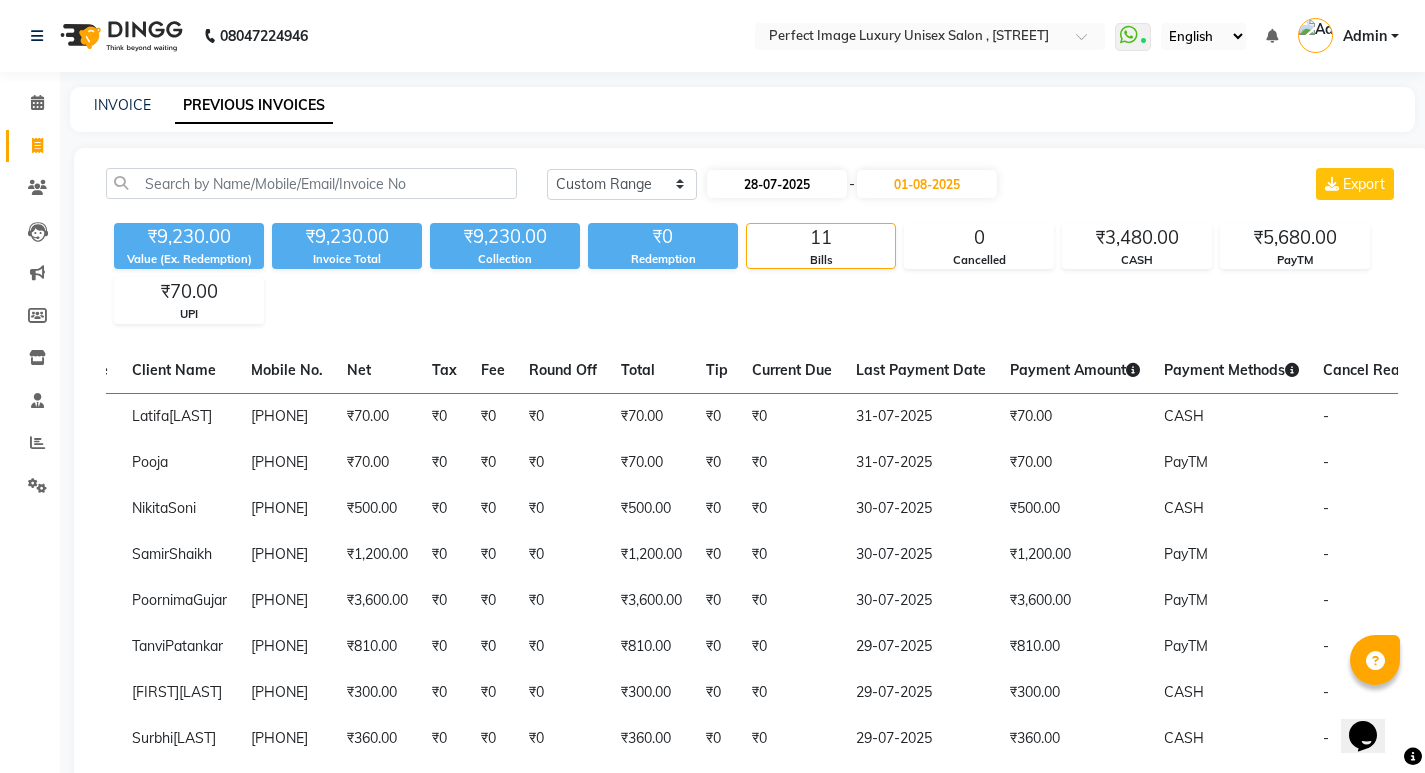 select on "7" 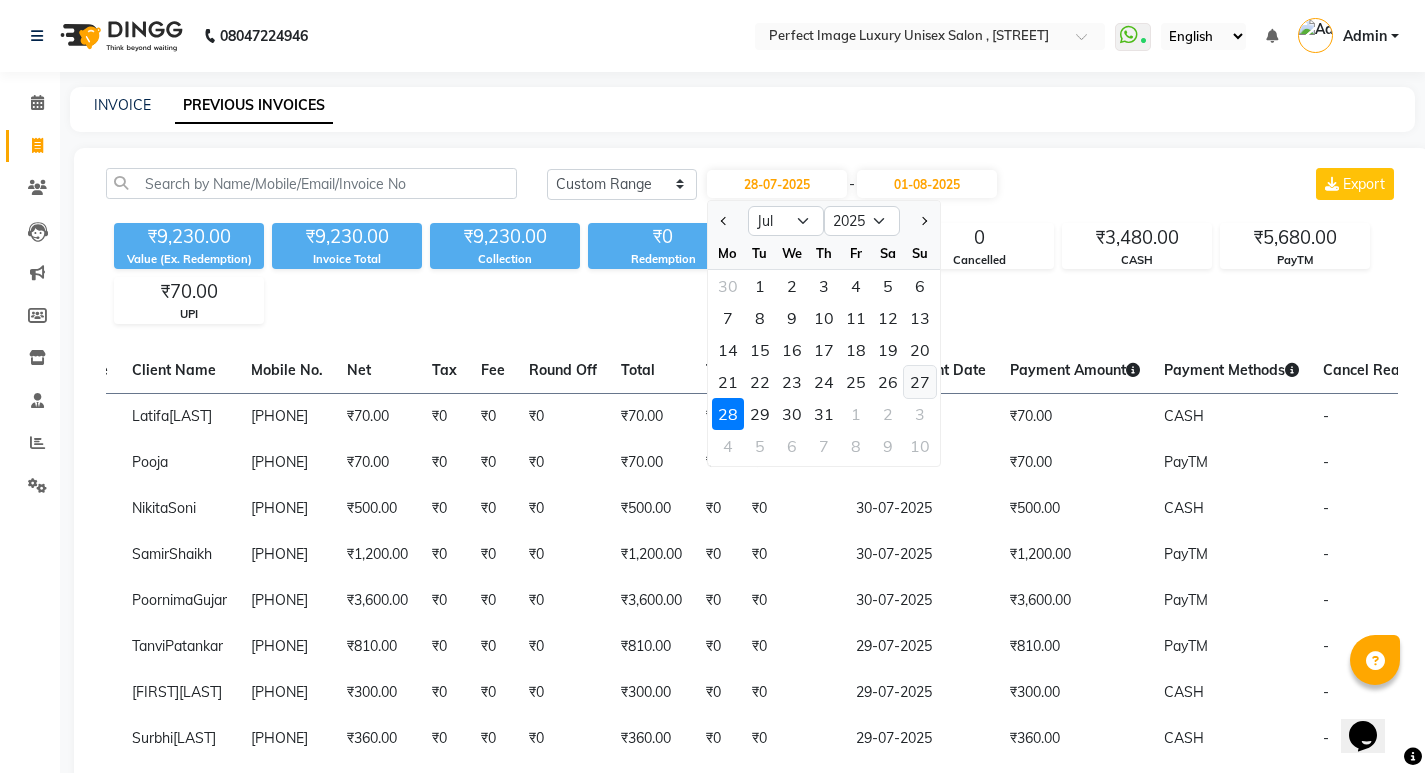 click on "27" 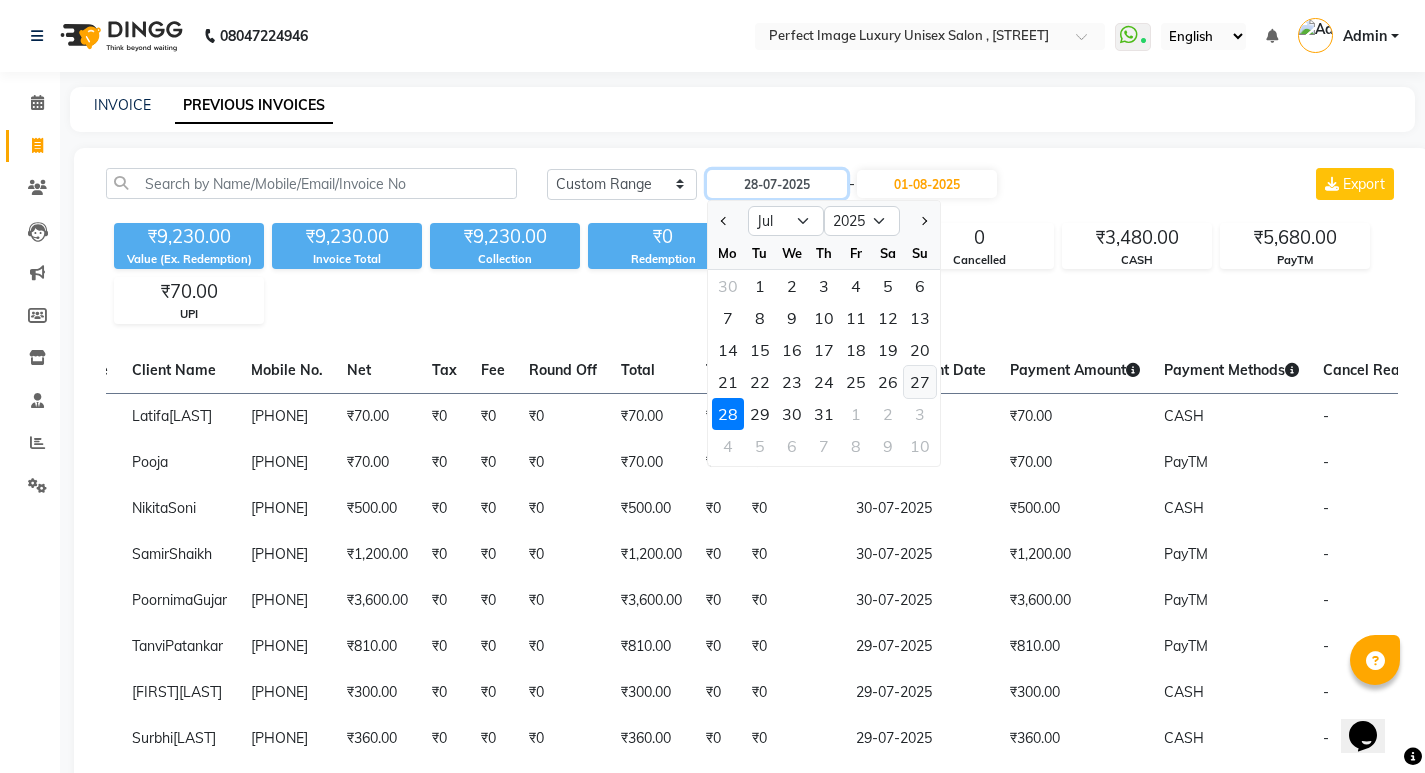 type on "27-07-2025" 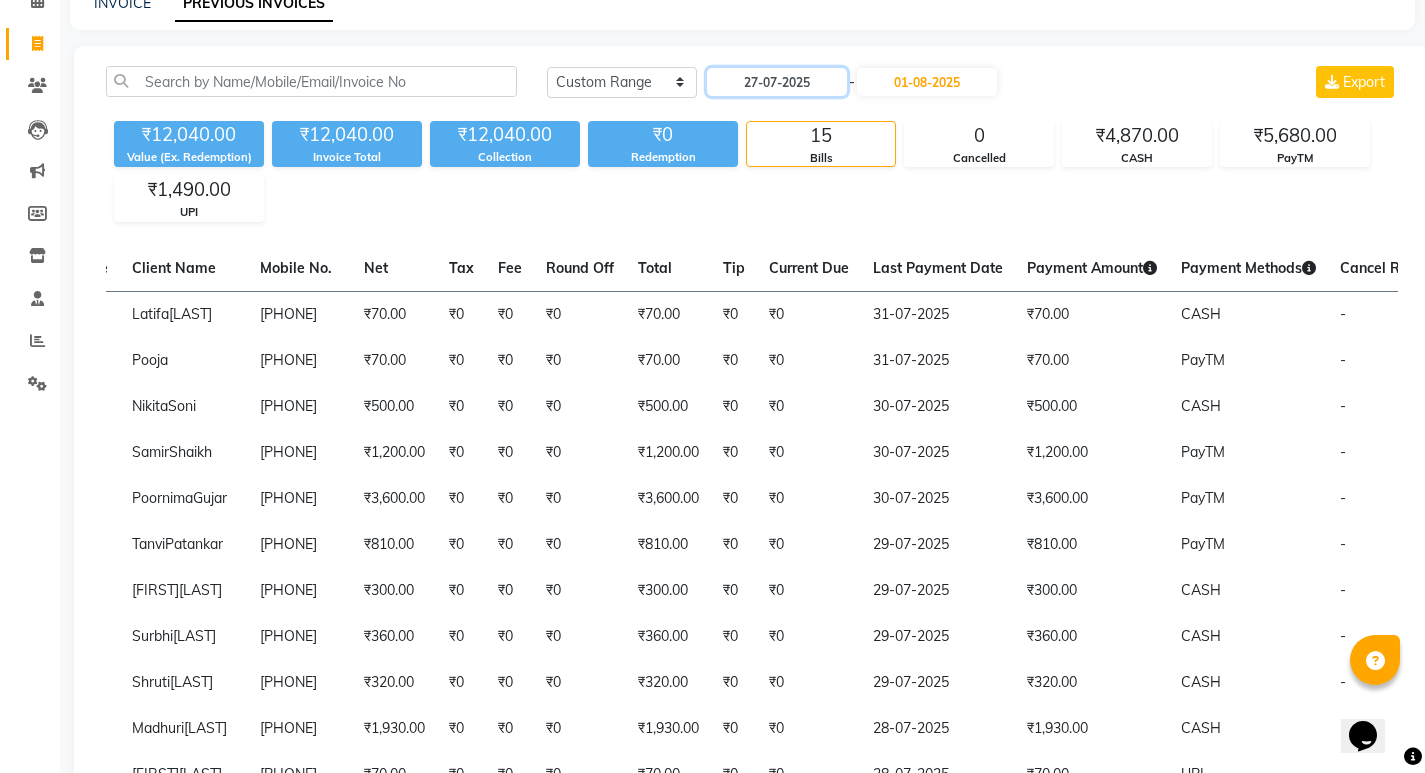 scroll, scrollTop: 0, scrollLeft: 0, axis: both 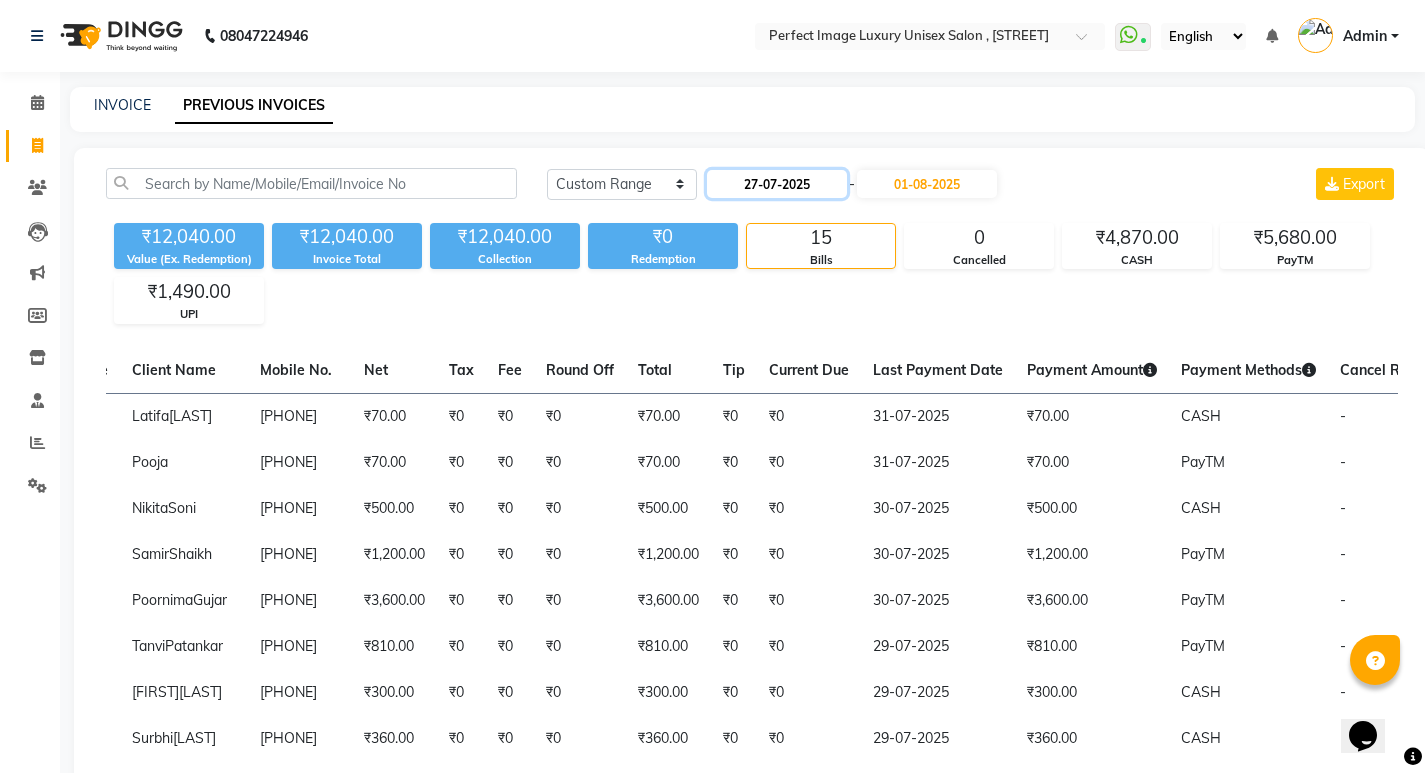 click on "27-07-2025" 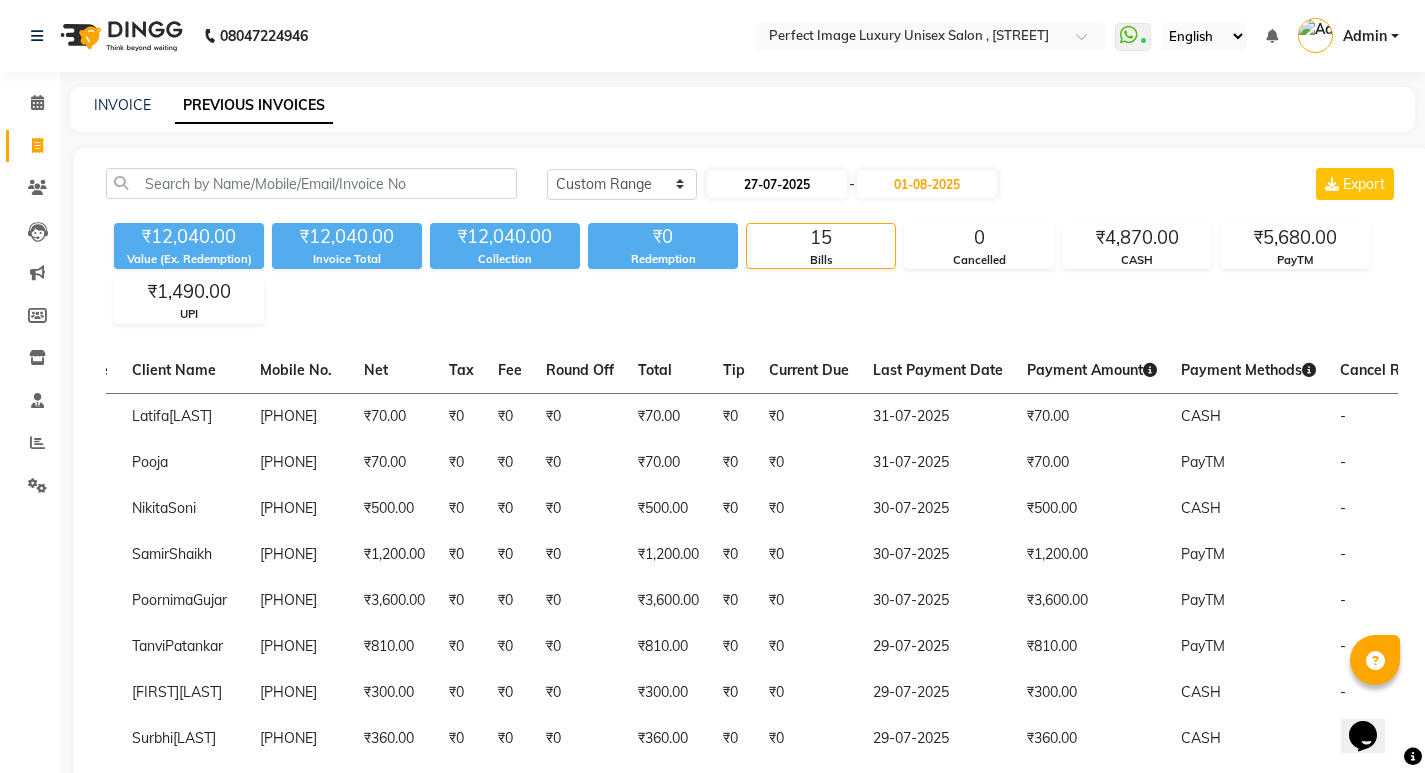 select on "7" 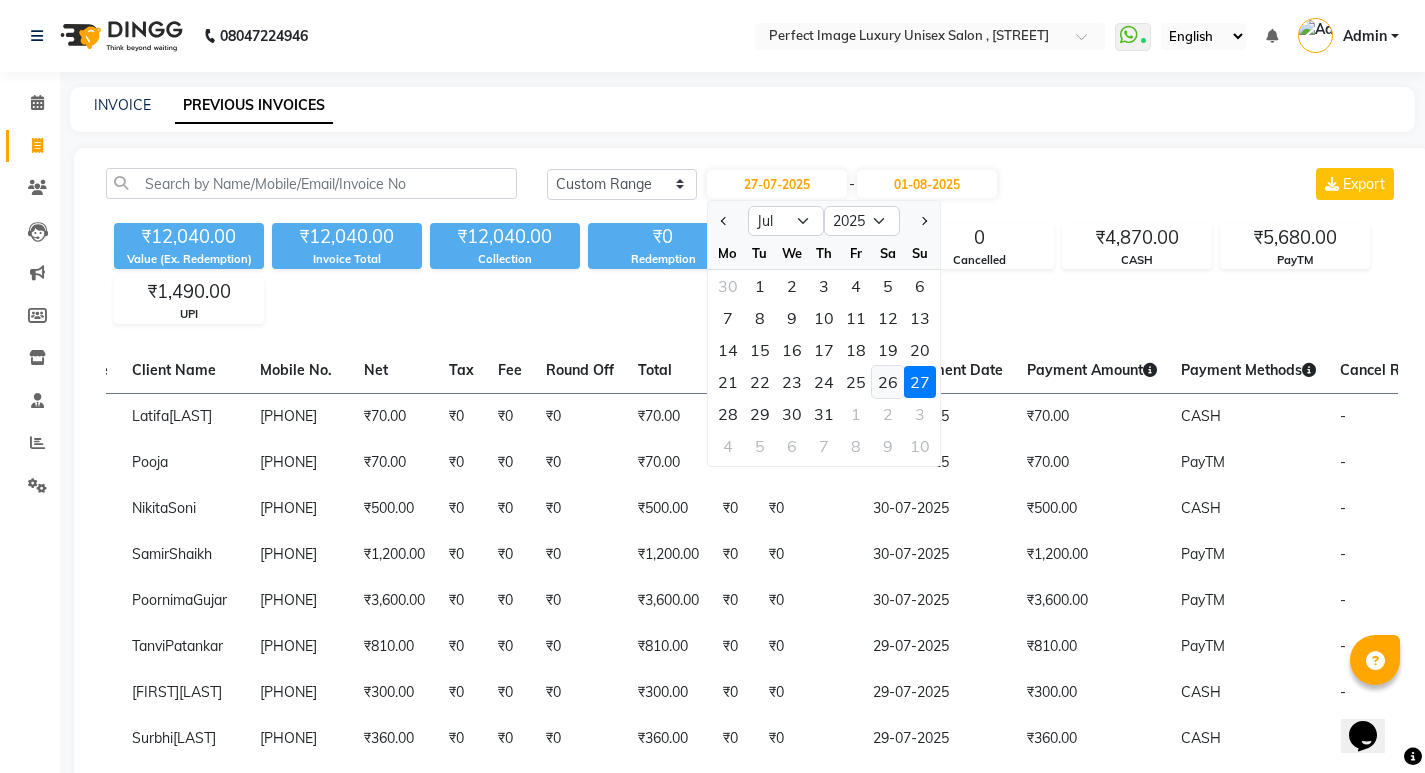 click on "26" 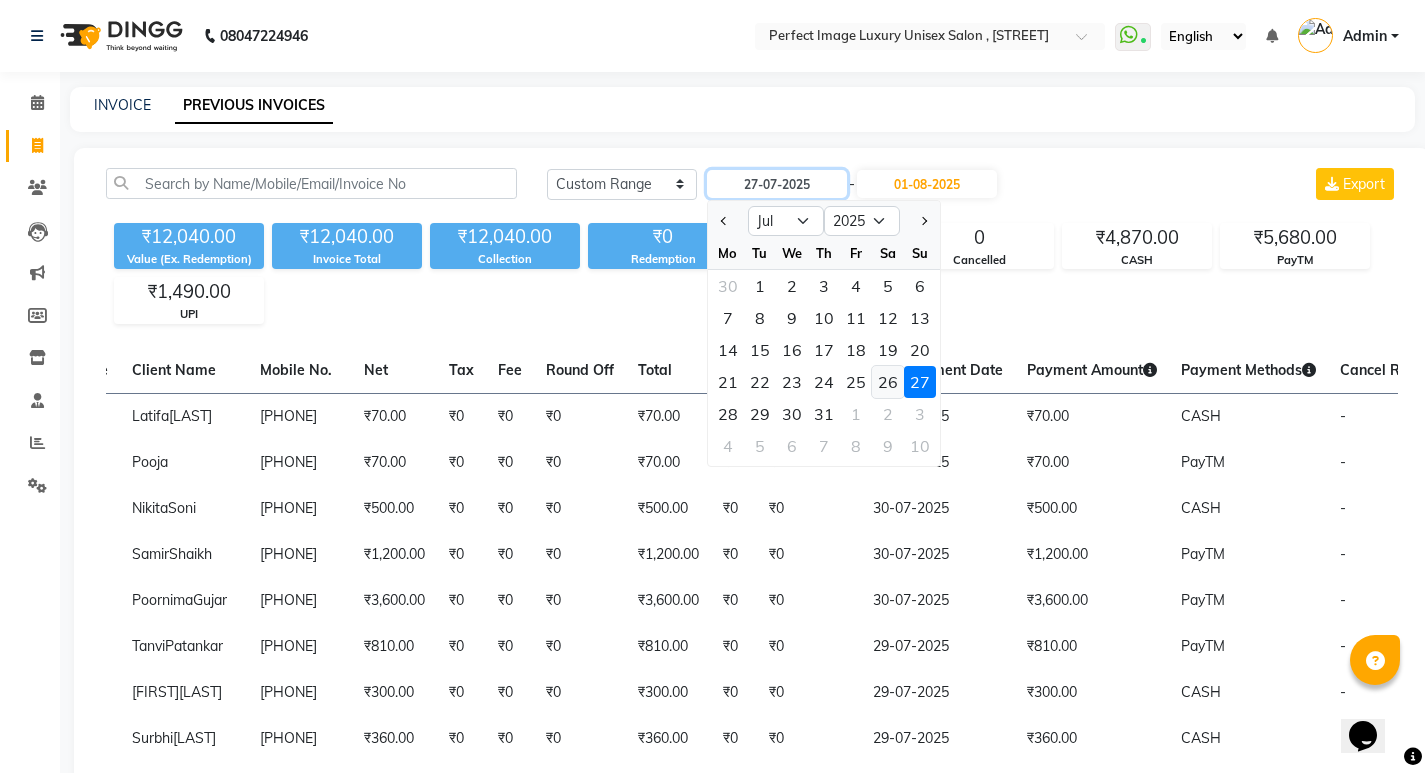 type on "26-07-2025" 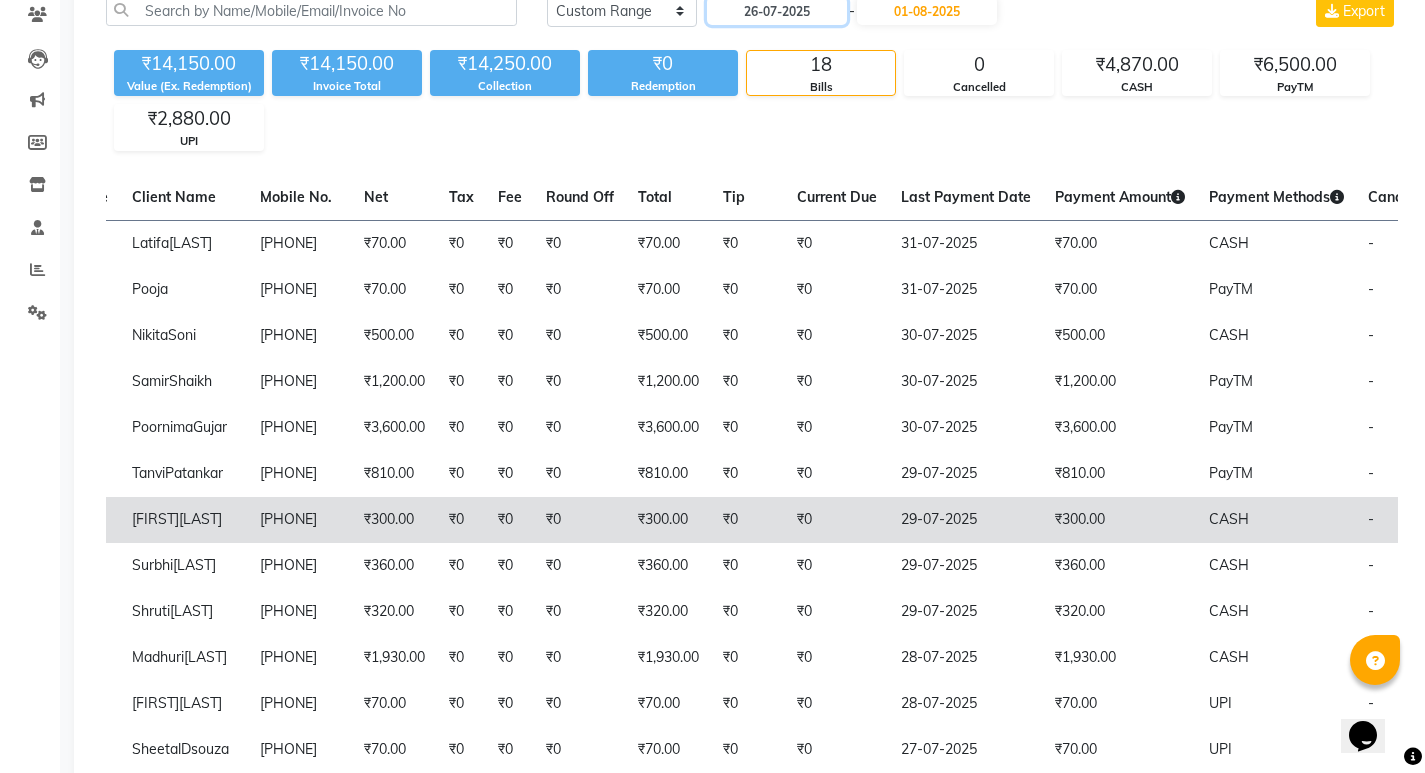 scroll, scrollTop: 0, scrollLeft: 0, axis: both 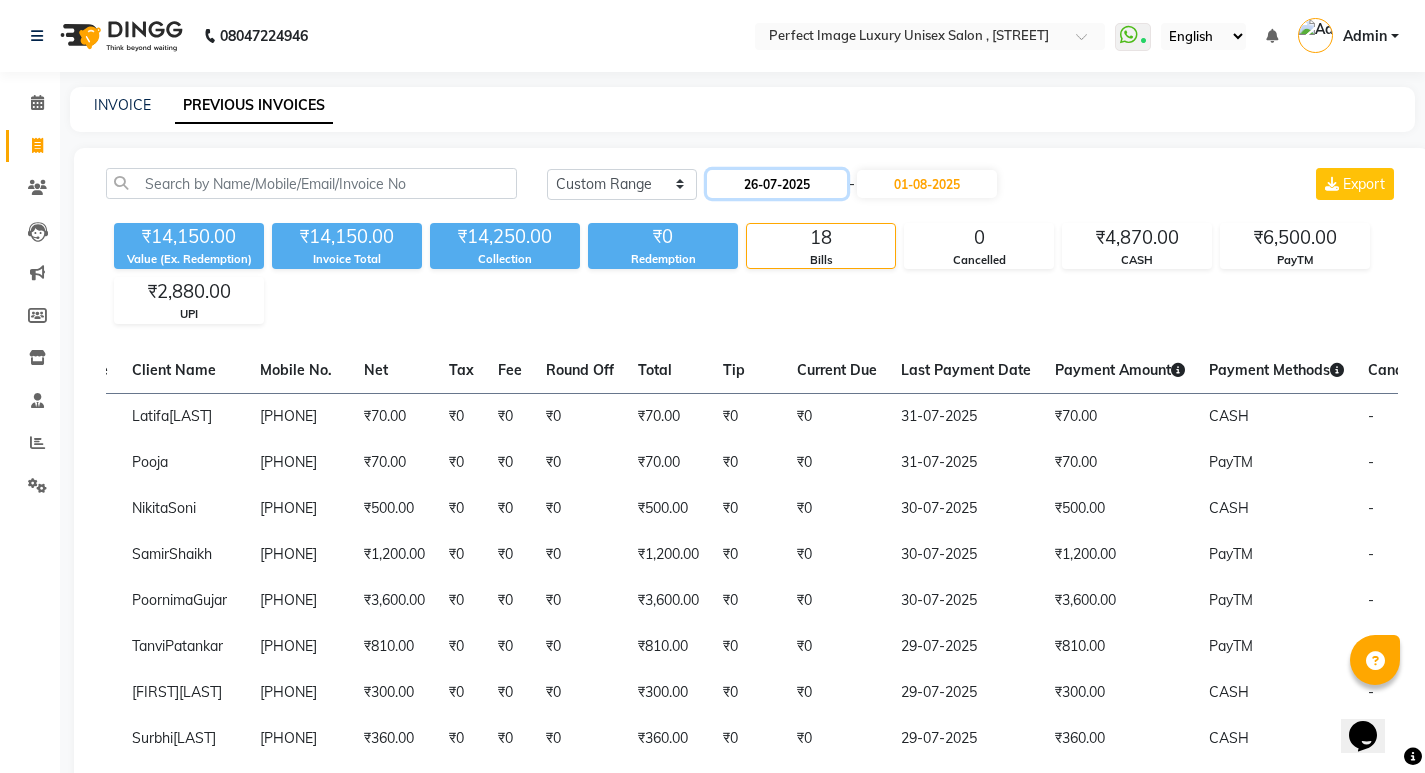 click on "26-07-2025" 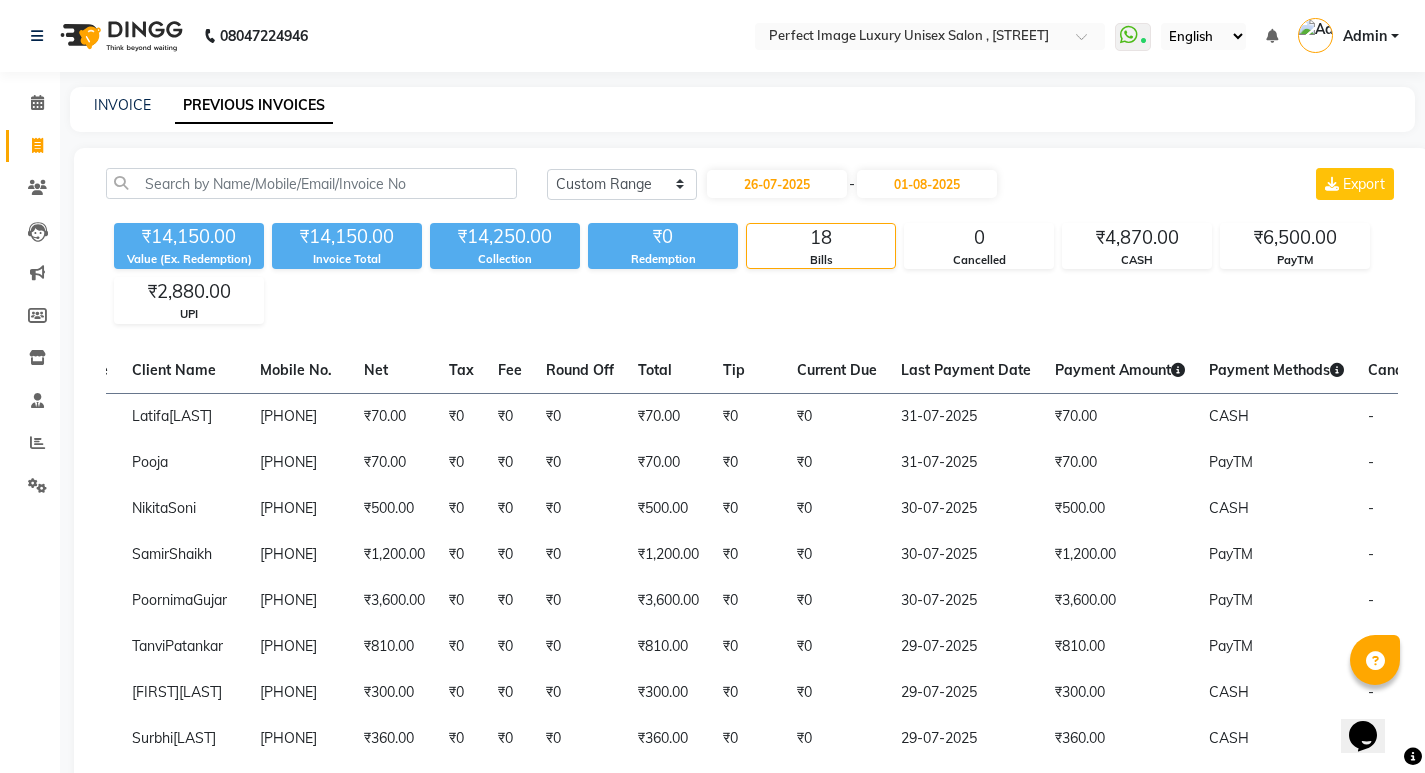 select on "7" 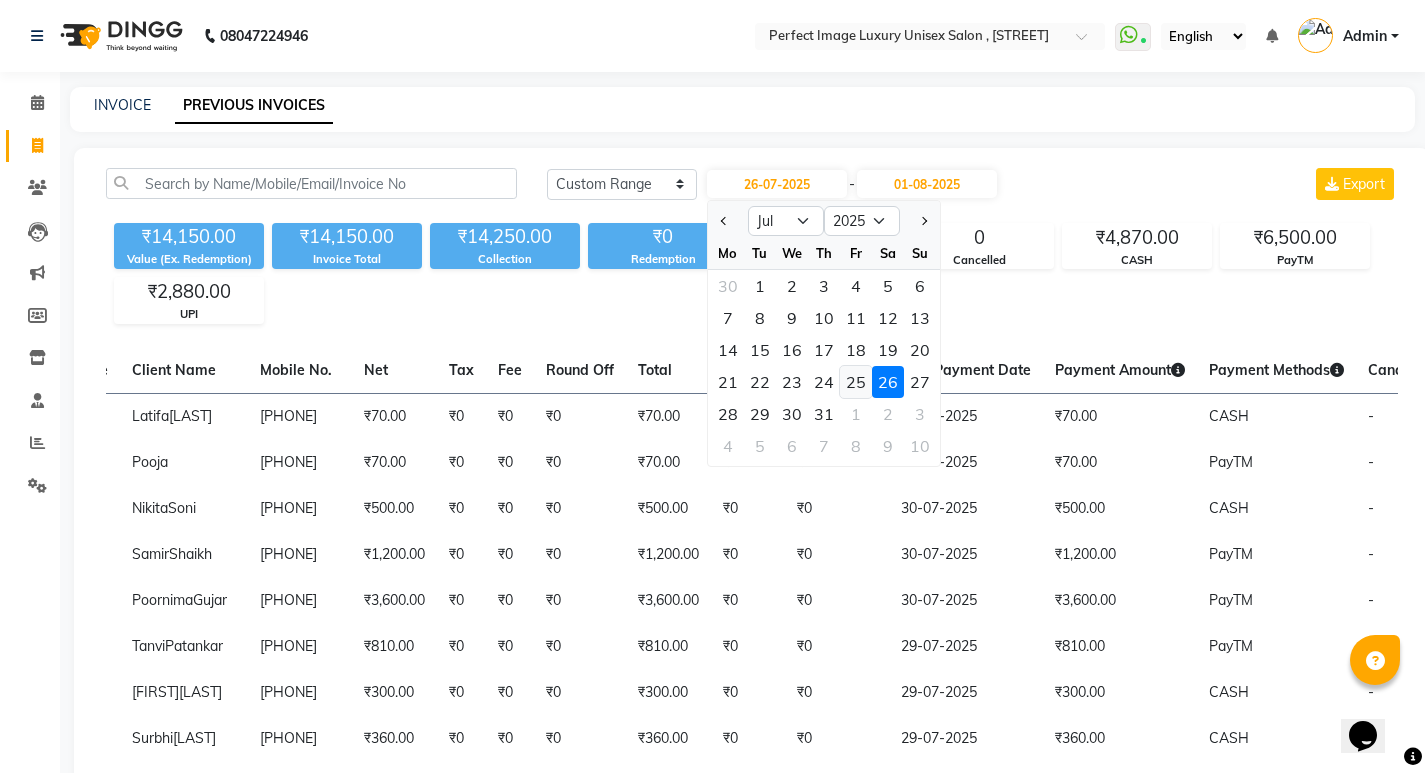 click on "25" 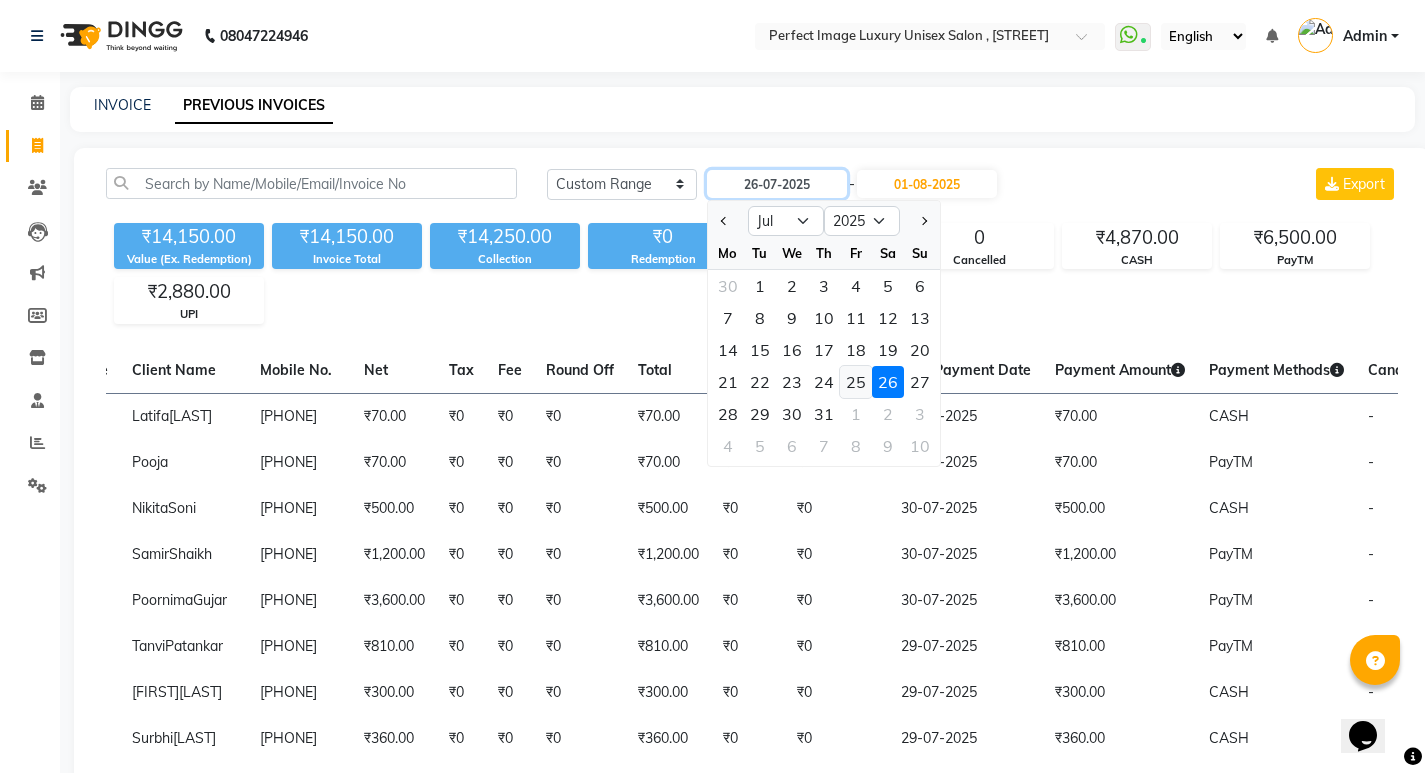 type on "25-07-2025" 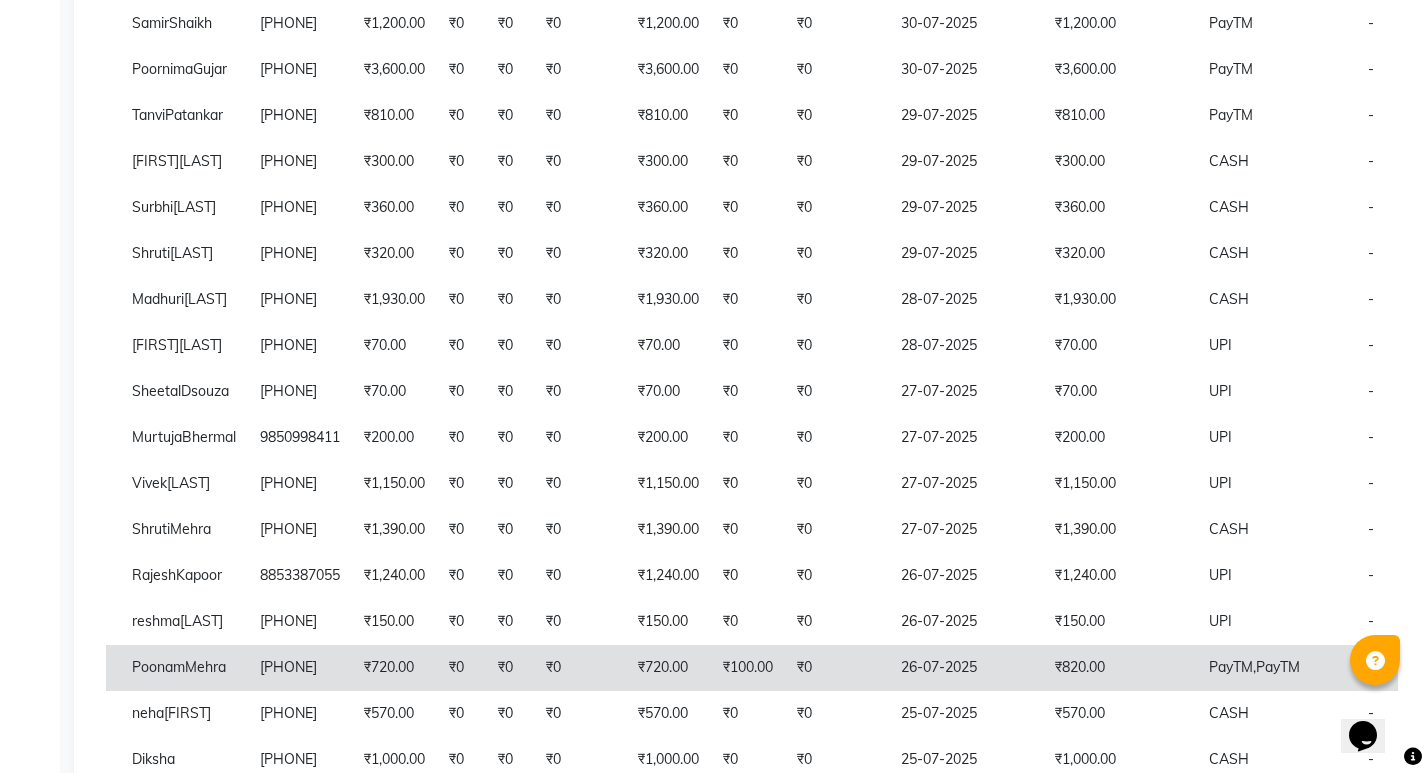 scroll, scrollTop: 0, scrollLeft: 0, axis: both 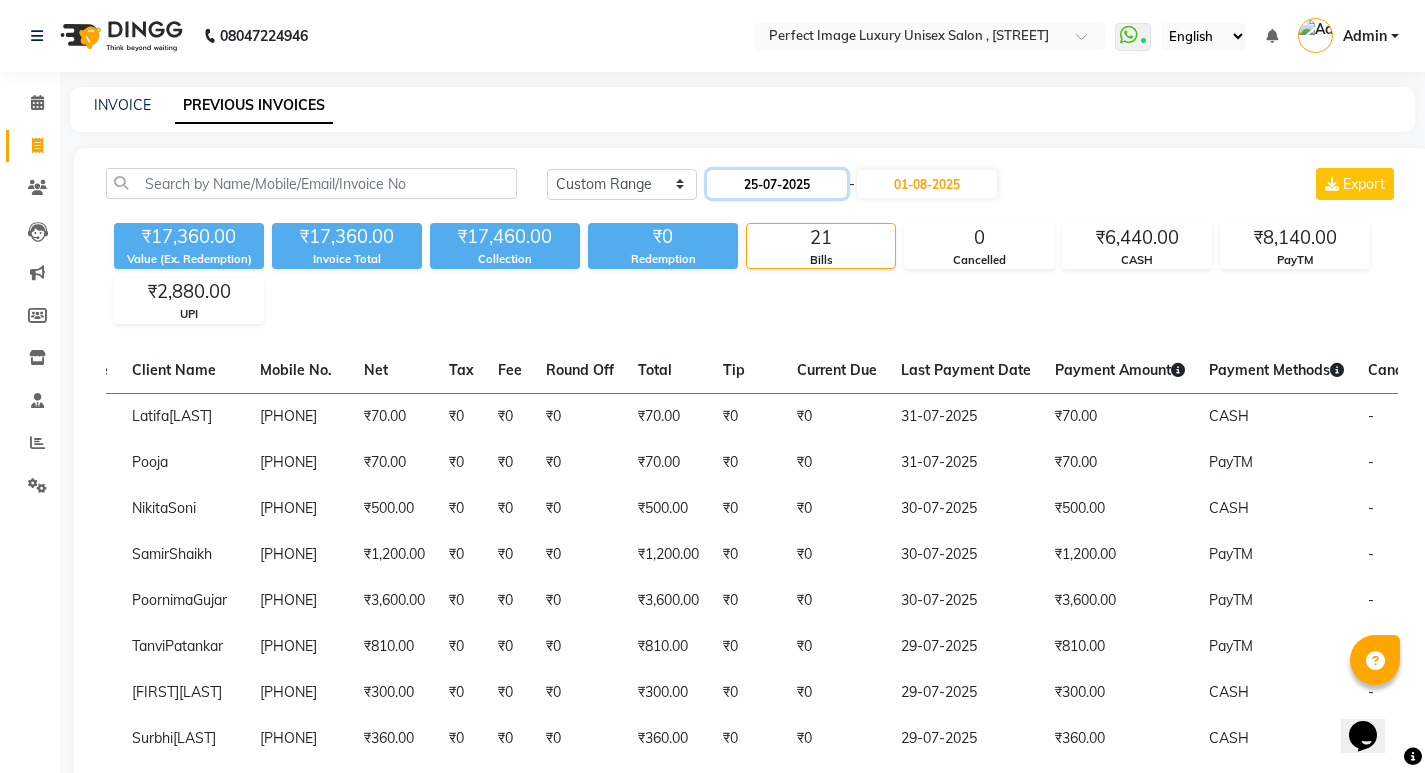 click on "25-07-2025" 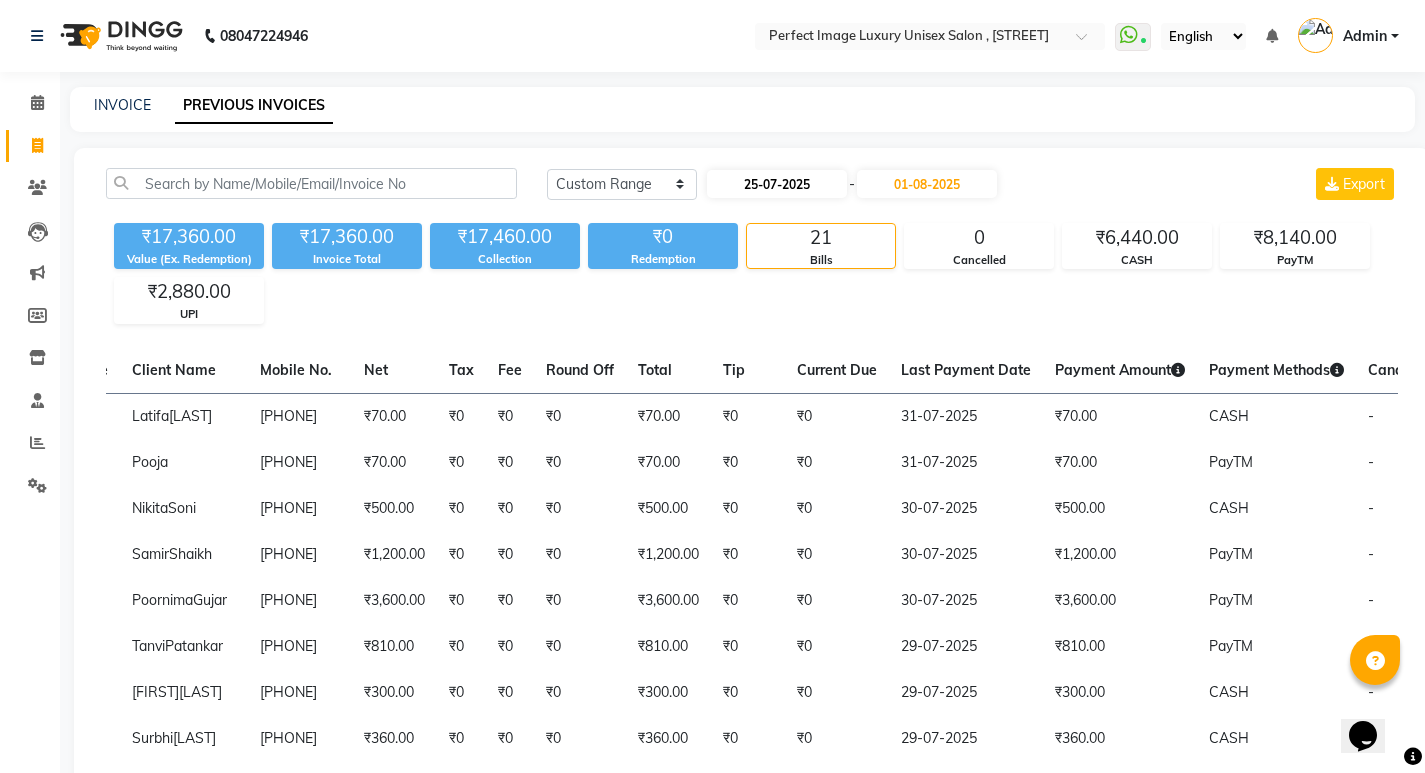 select on "7" 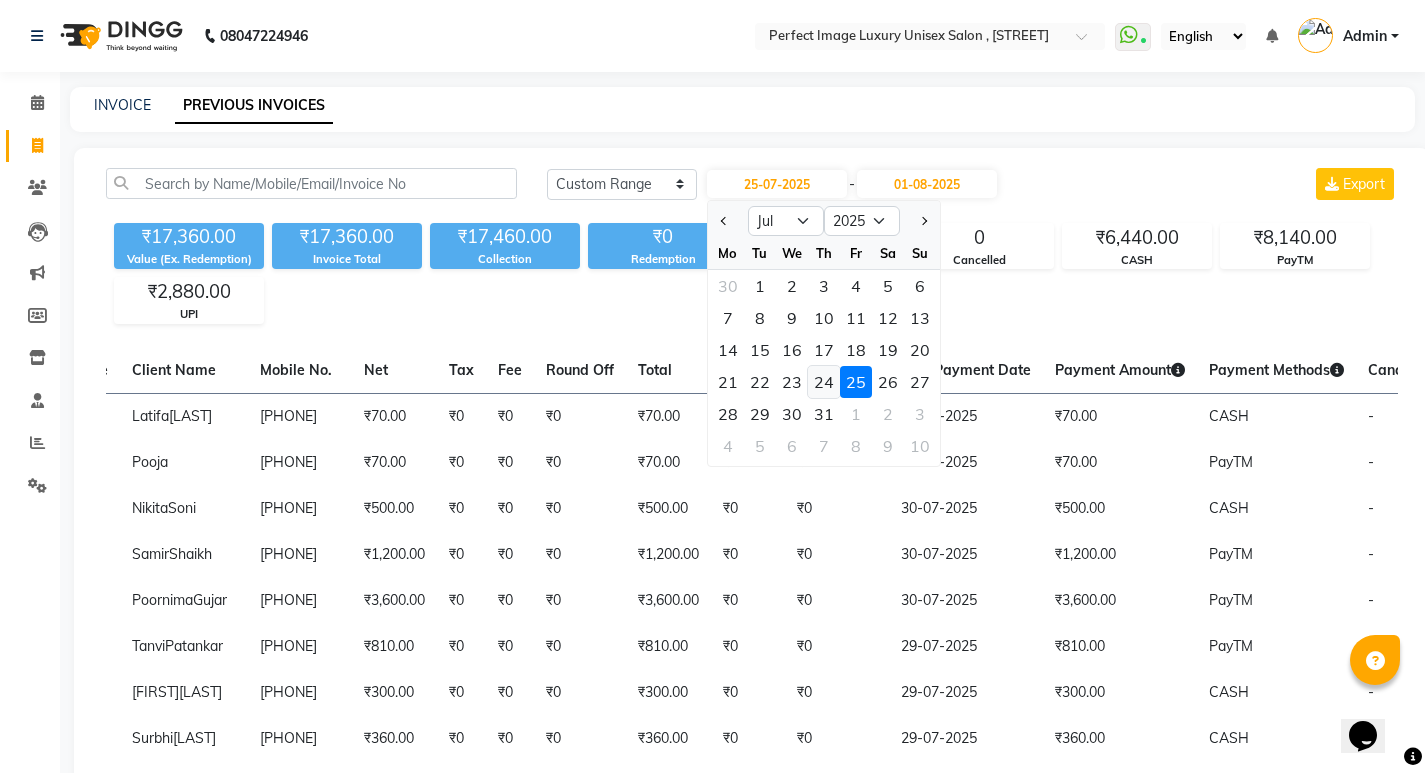 click on "24" 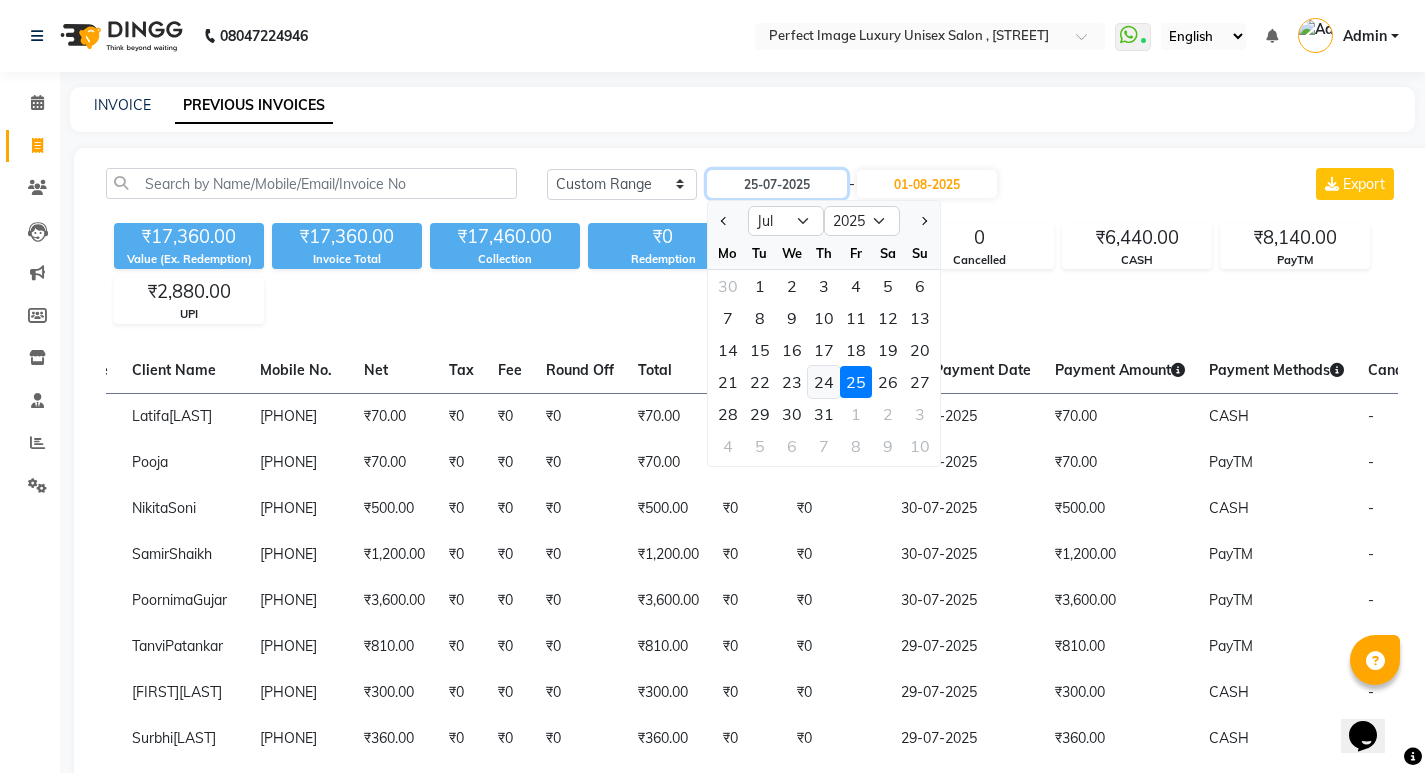 type on "24-07-2025" 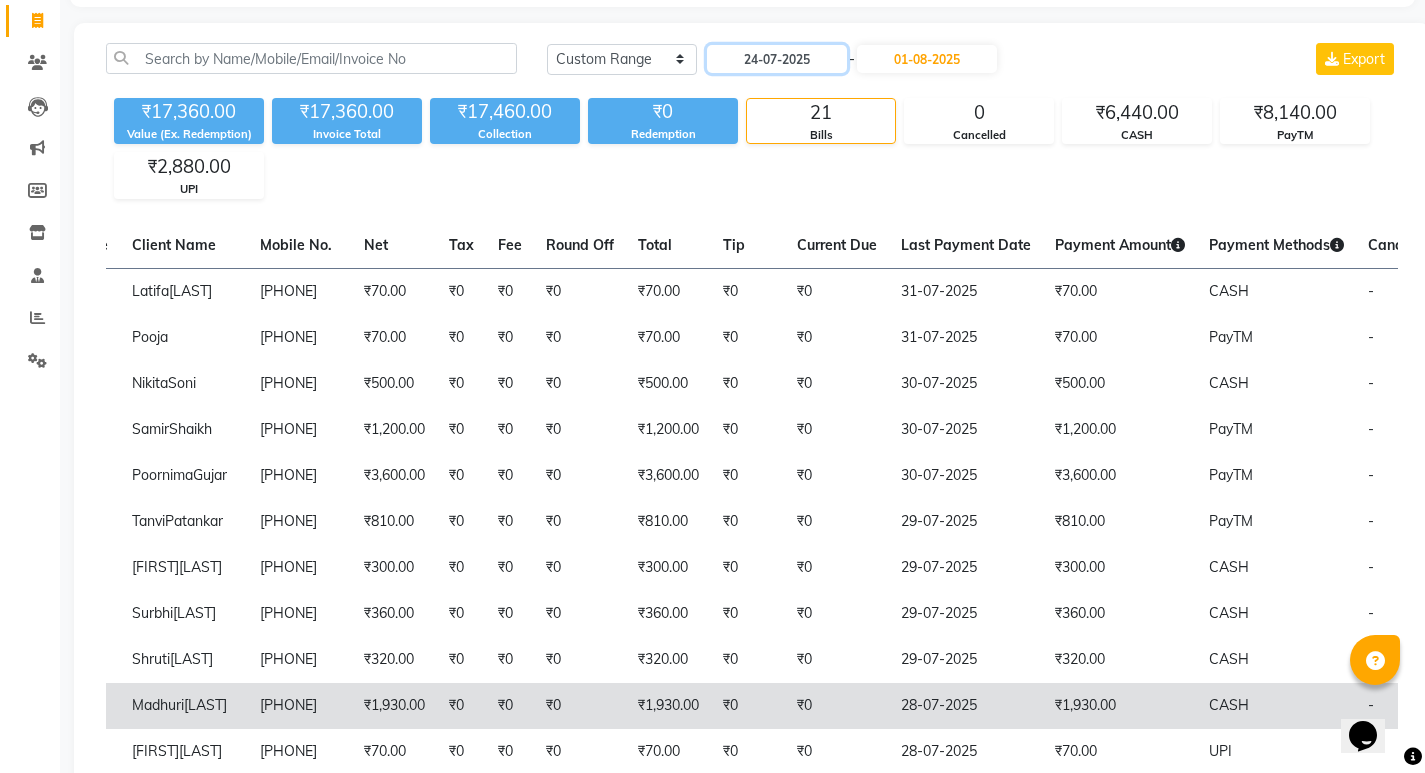 scroll, scrollTop: 0, scrollLeft: 0, axis: both 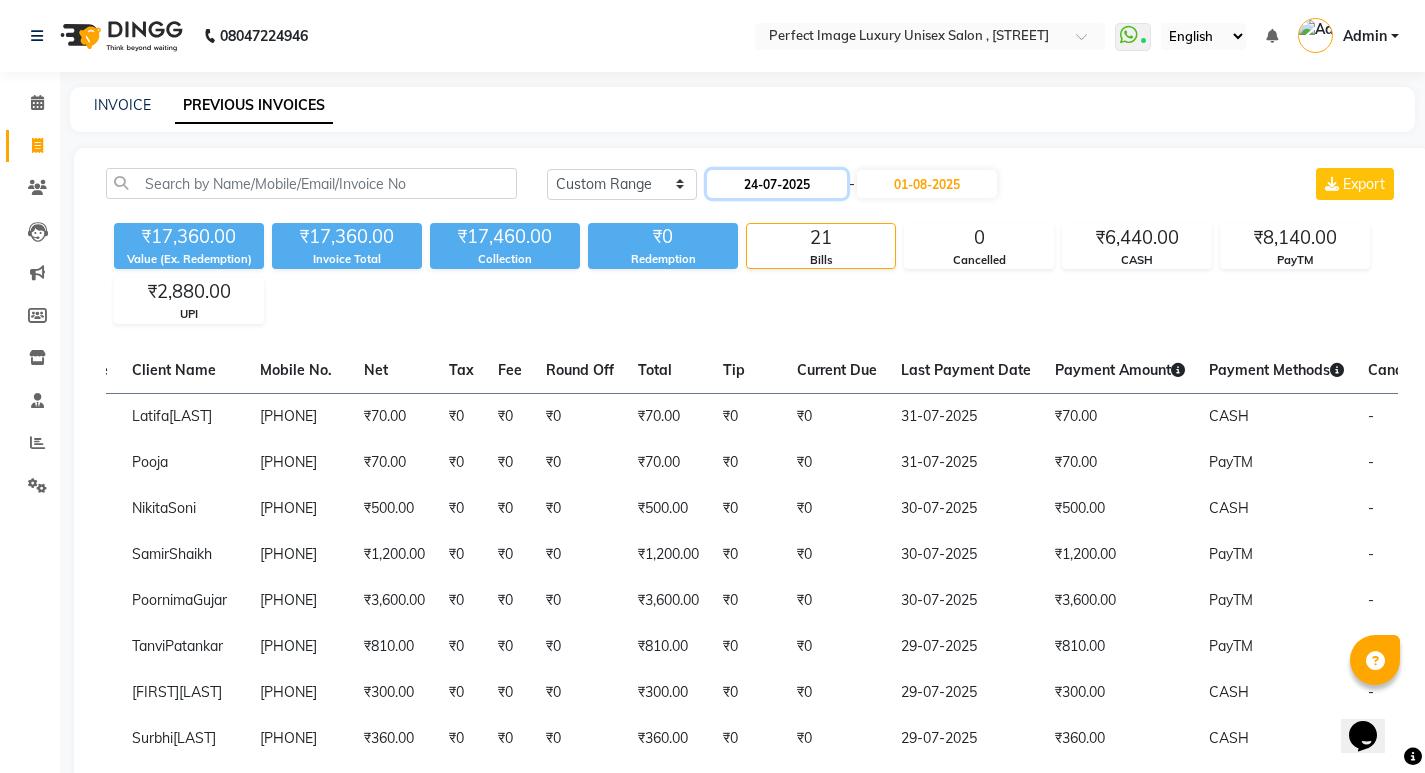 click on "24-07-2025" 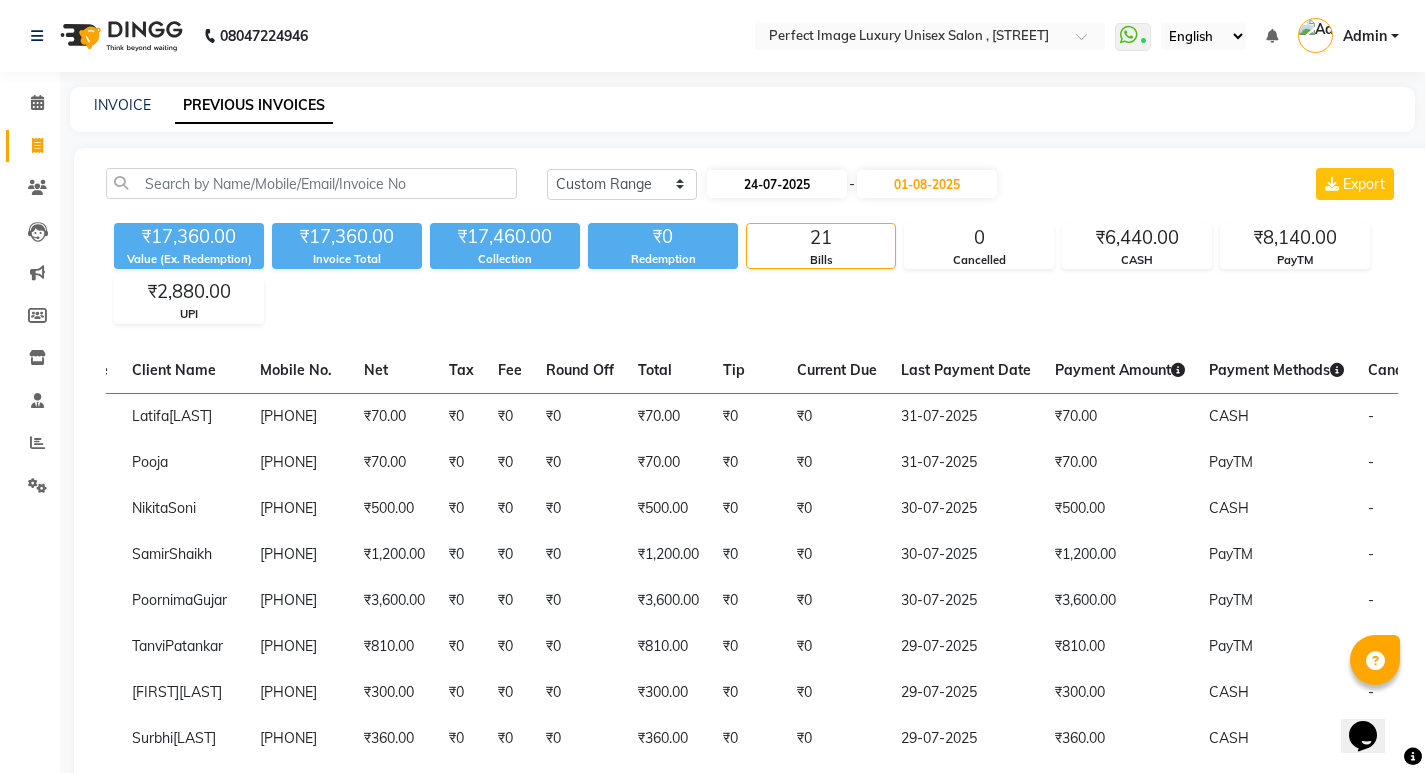 select on "7" 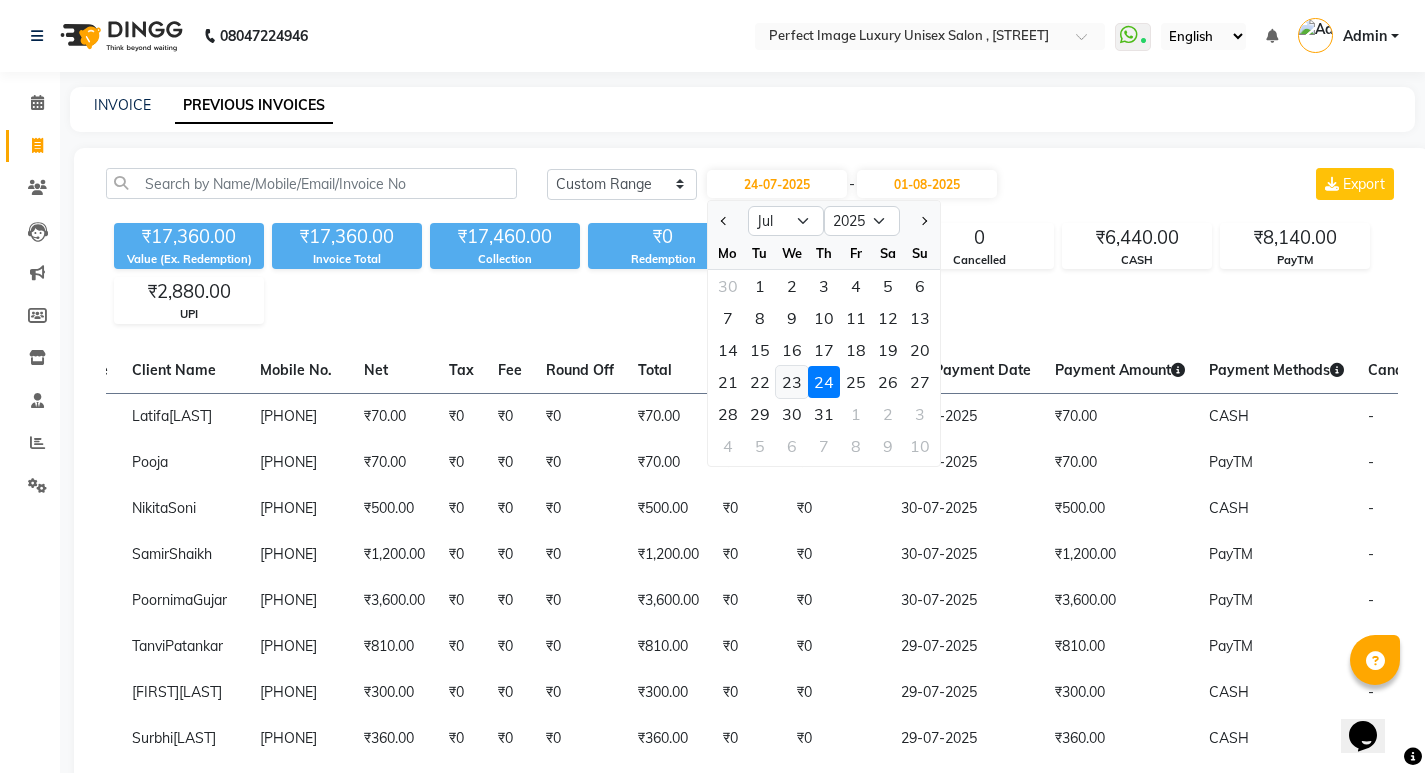 click on "23" 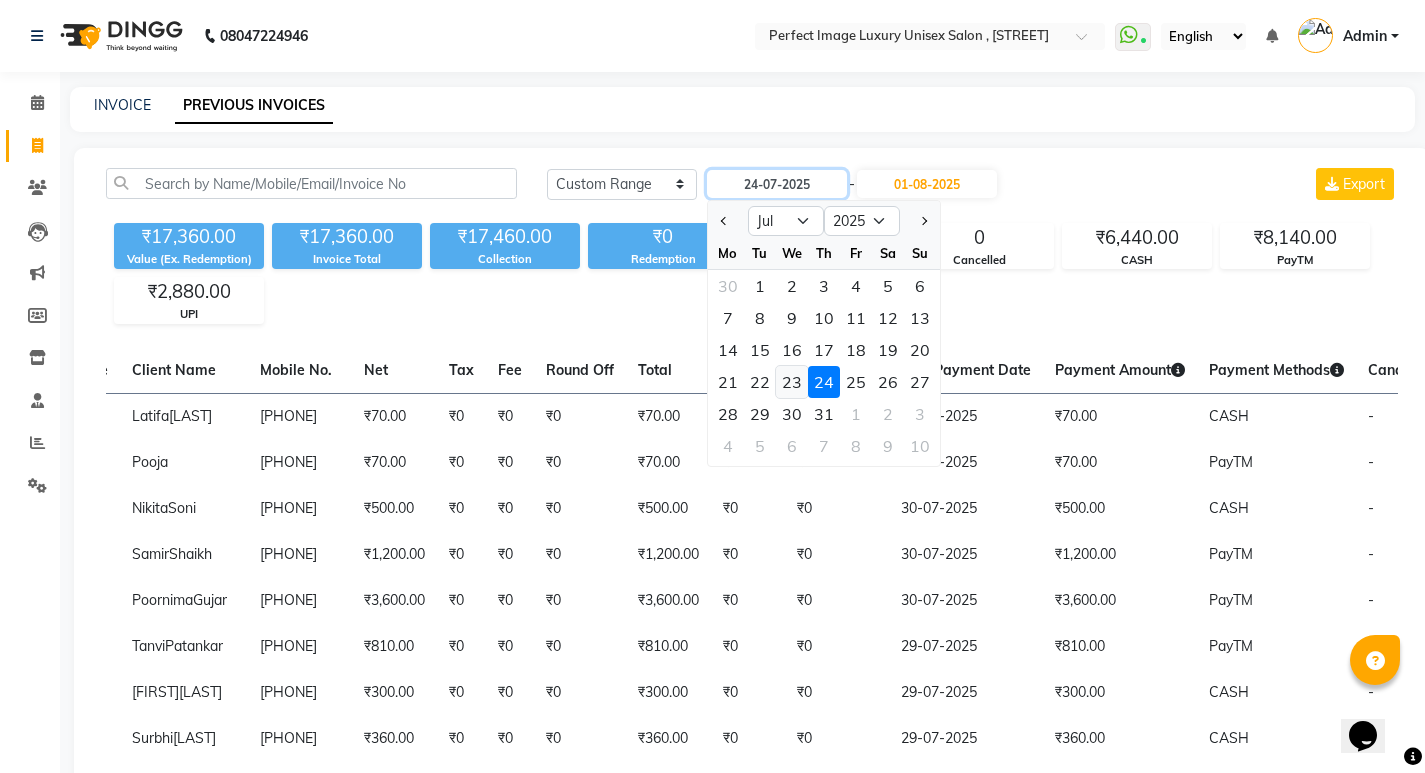 type on "23-07-2025" 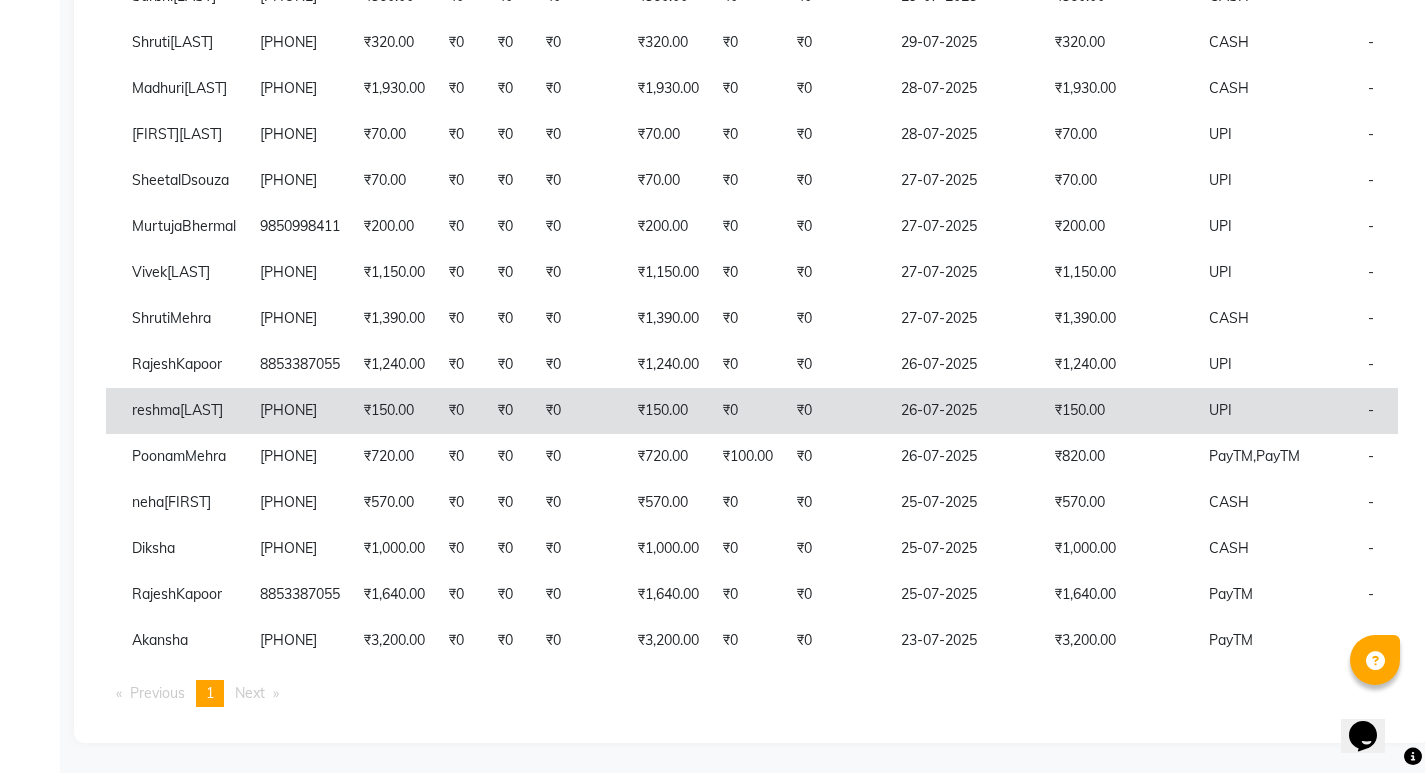 scroll, scrollTop: 1077, scrollLeft: 0, axis: vertical 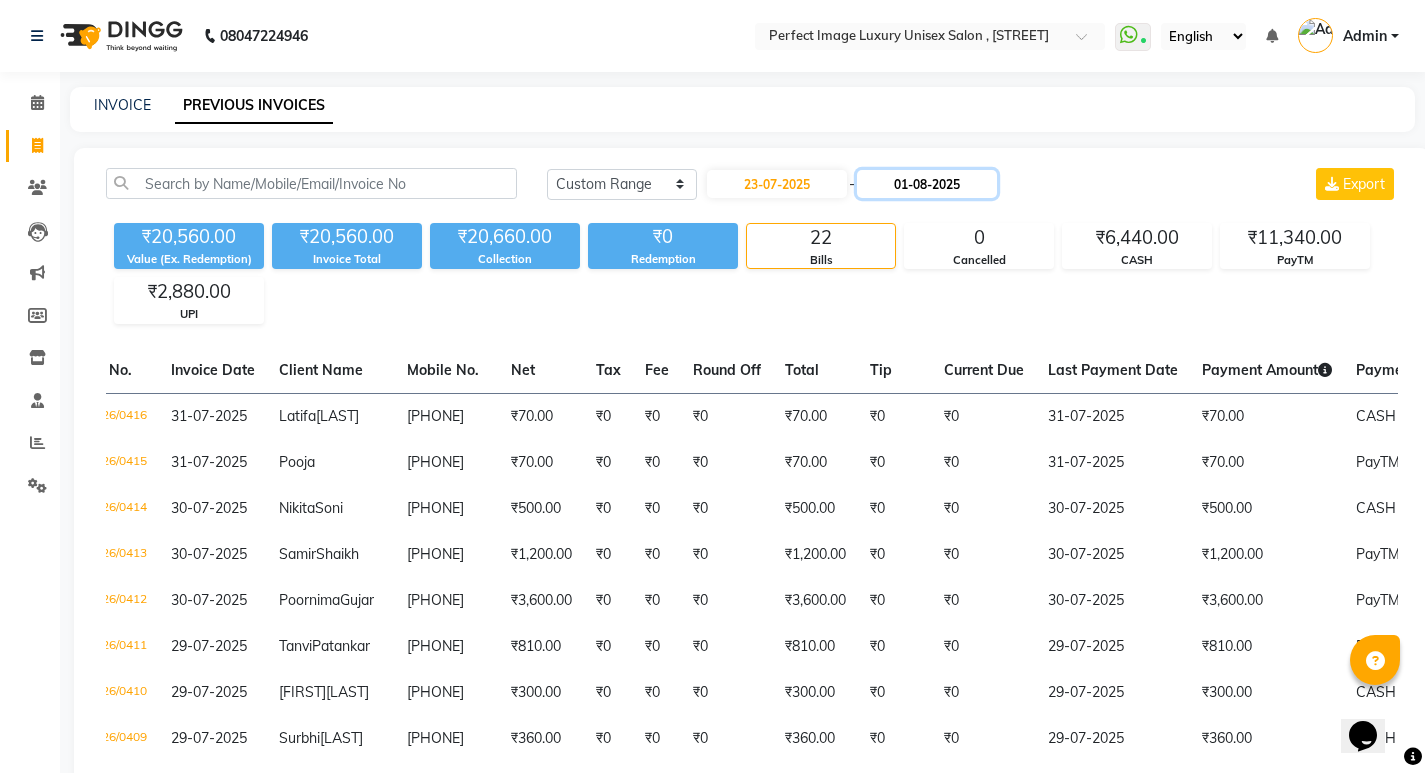 click on "01-08-2025" 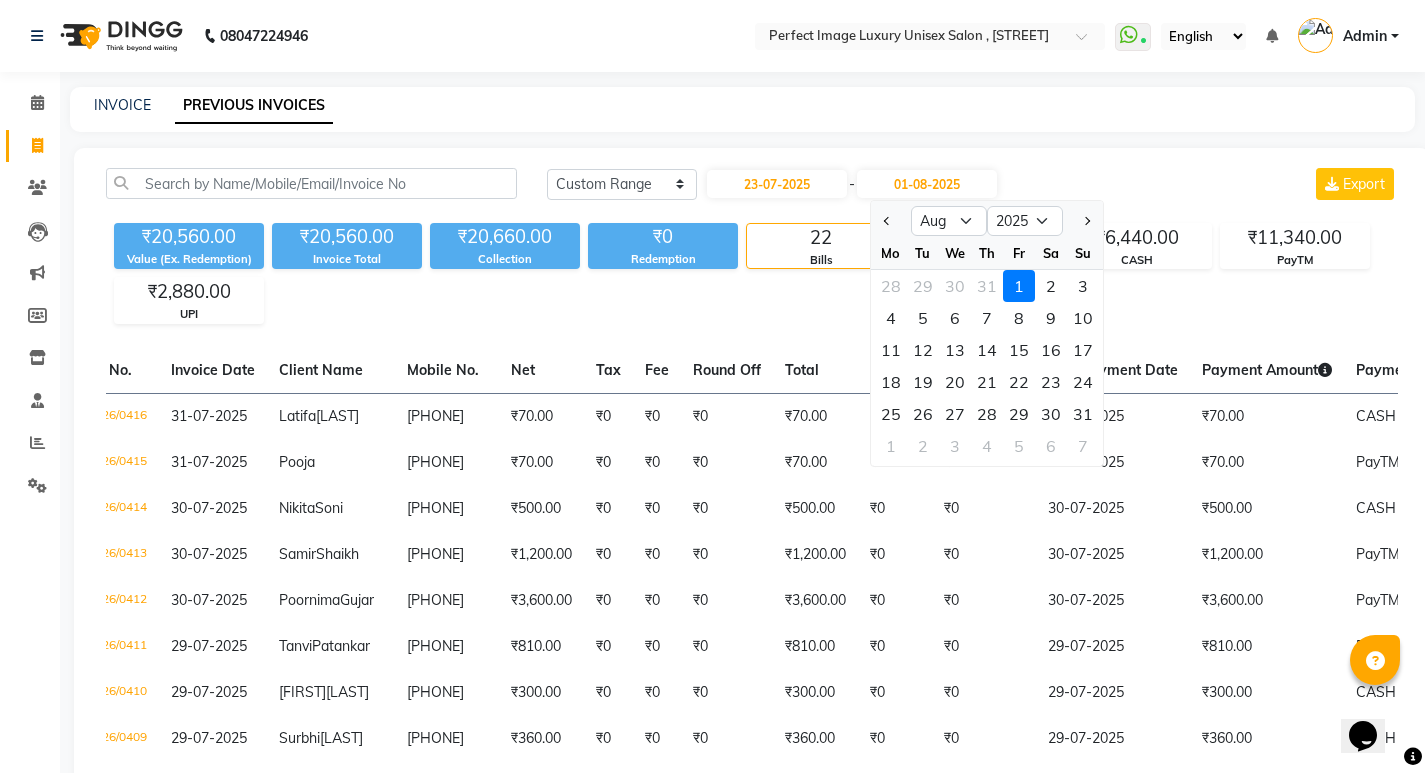 click on "Jul Aug Sep Oct Nov Dec 2025 2026 2027 2028 2029 2030 2031 2032 2033 2034 2035 Mo Tu We Th Fr Sa Su 28 29 30 31 1 2 3 4 5 6 7 8 9 10 11 12 13 14 15 16 17 18 19 20 21 22 23 24 25 26 27 28 29 30 31 1 2 3 4 5 6 7" 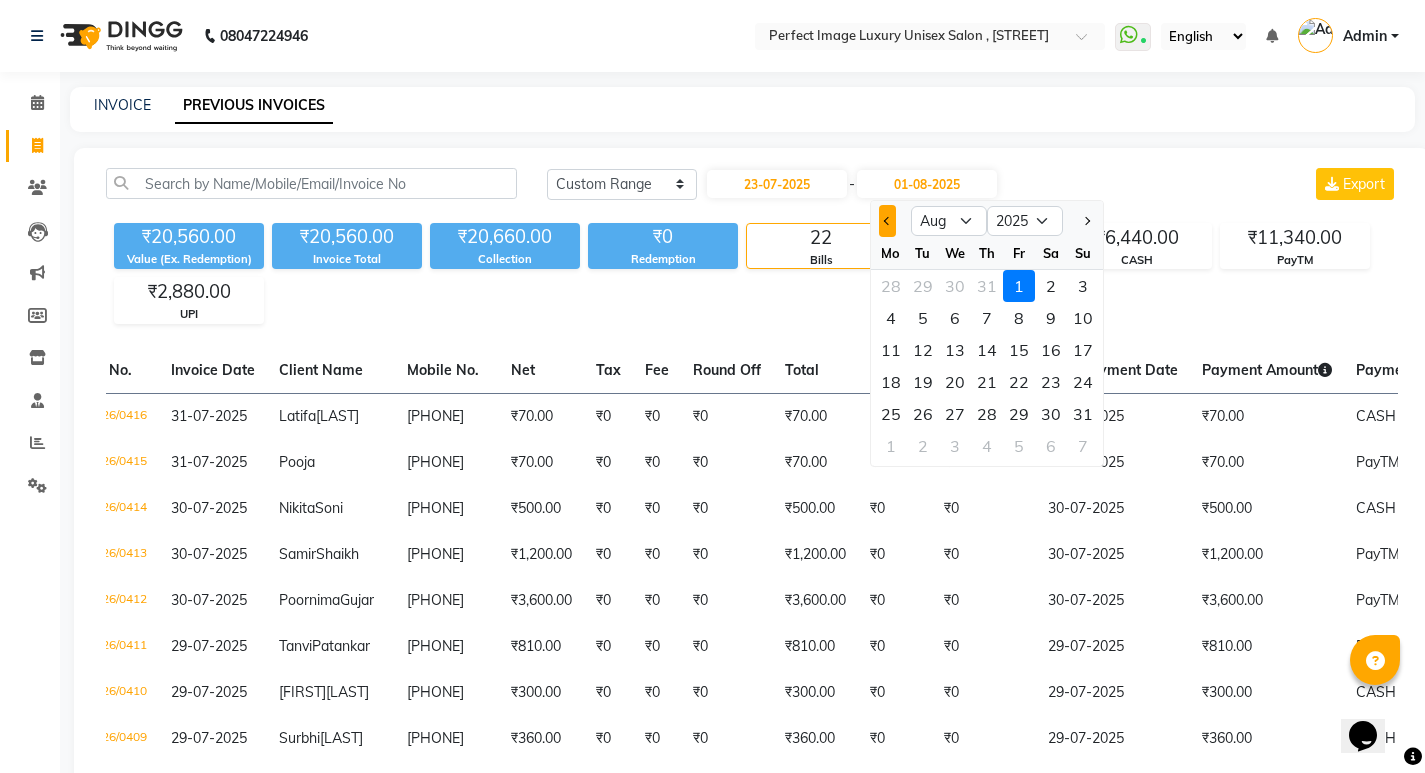 click 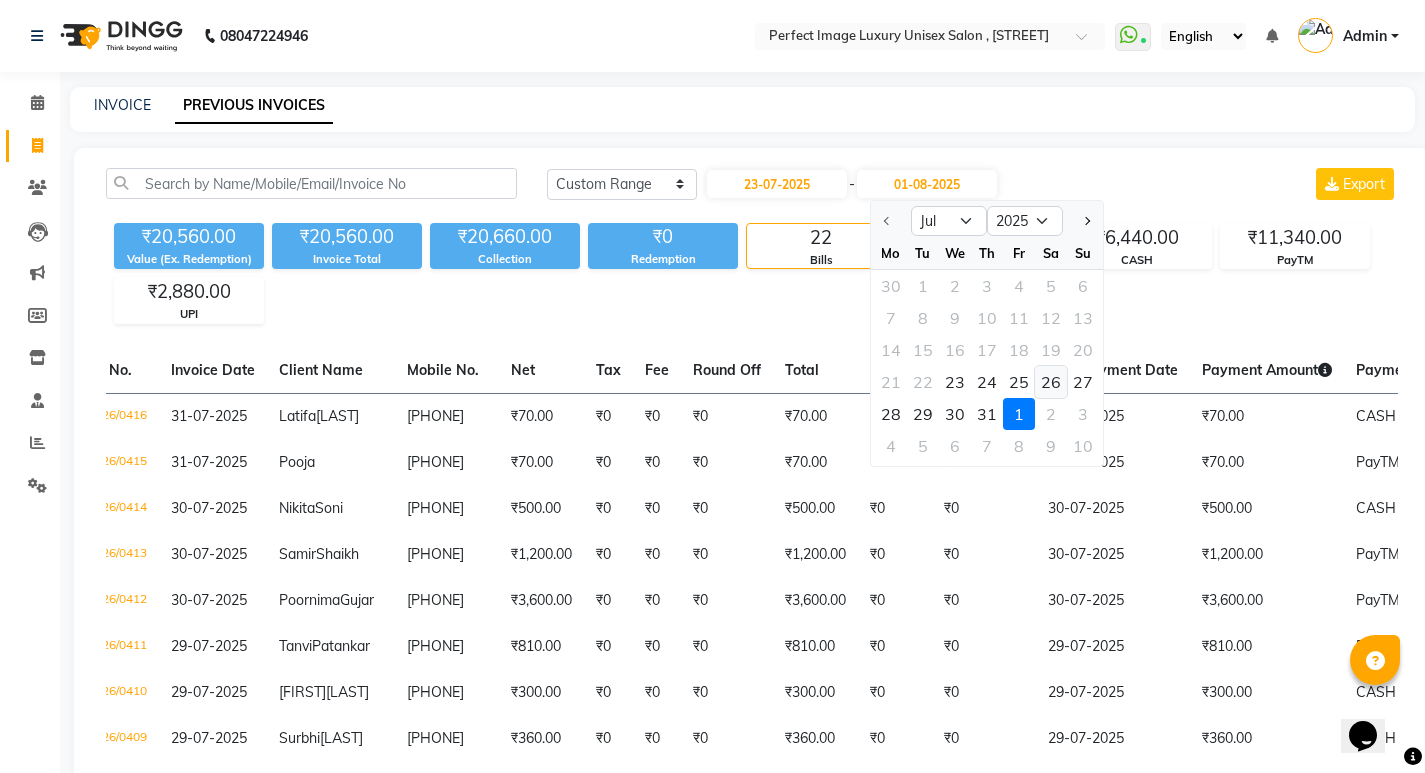 click on "26" 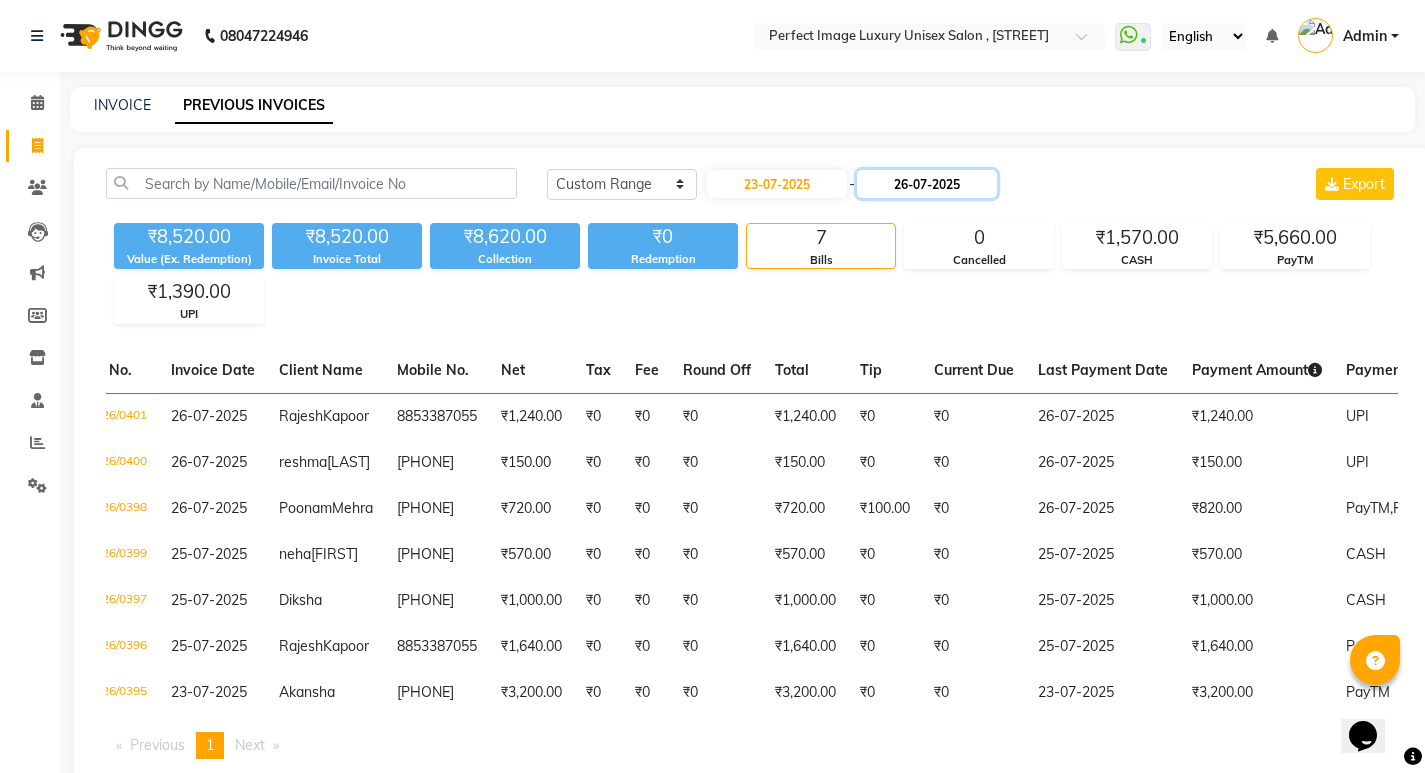 click on "26-07-2025" 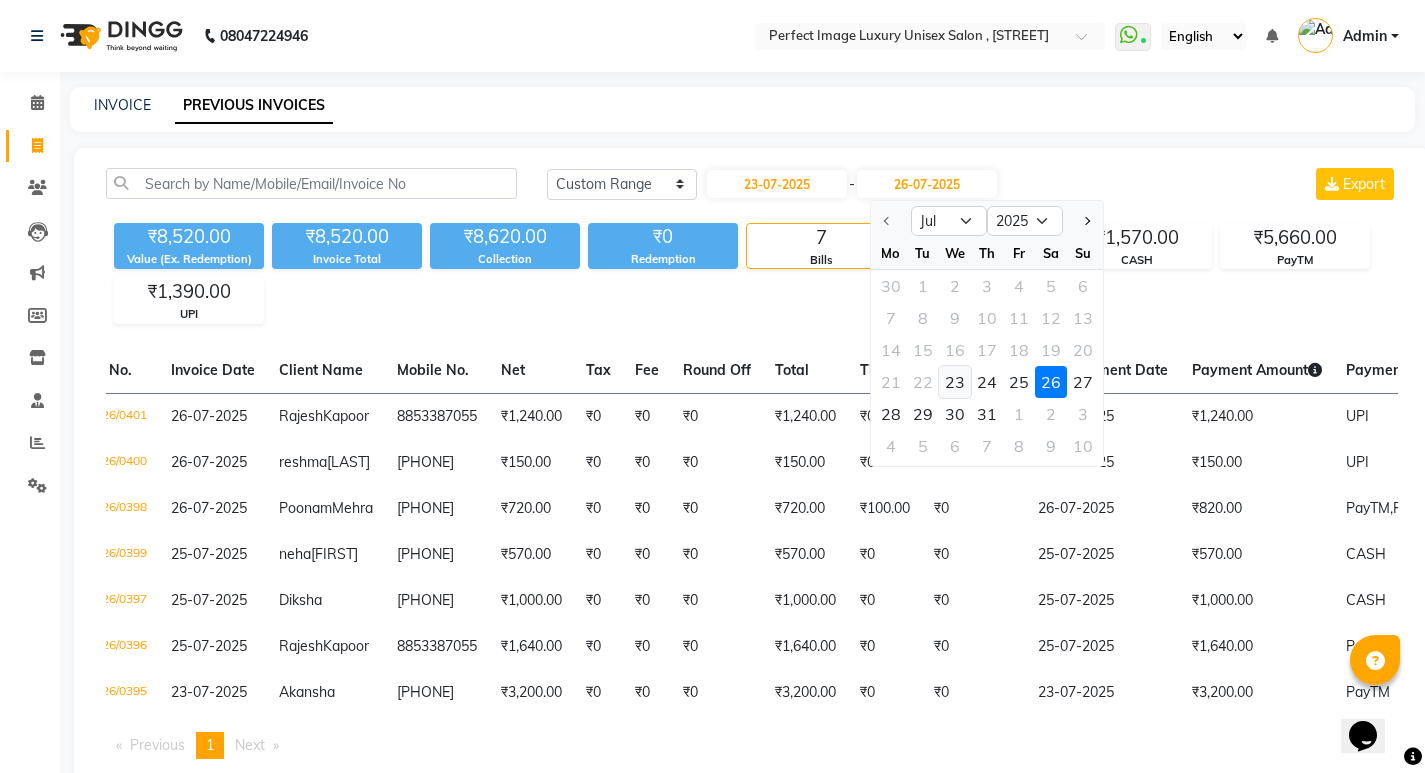 click on "23" 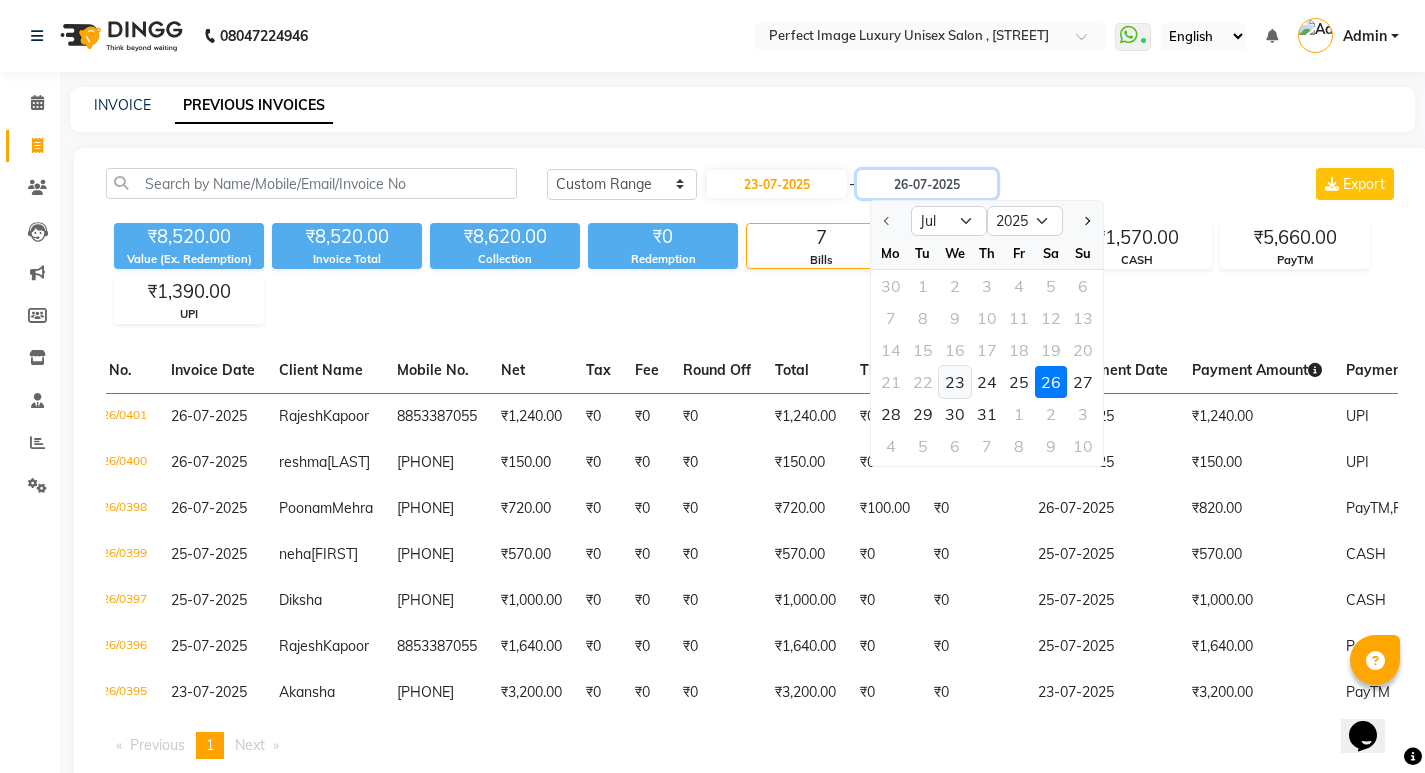 type on "23-07-2025" 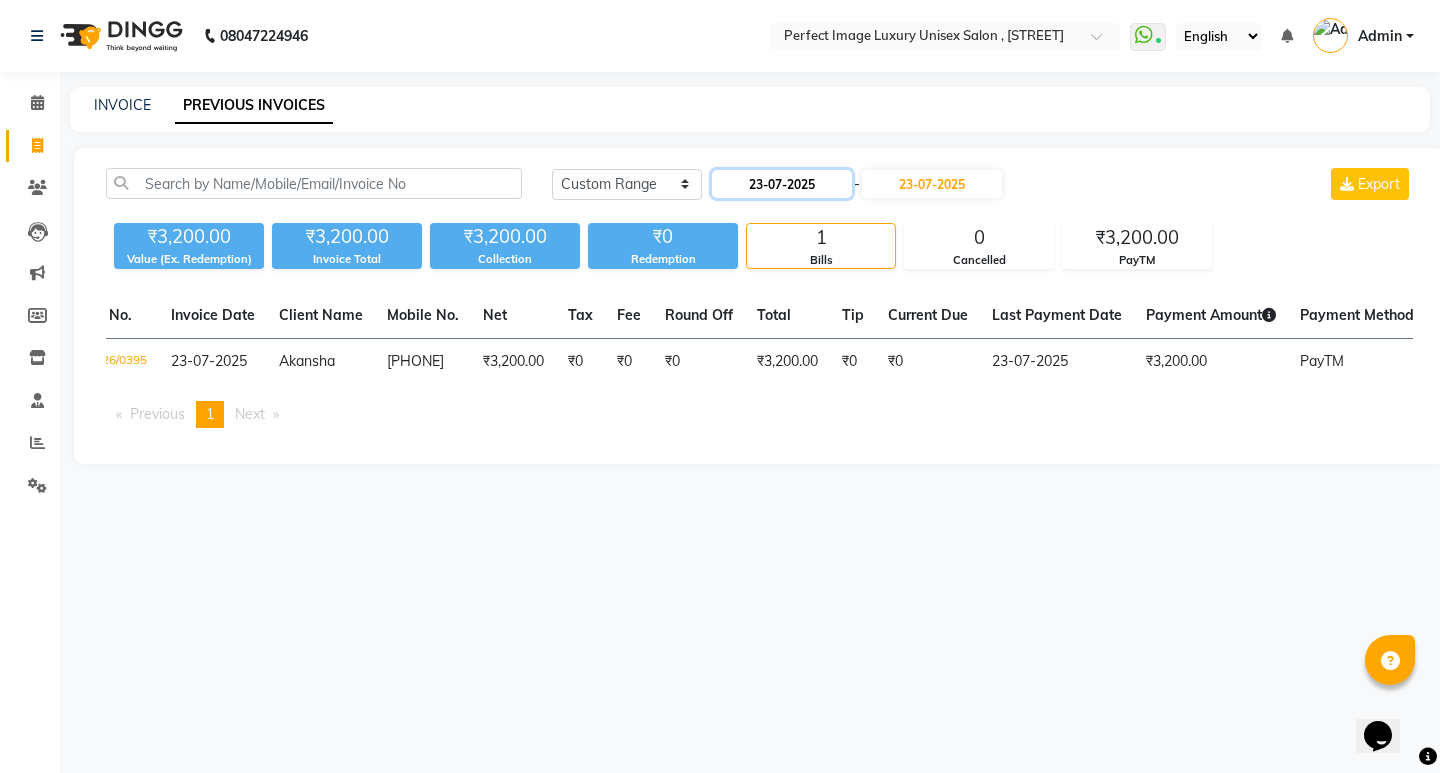 click on "23-07-2025" 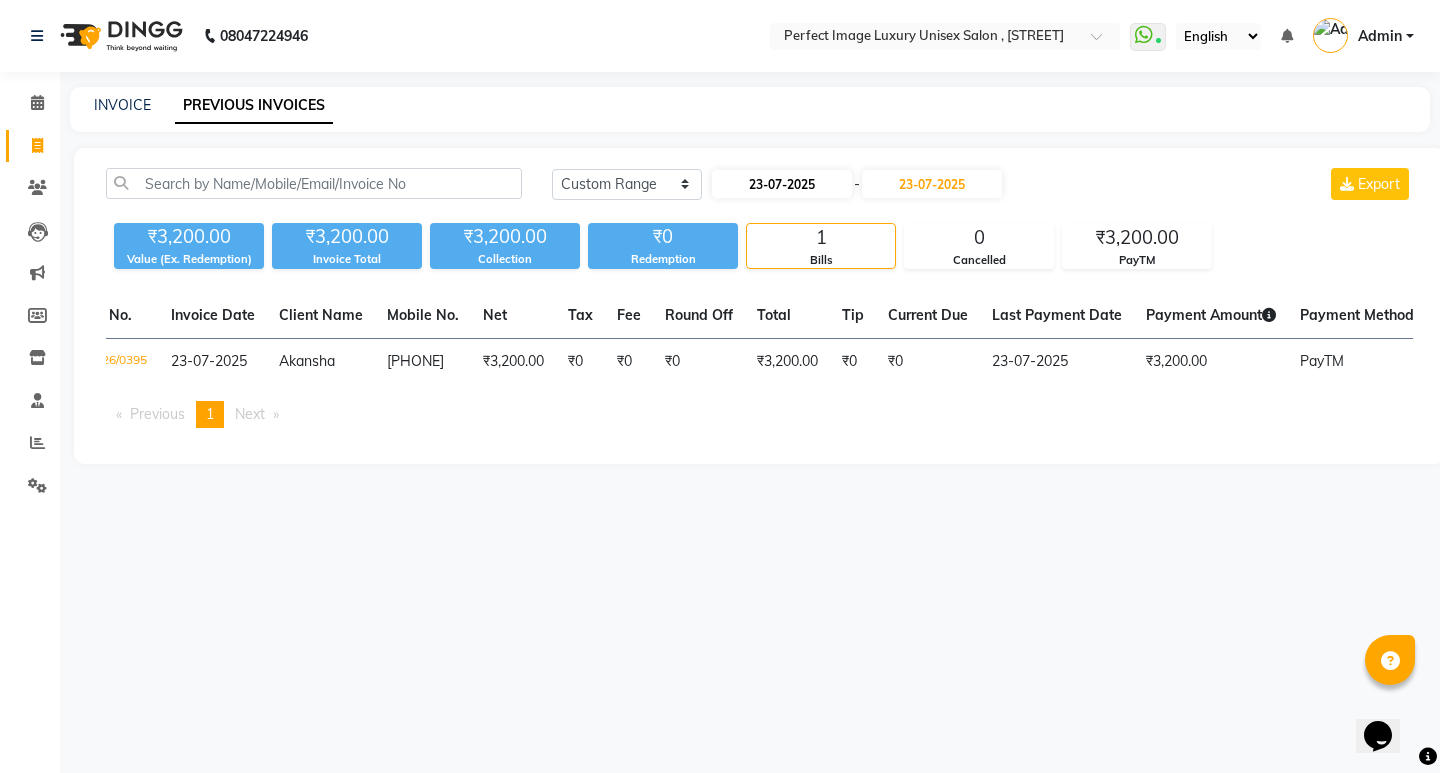 select on "7" 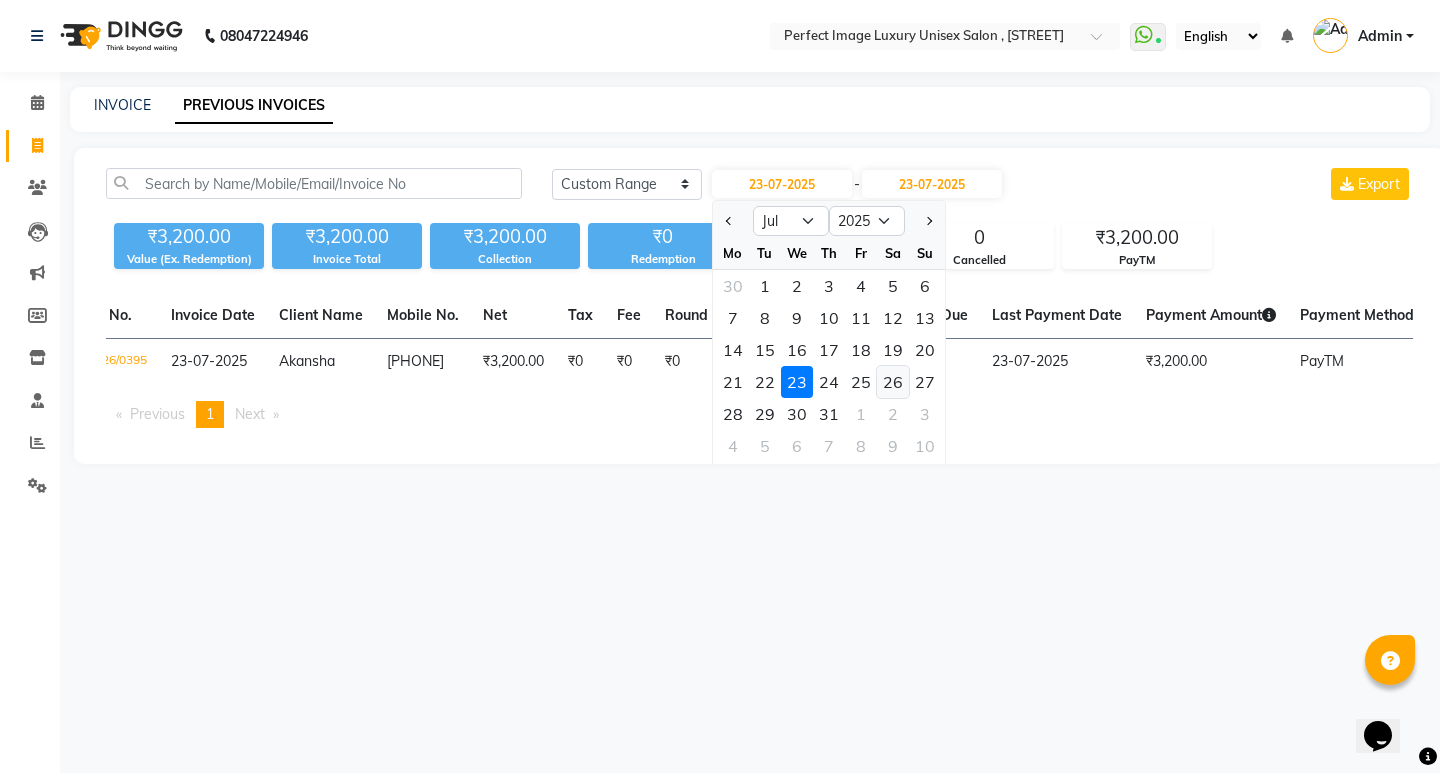 click on "26" 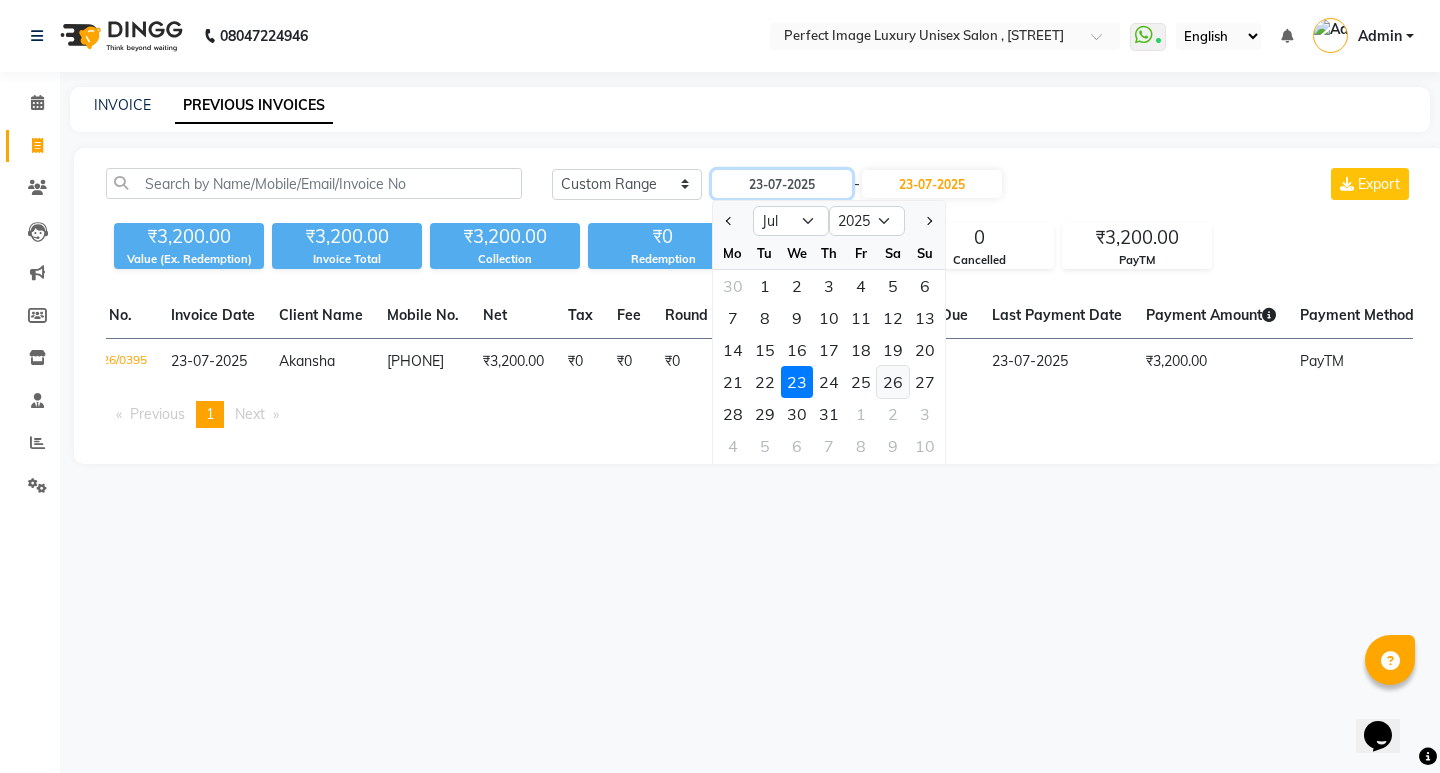 type on "26-07-2025" 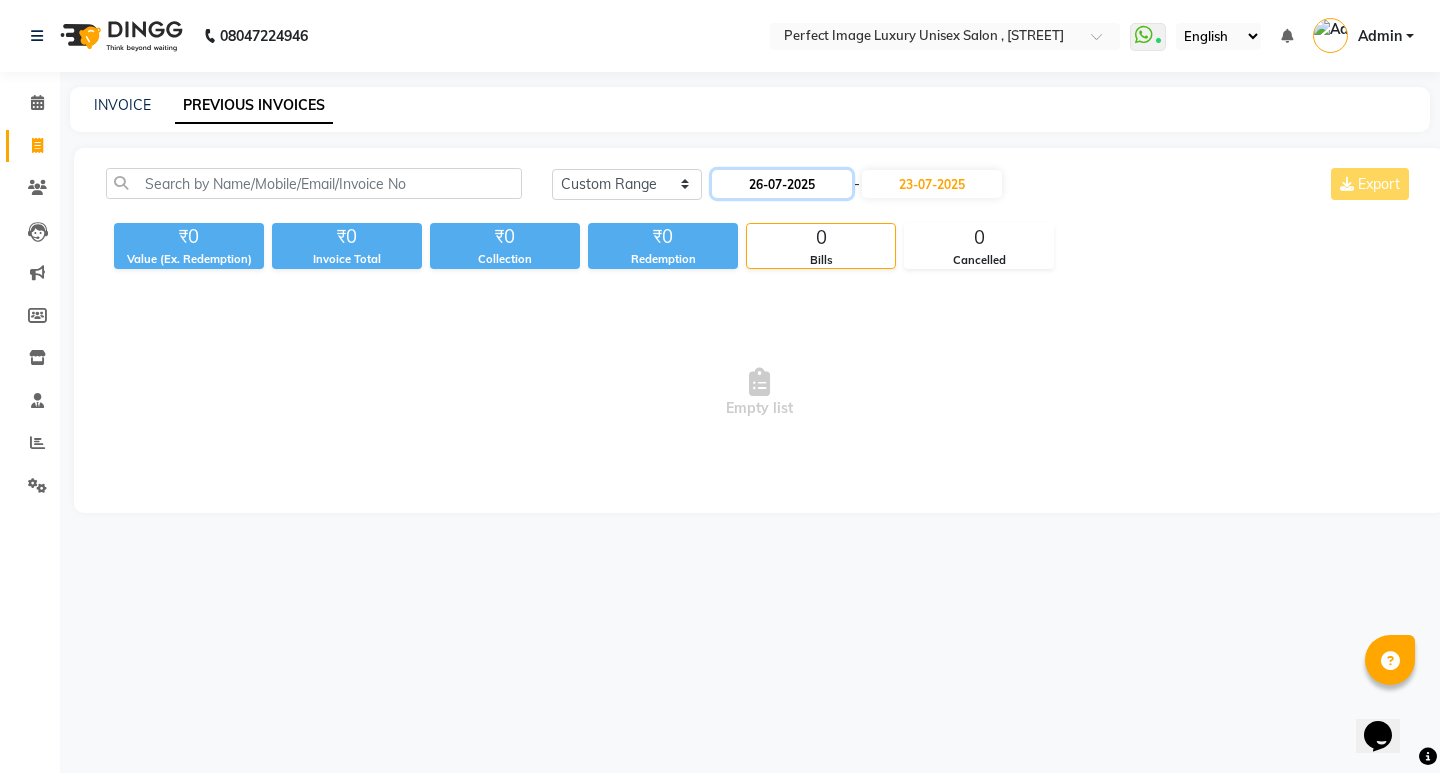 click on "26-07-2025" 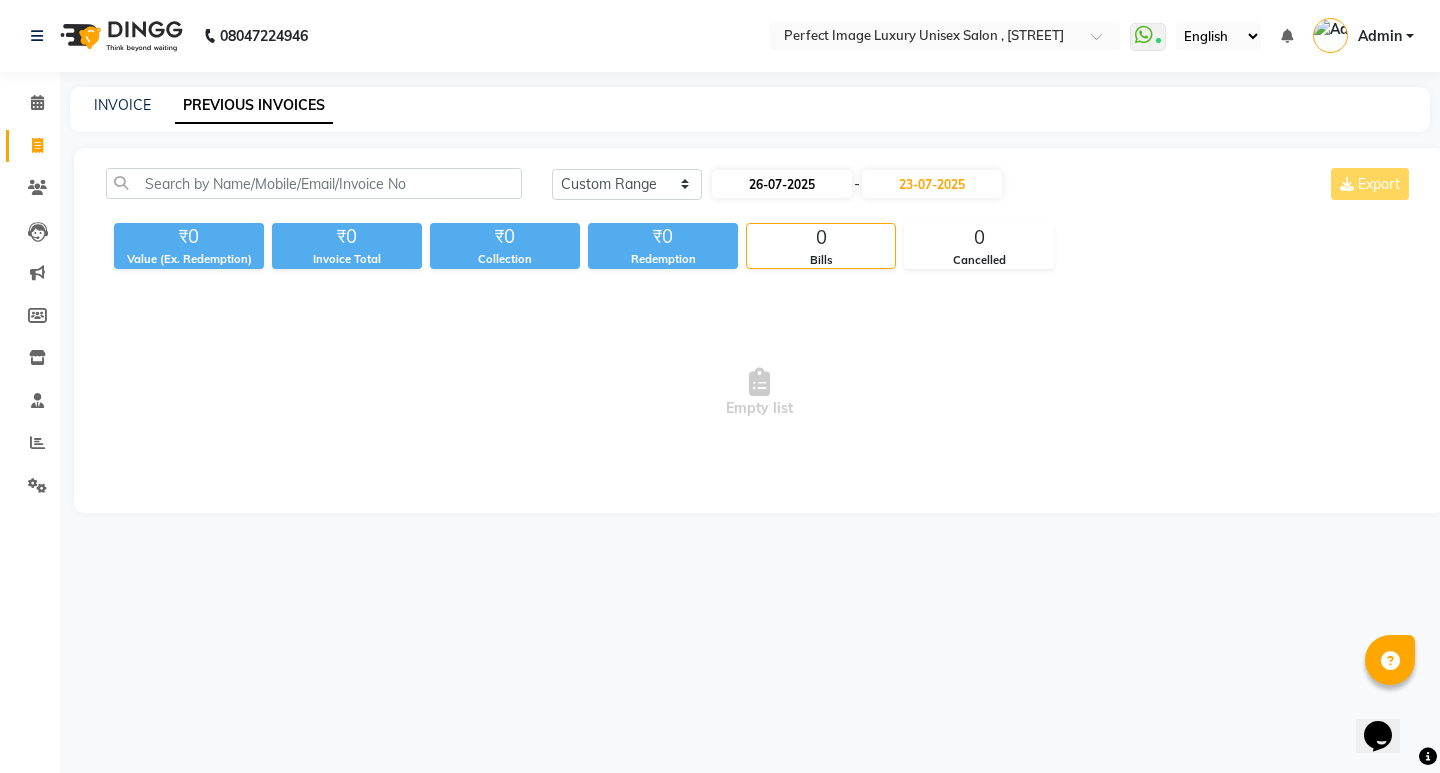 select on "7" 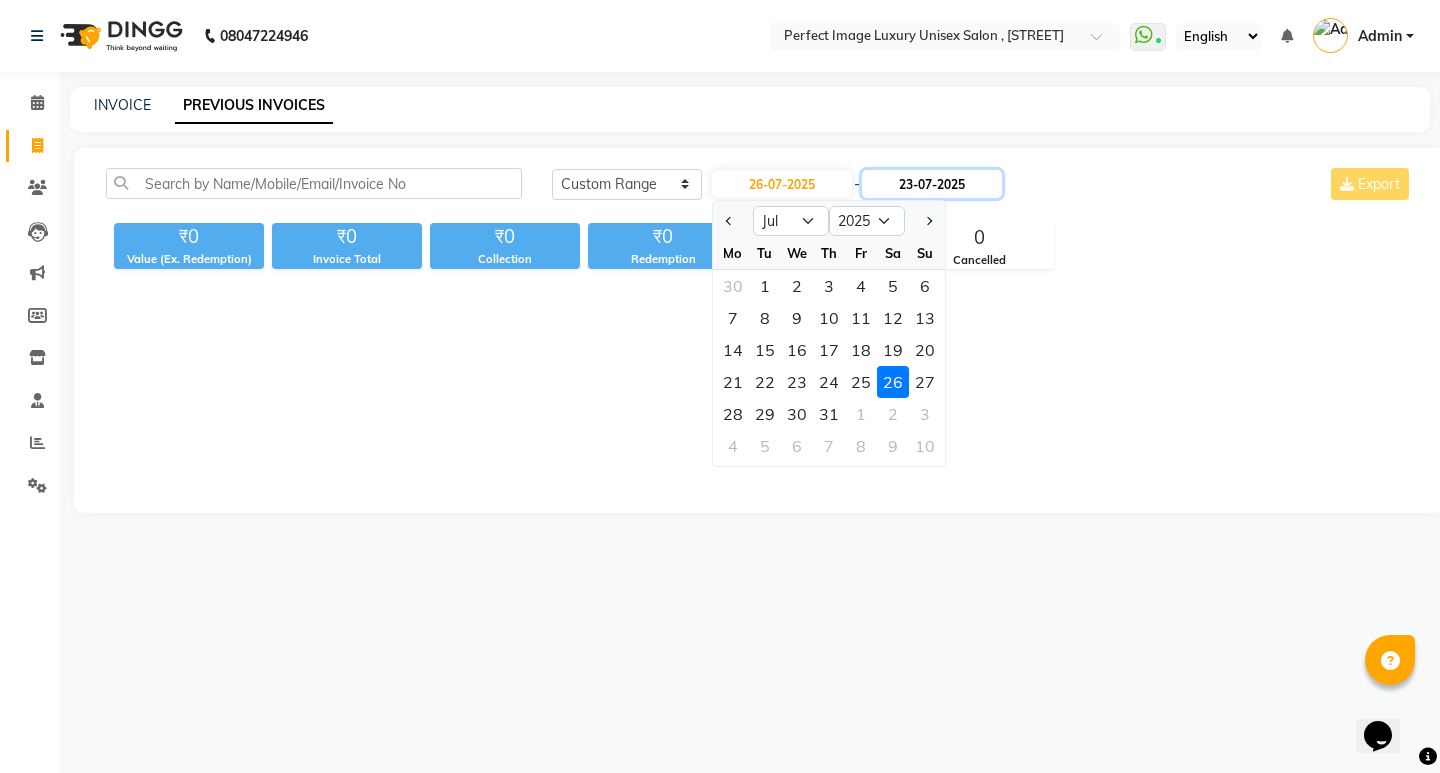 click on "23-07-2025" 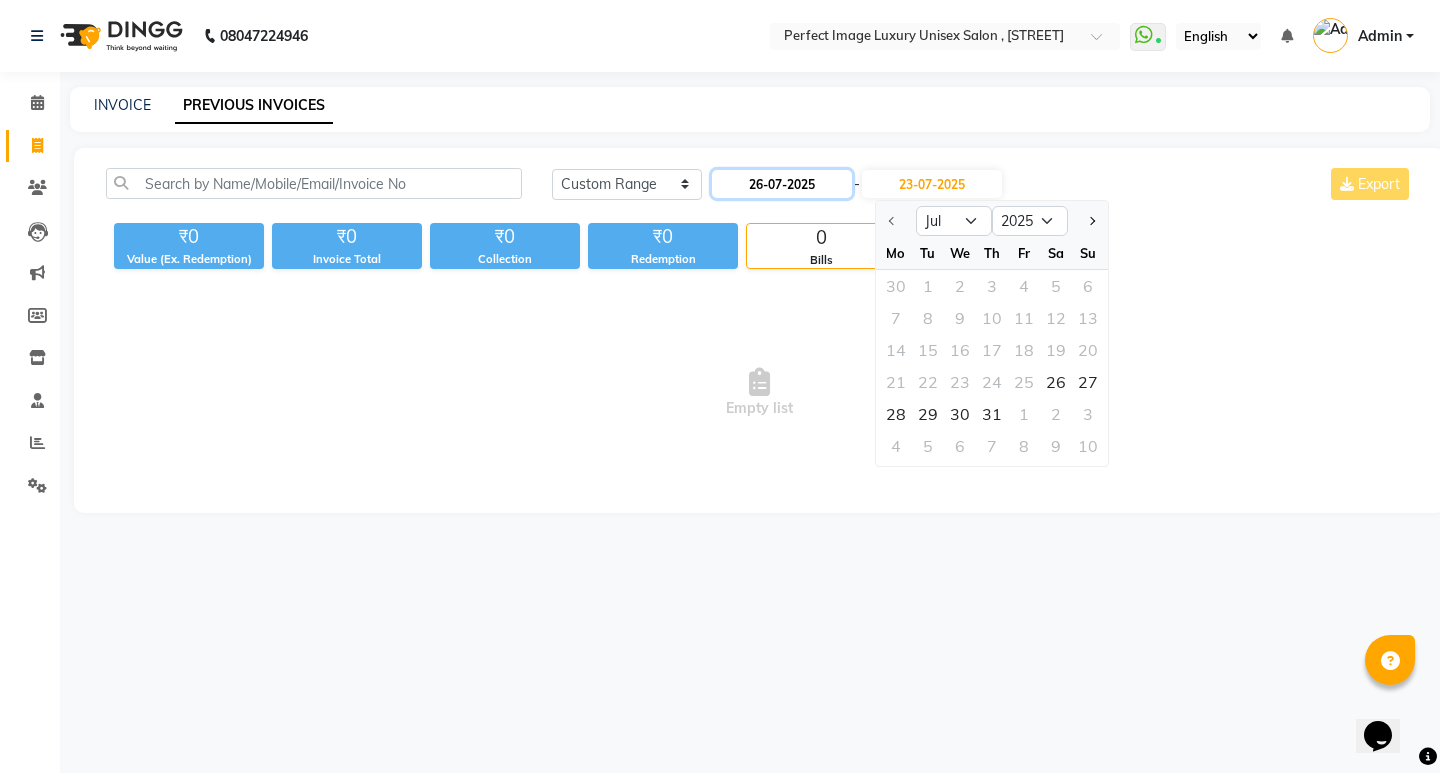 click on "26-07-2025" 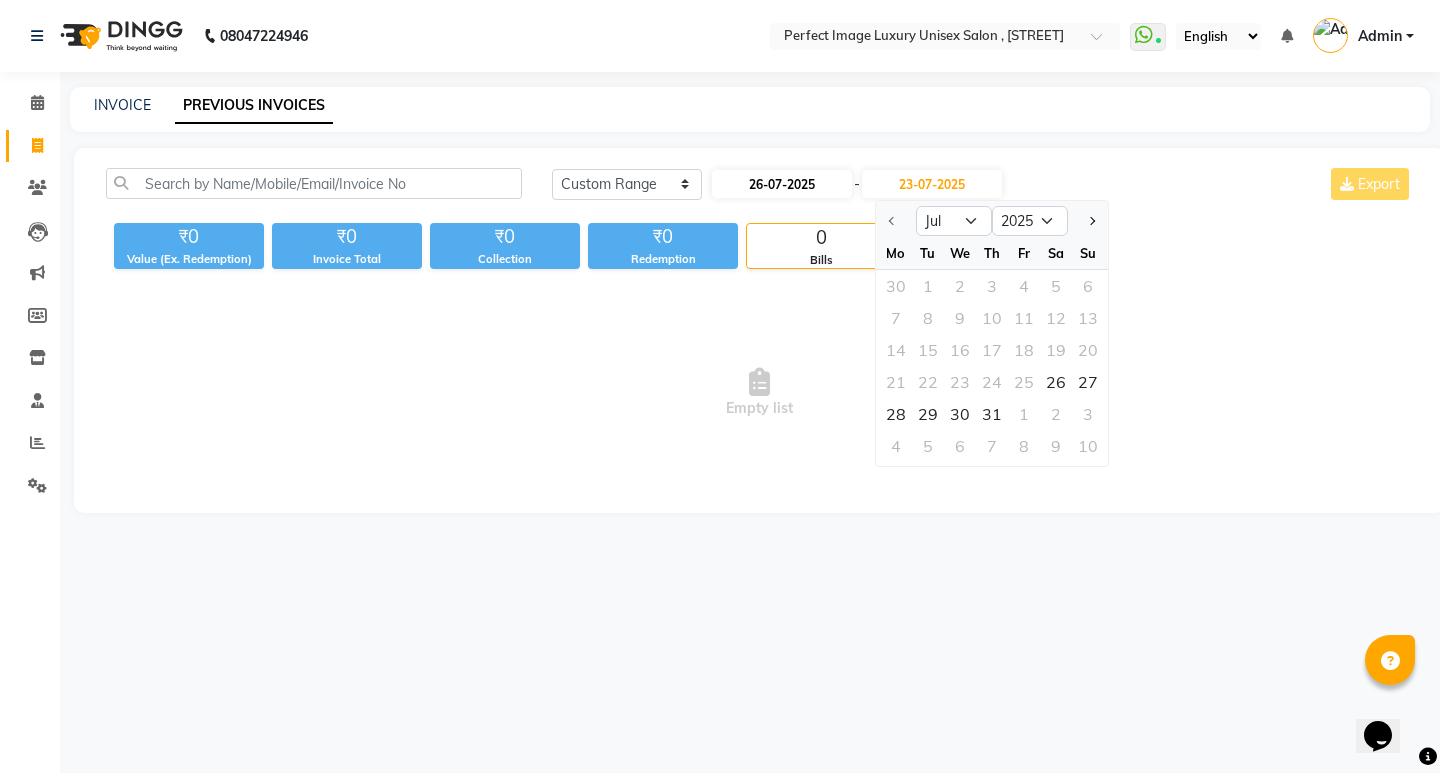 select on "7" 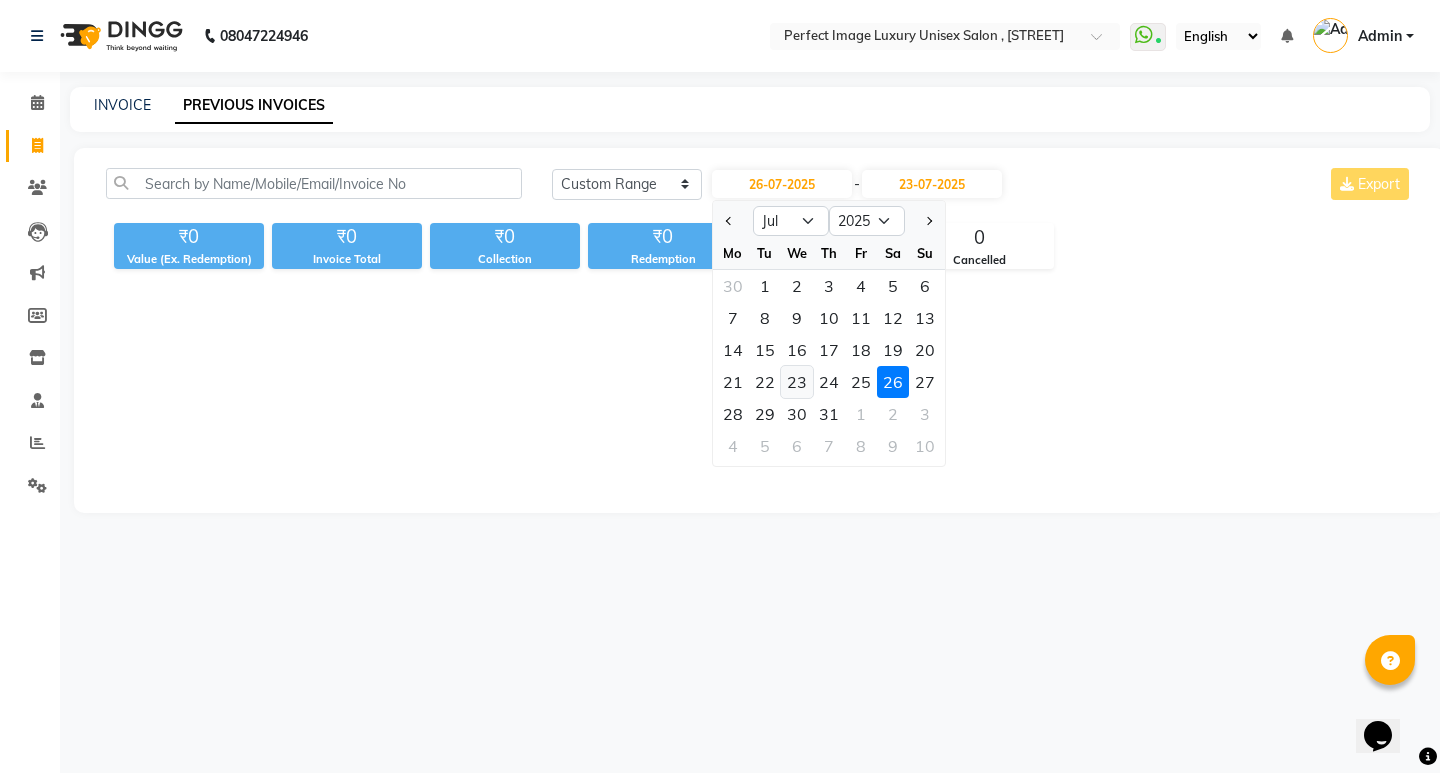 click on "23" 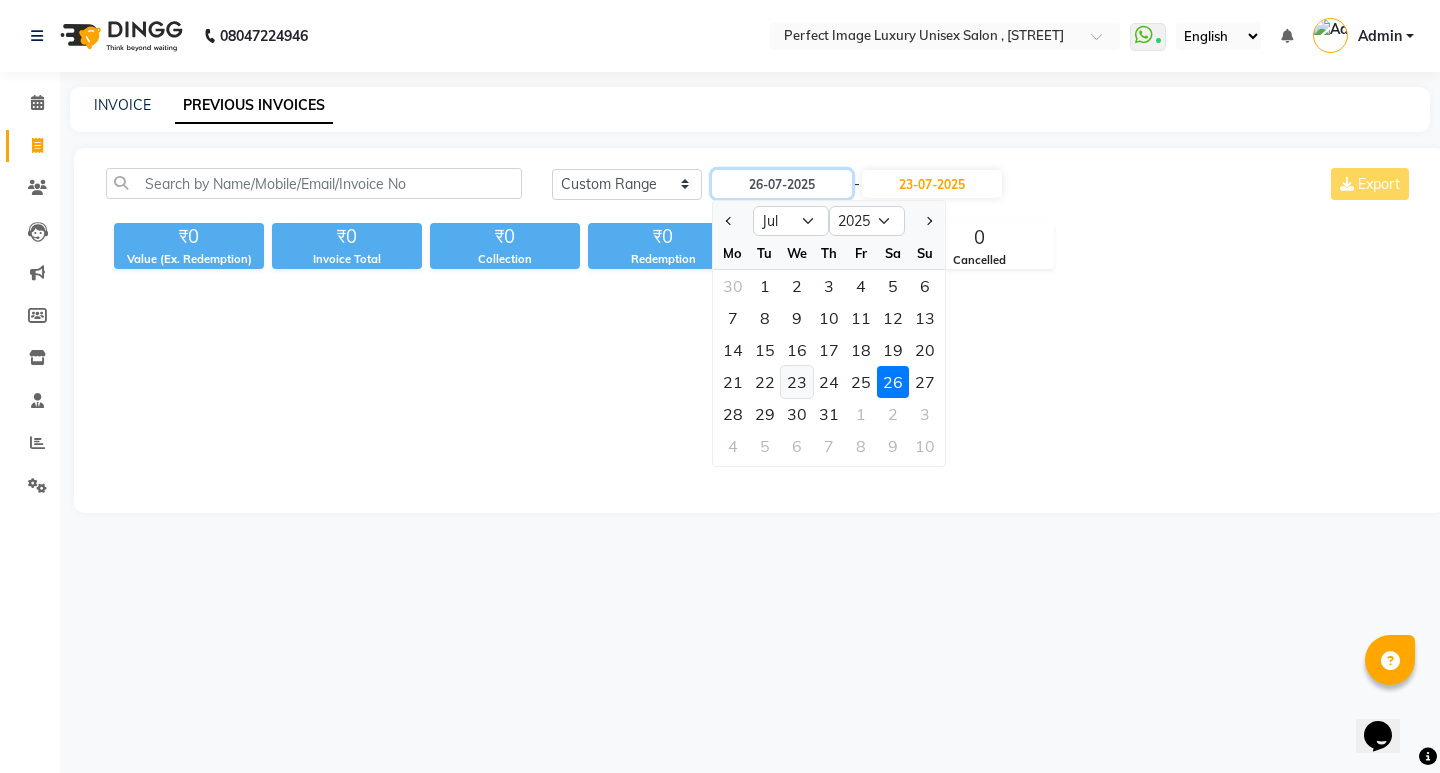 type on "23-07-2025" 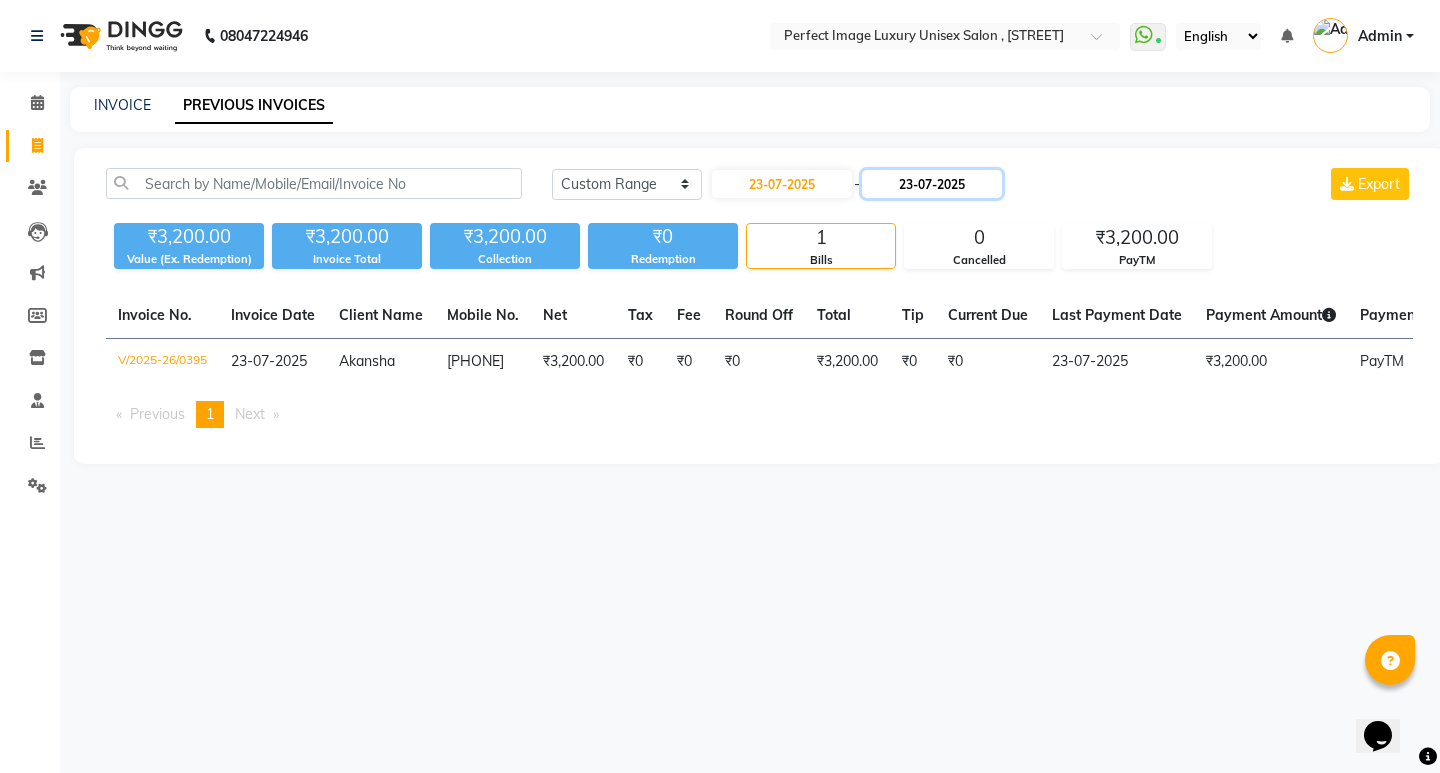click on "23-07-2025" 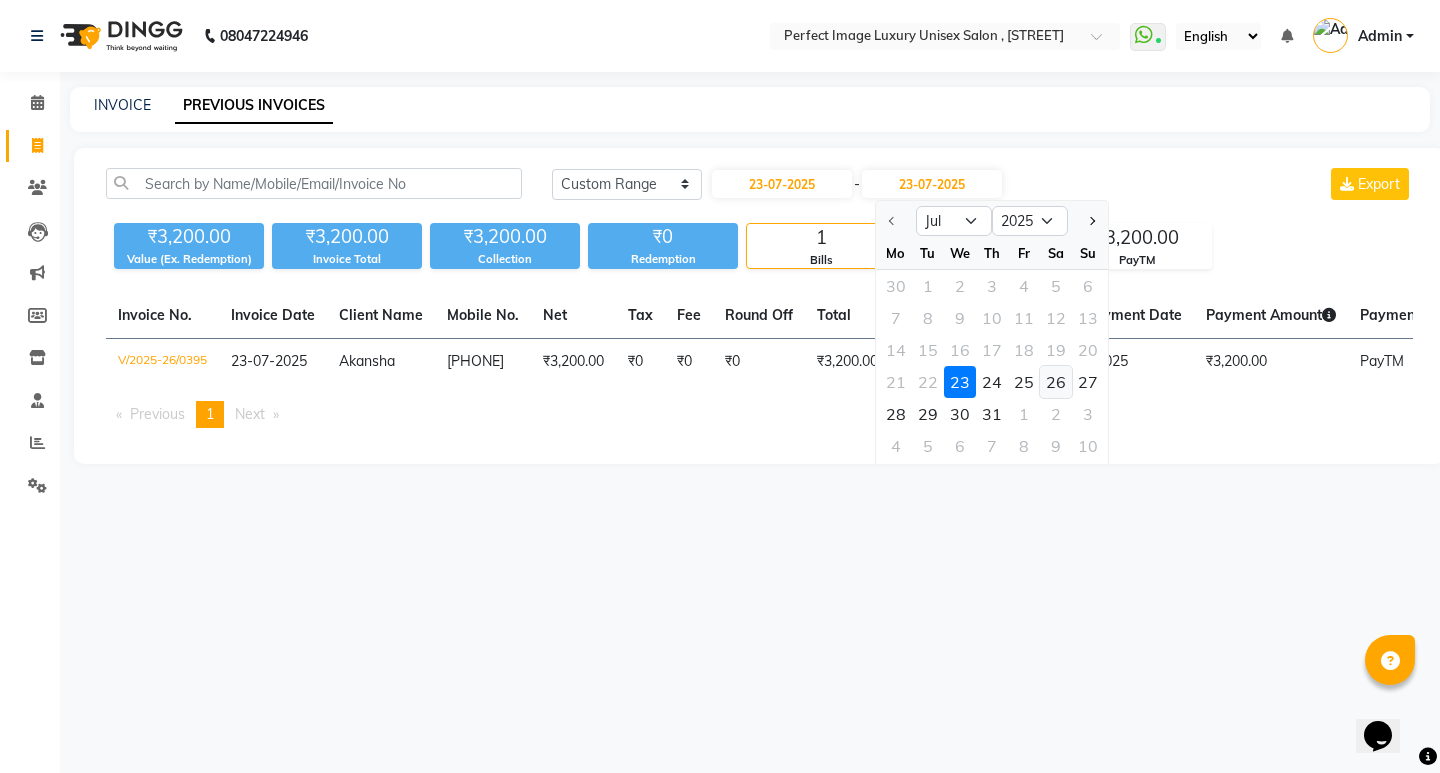 click on "26" 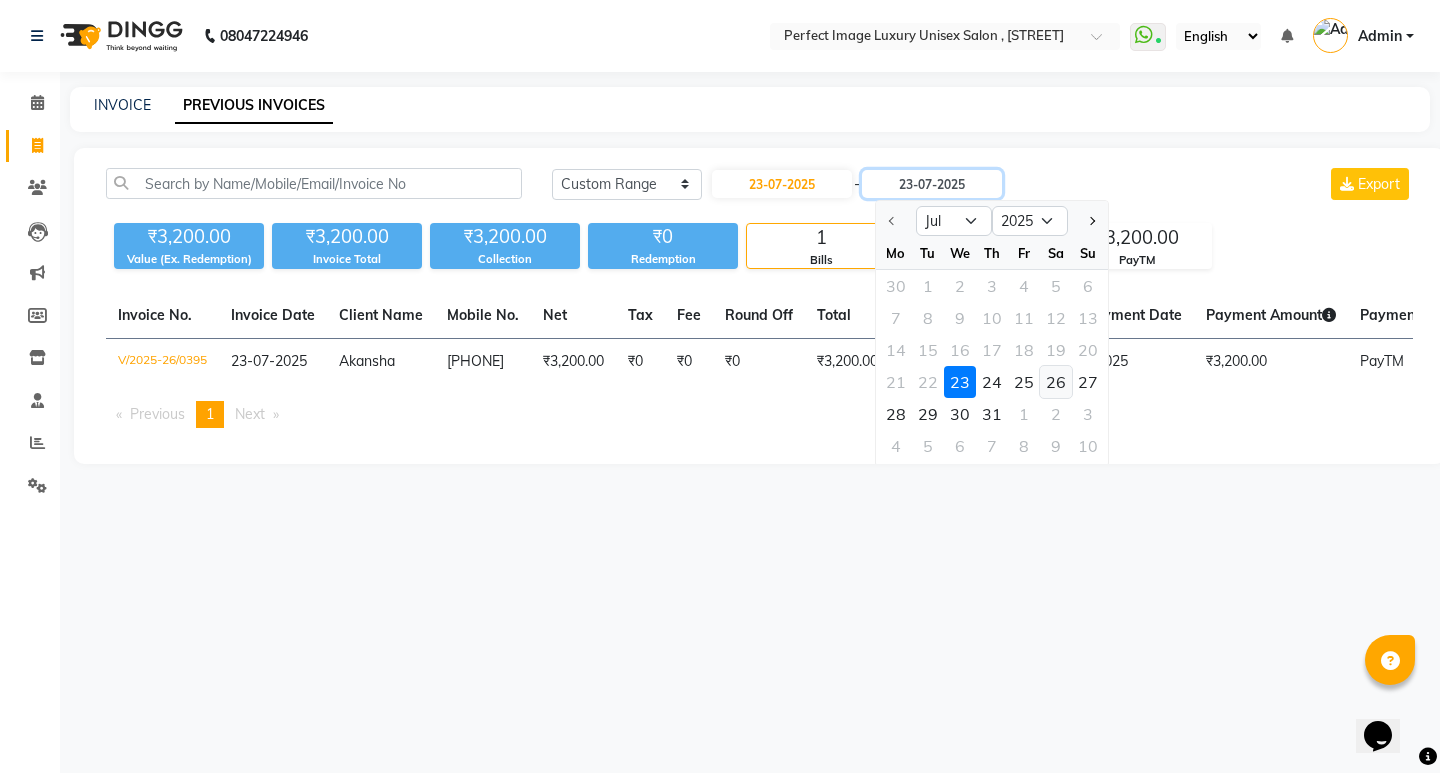 type on "26-07-2025" 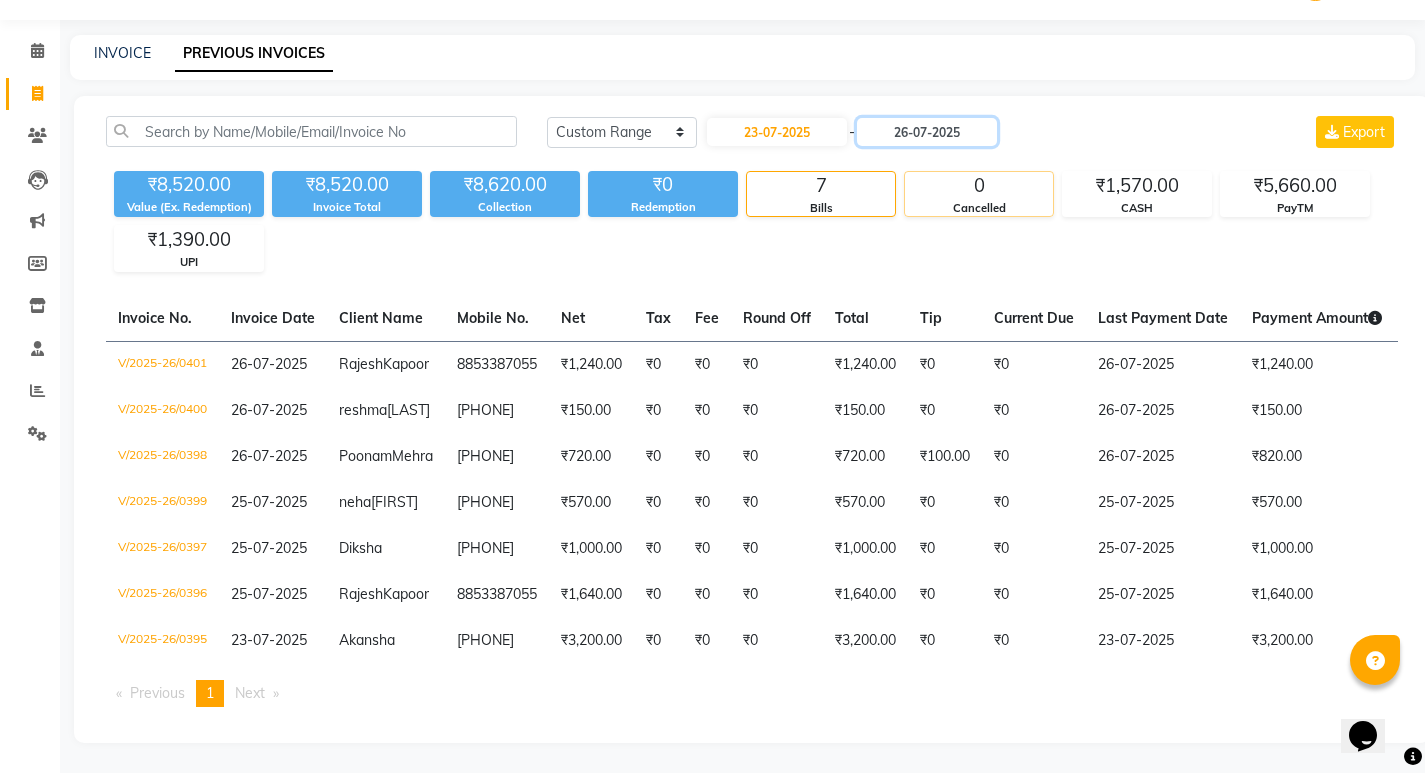 scroll, scrollTop: 147, scrollLeft: 0, axis: vertical 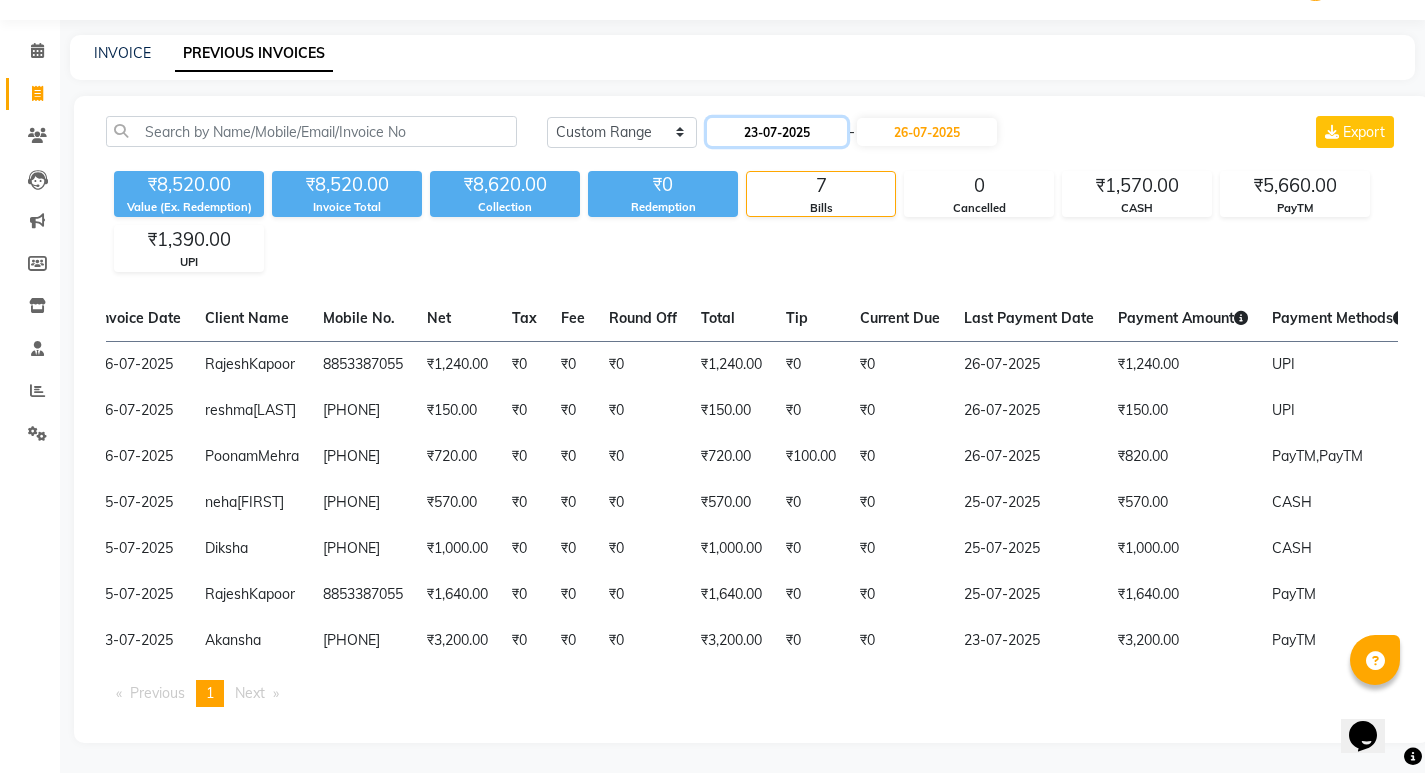 click on "23-07-2025" 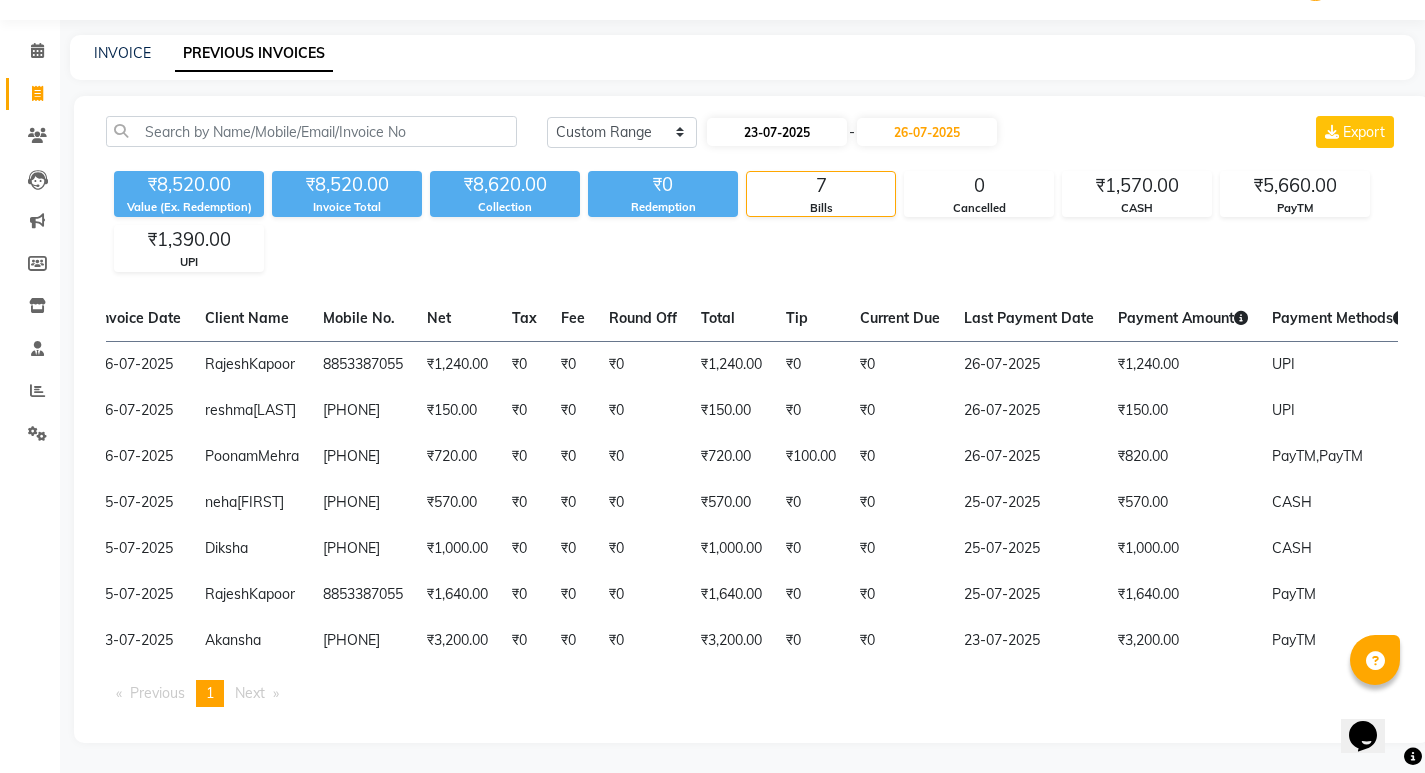select on "7" 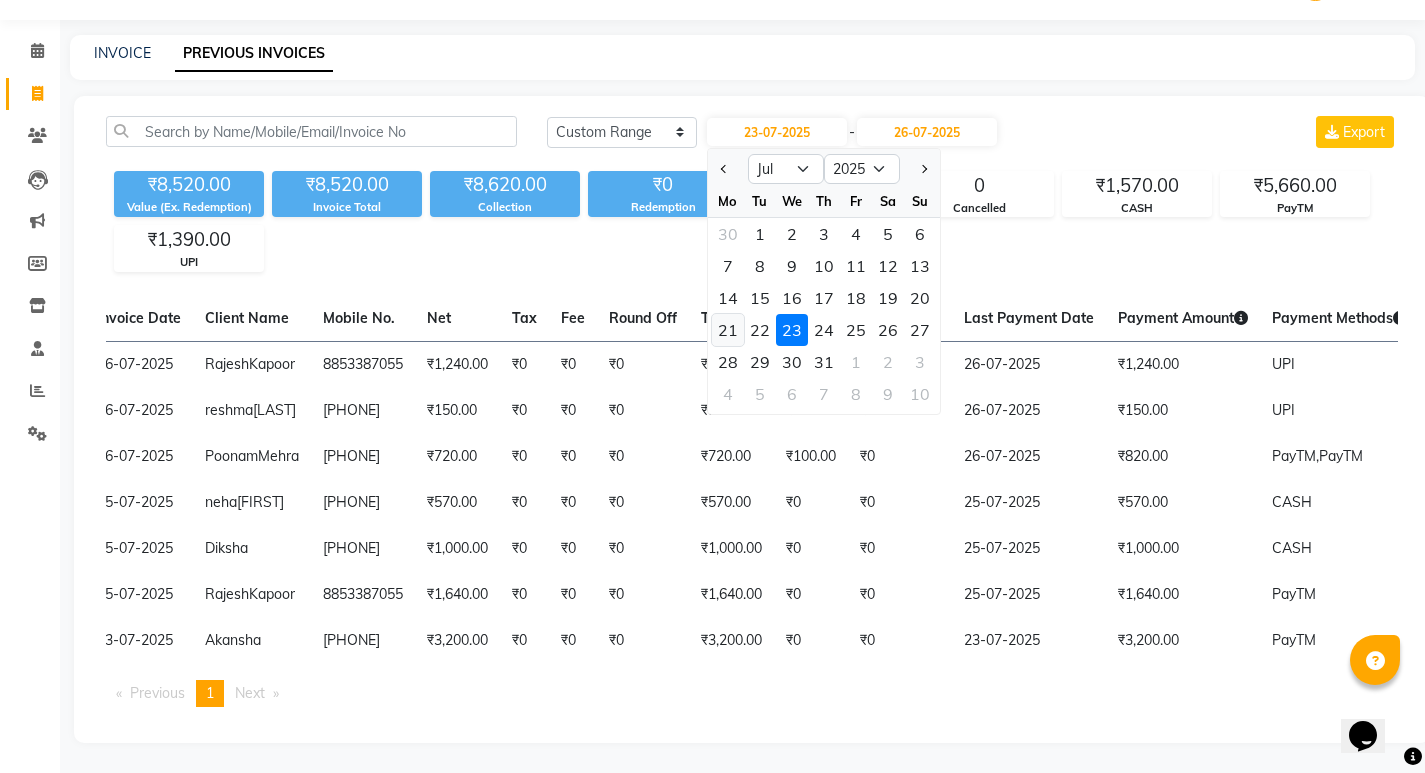 click on "21" 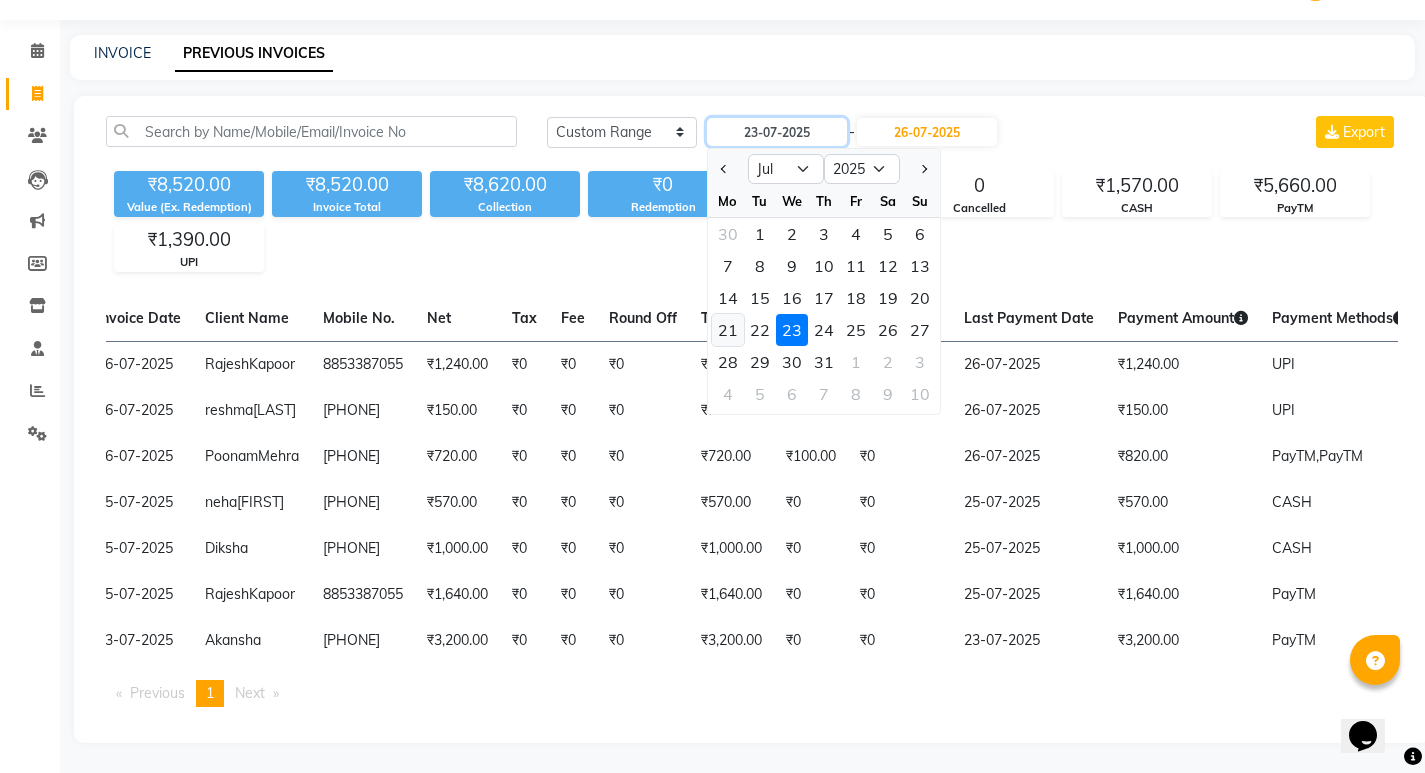 type on "21-07-2025" 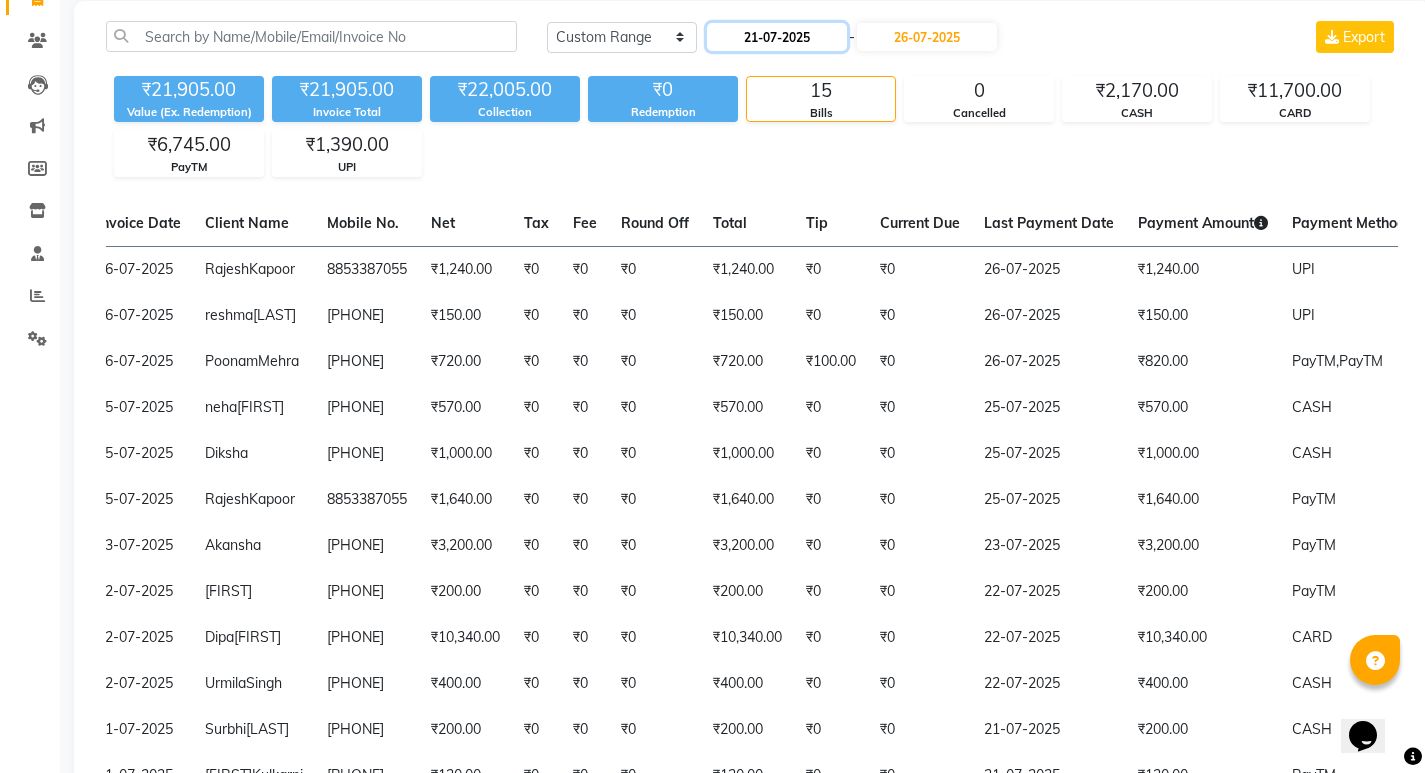 click on "21-07-2025" 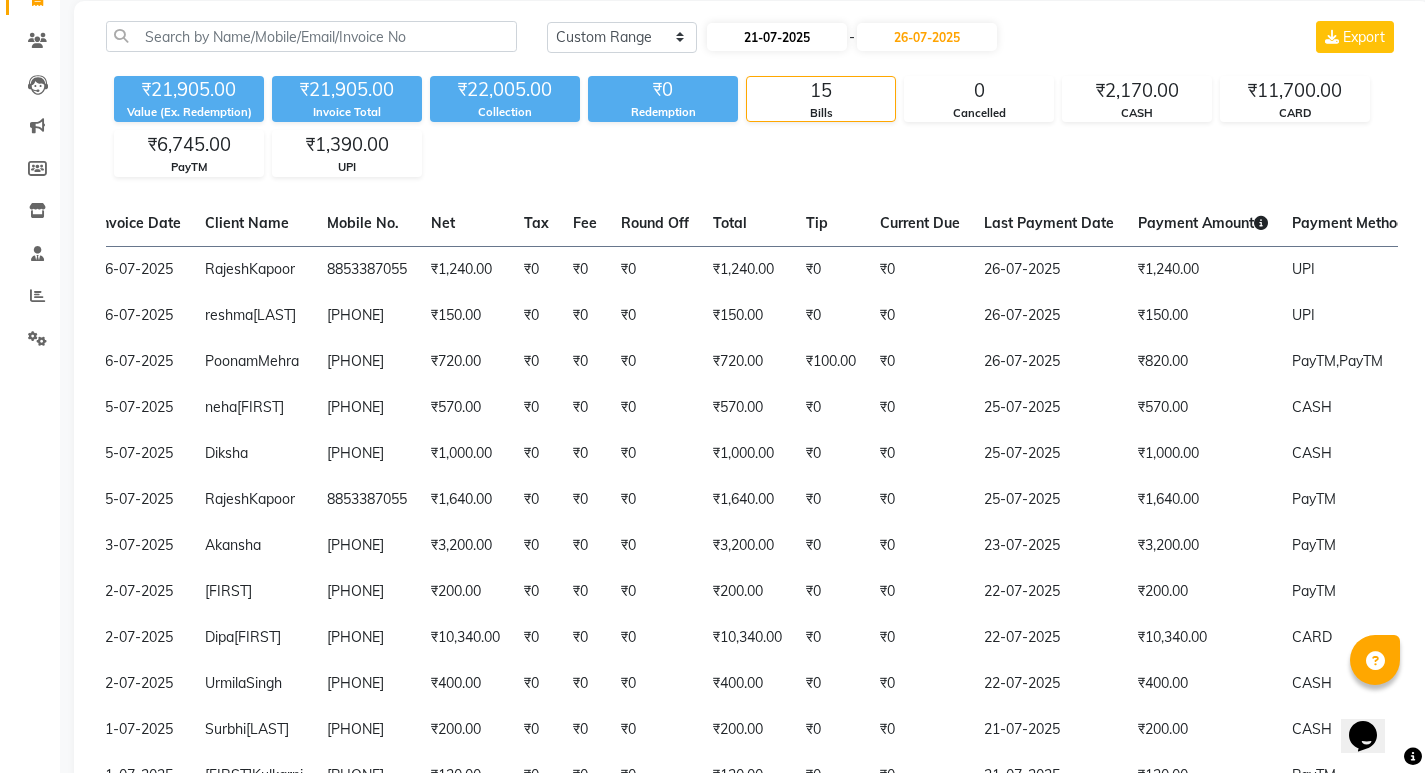 select on "7" 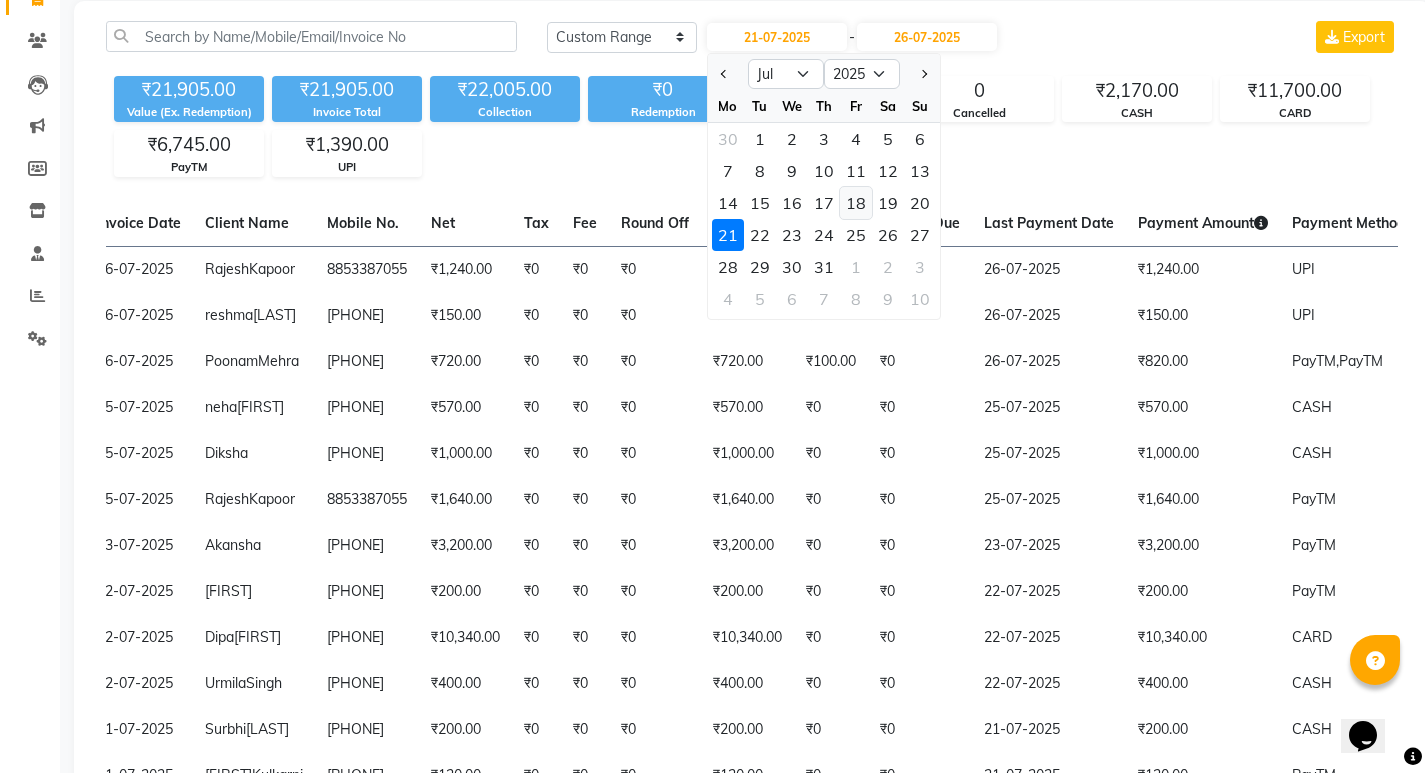 click on "18" 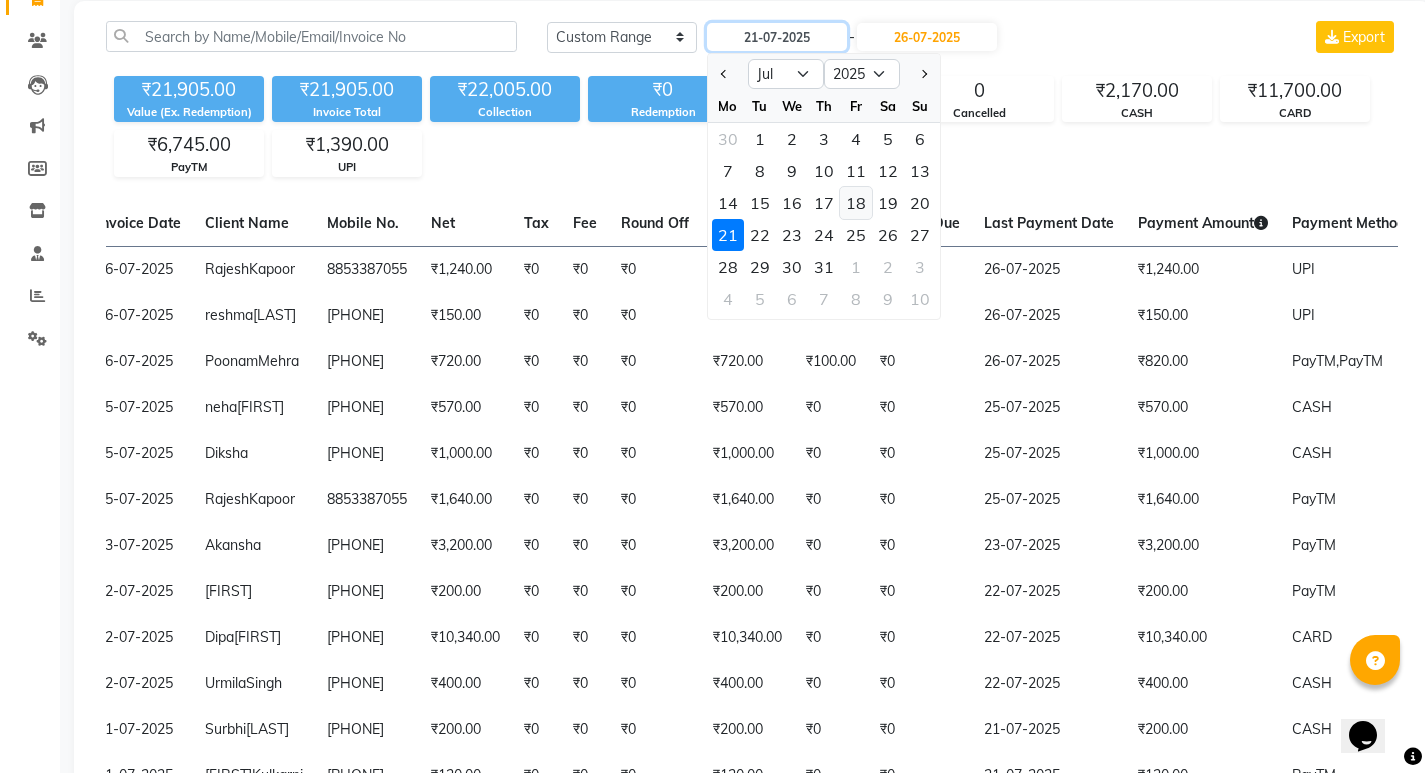 type on "18-07-2025" 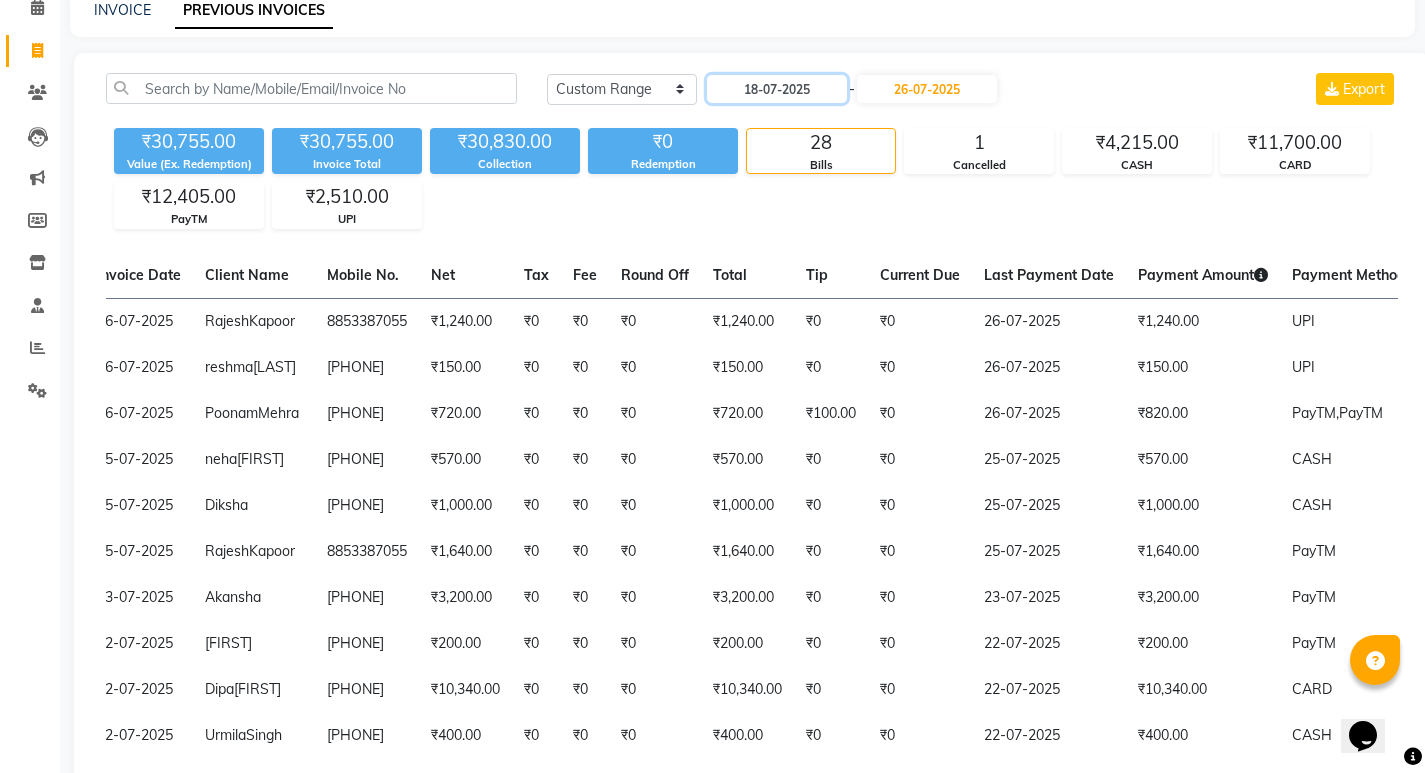 scroll, scrollTop: 0, scrollLeft: 0, axis: both 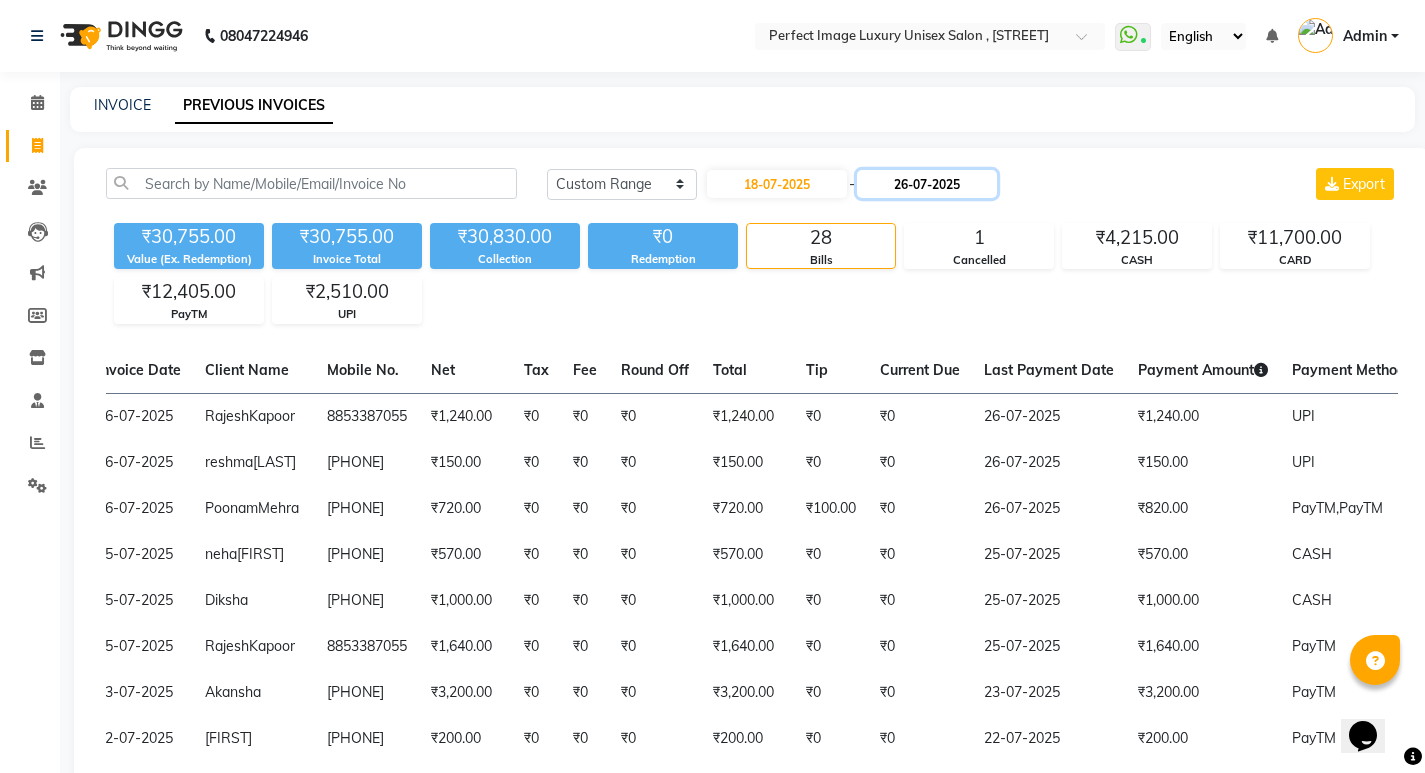click on "26-07-2025" 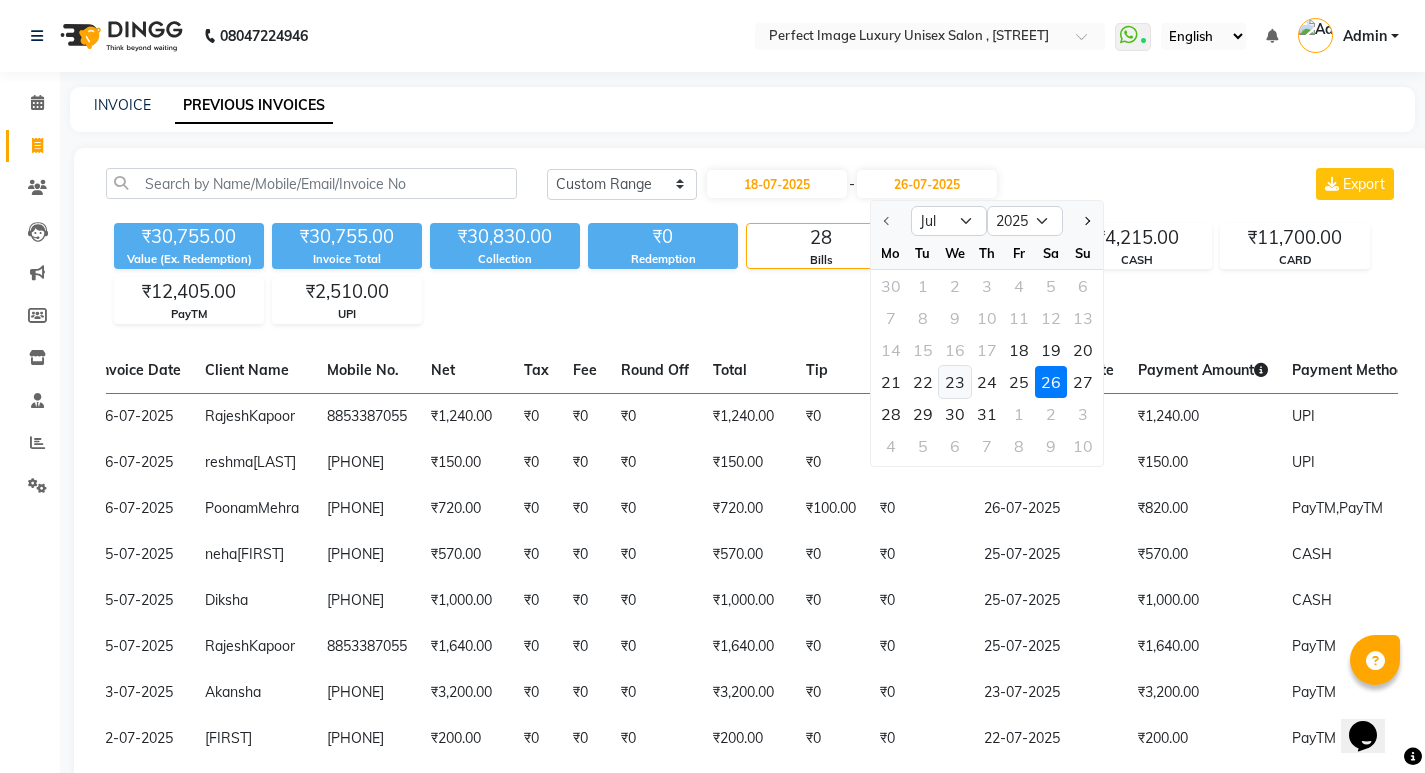 click on "23" 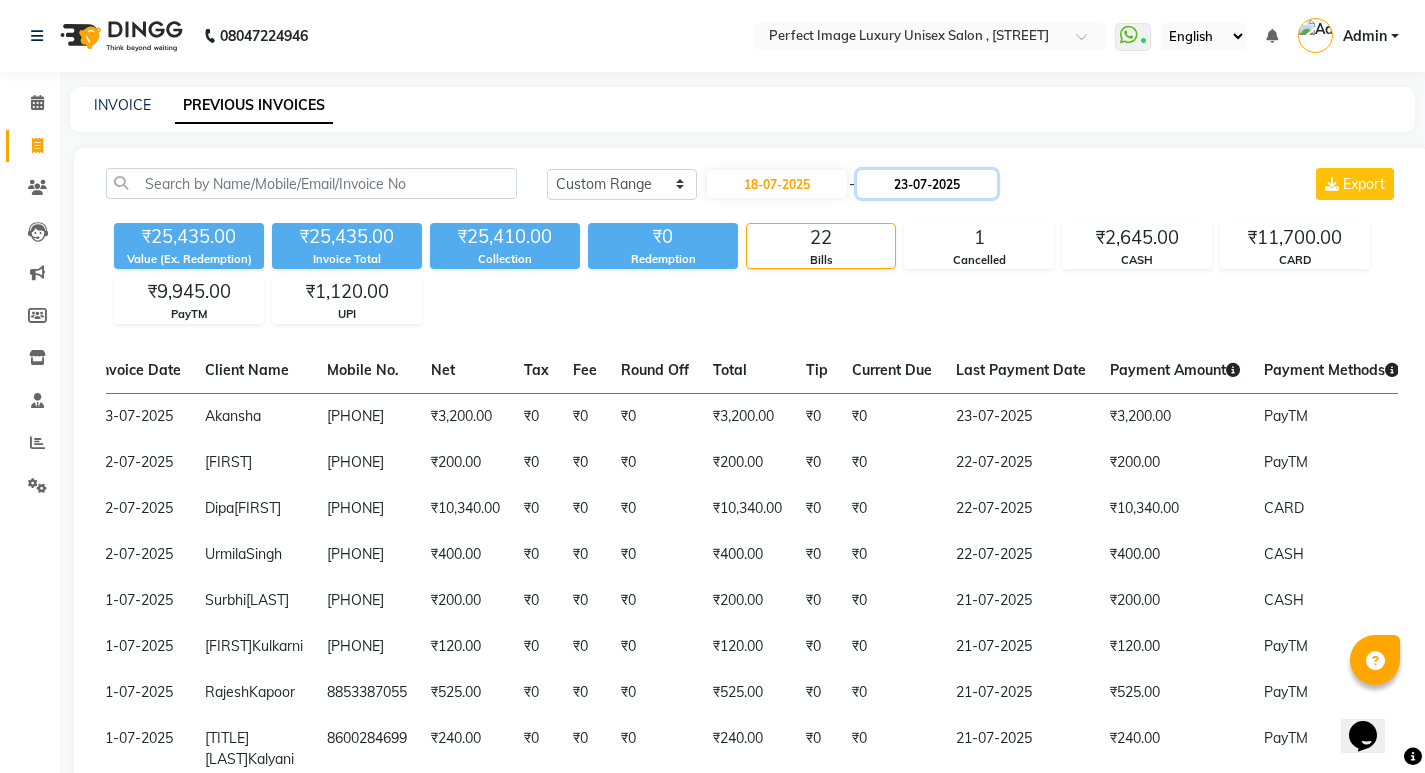 click on "23-07-2025" 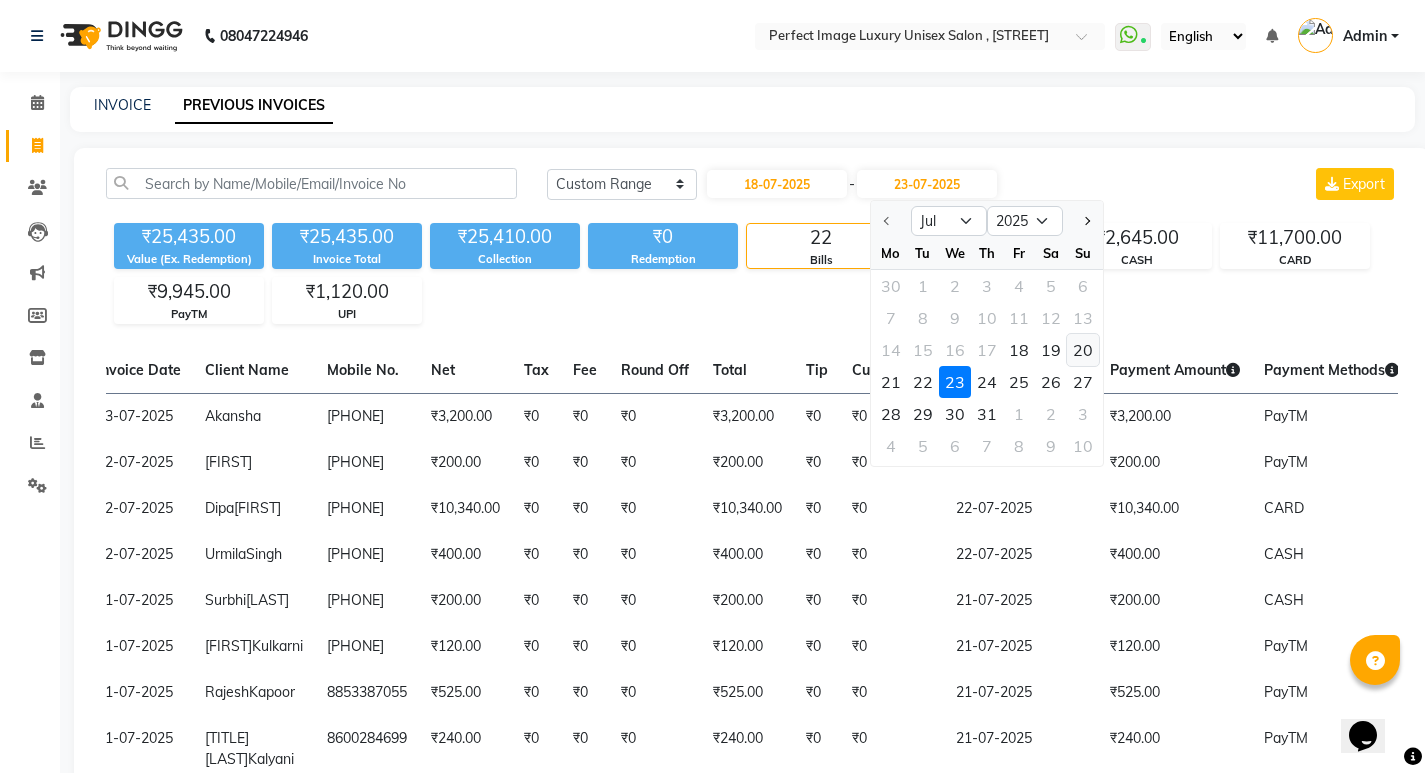click on "20" 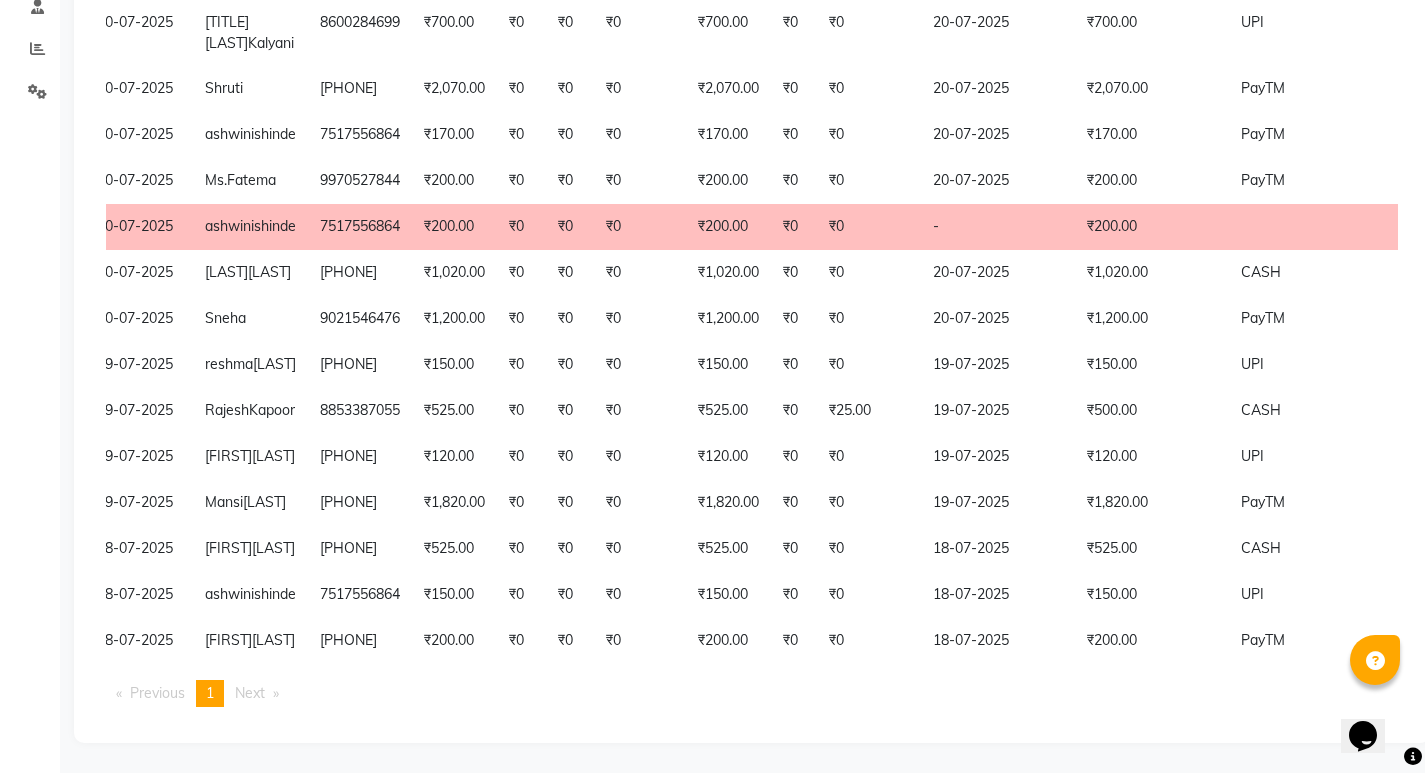 scroll, scrollTop: 609, scrollLeft: 0, axis: vertical 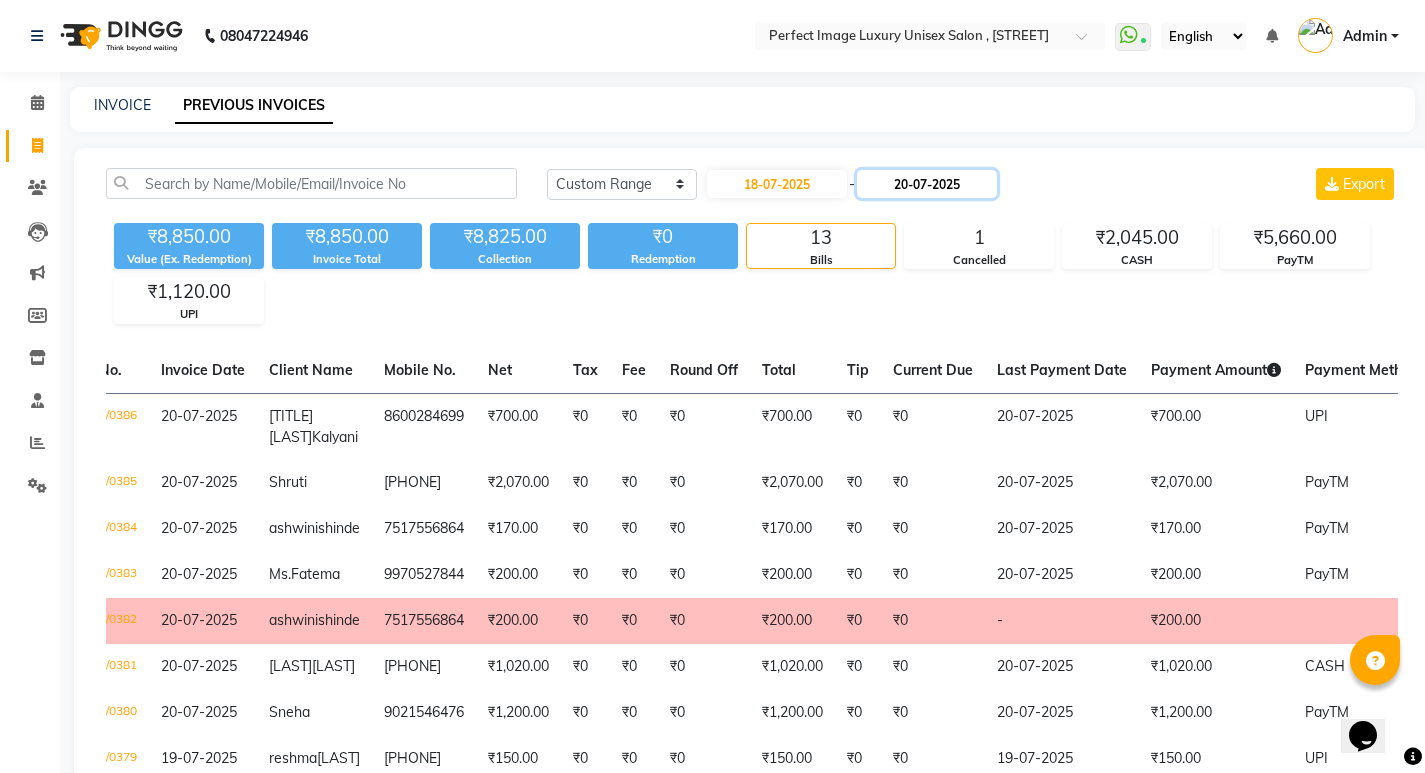 click on "20-07-2025" 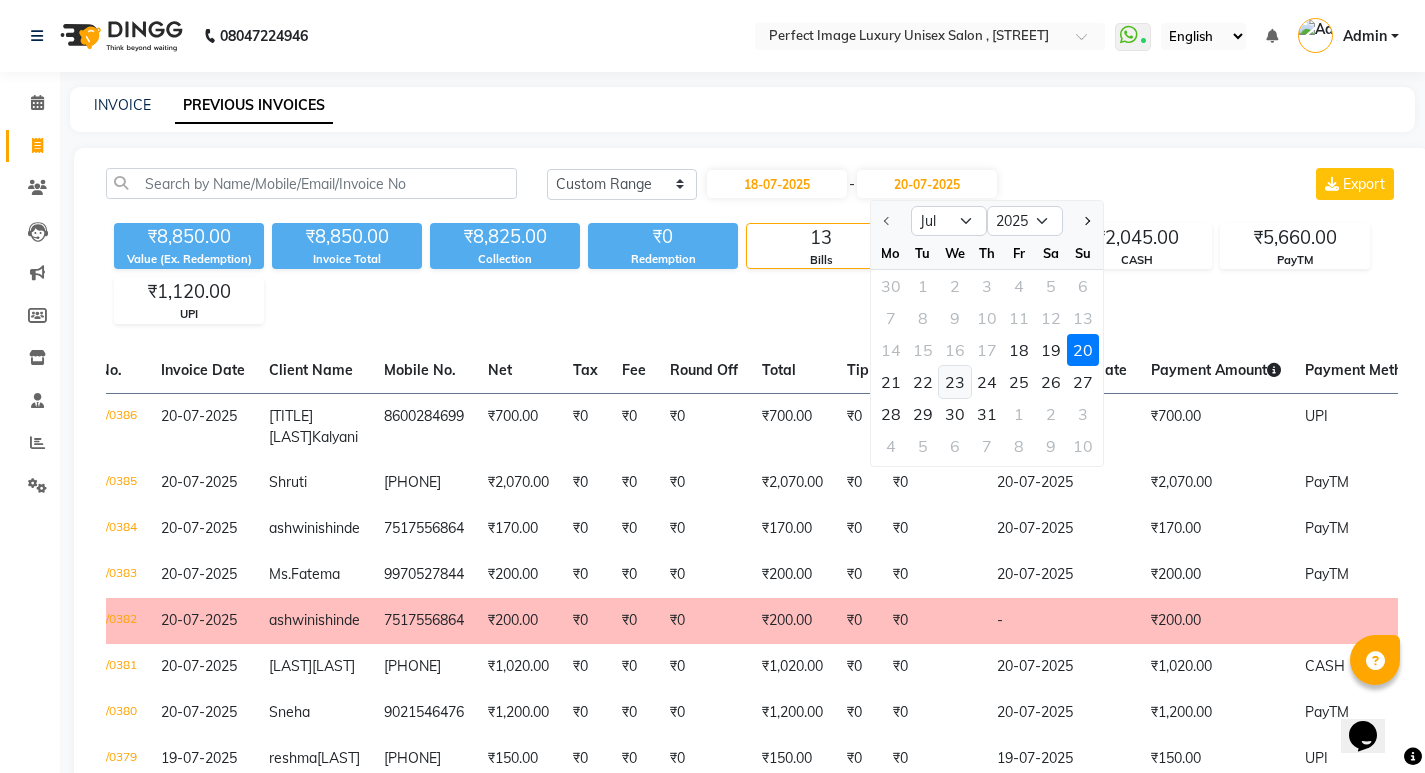 click on "23" 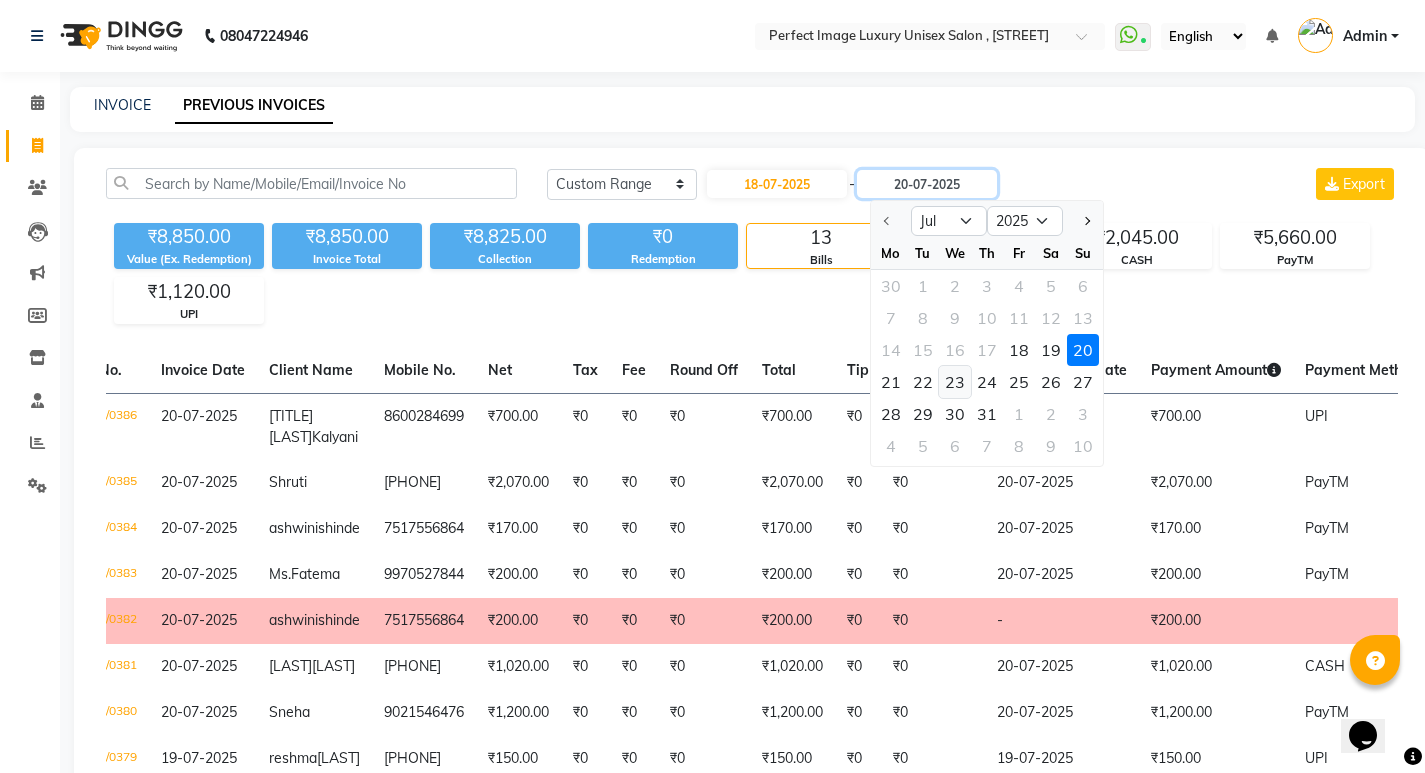 type on "23-07-2025" 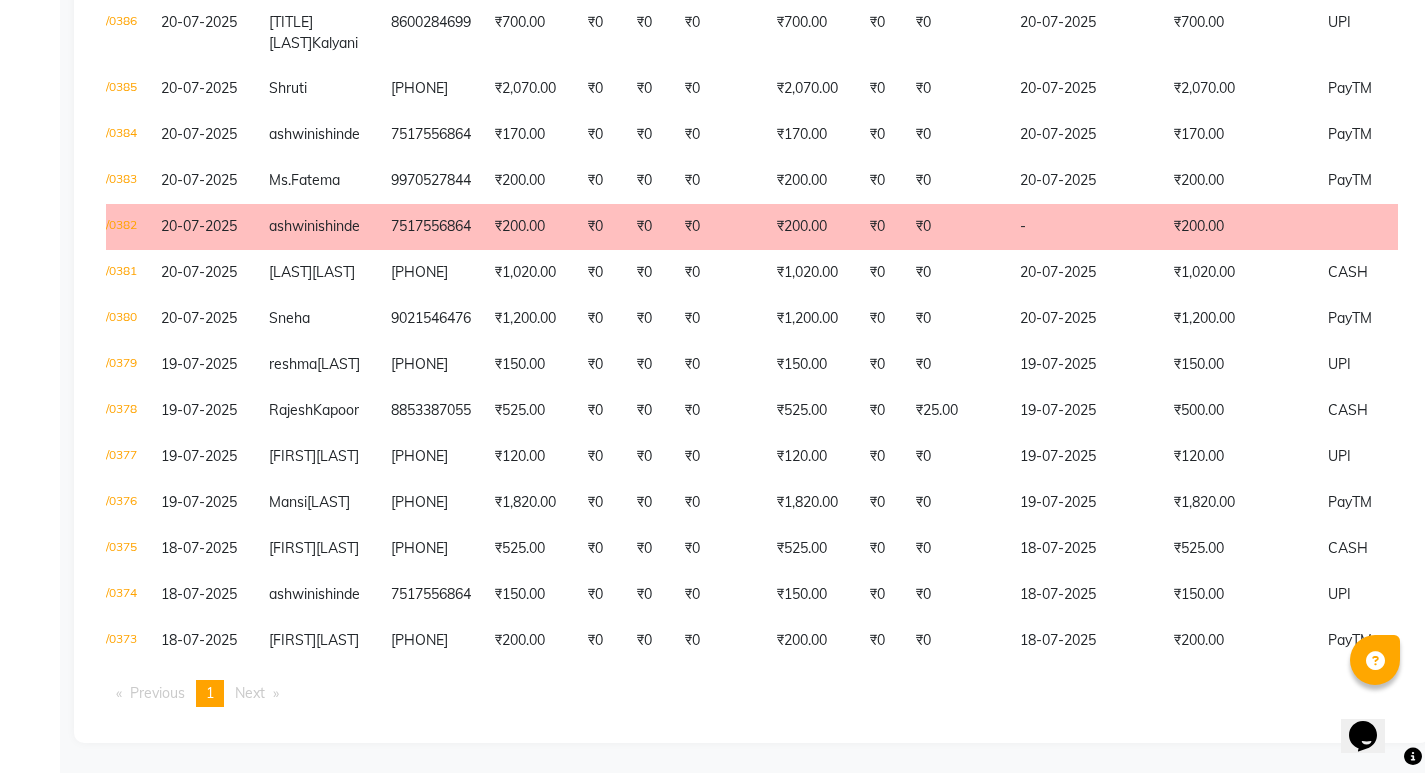 scroll, scrollTop: 723, scrollLeft: 0, axis: vertical 